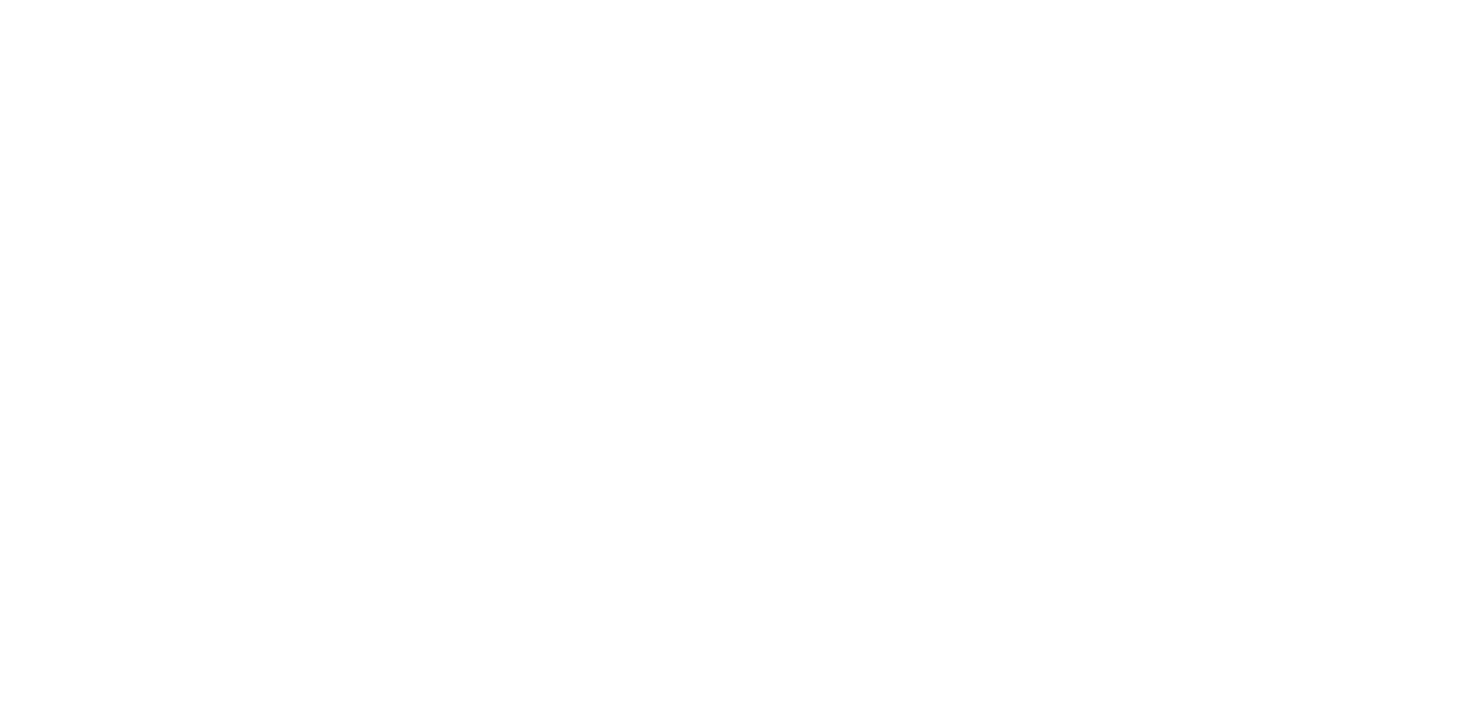 scroll, scrollTop: 0, scrollLeft: 0, axis: both 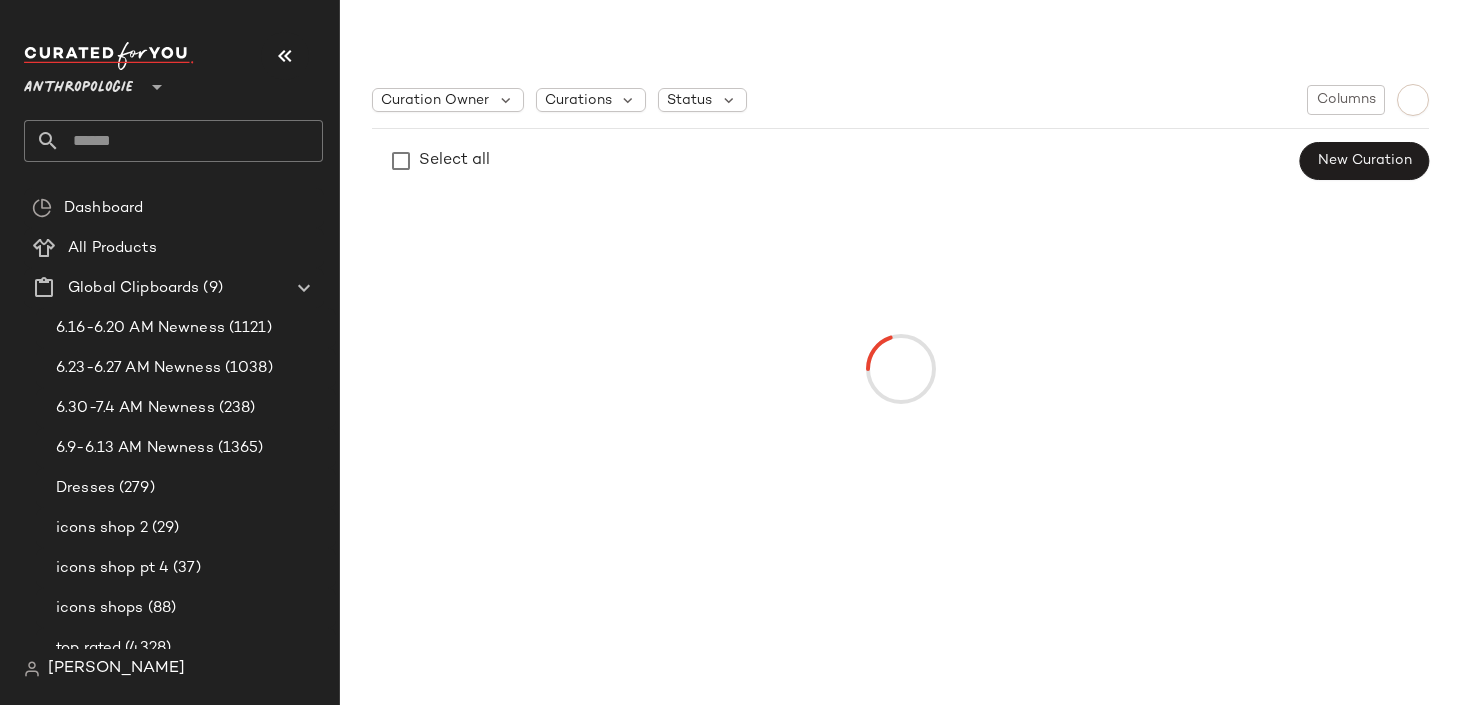 click on "Anthropologie **" 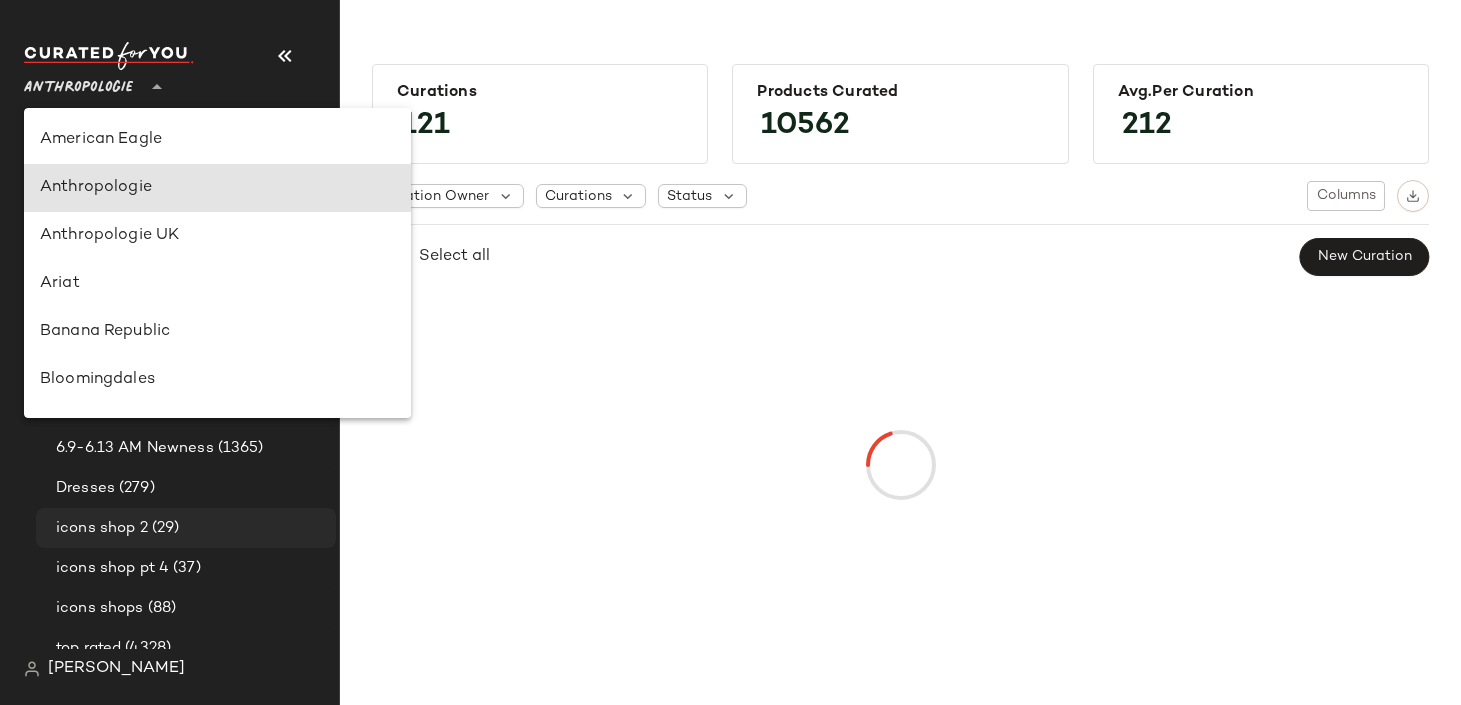 scroll, scrollTop: 48, scrollLeft: 0, axis: vertical 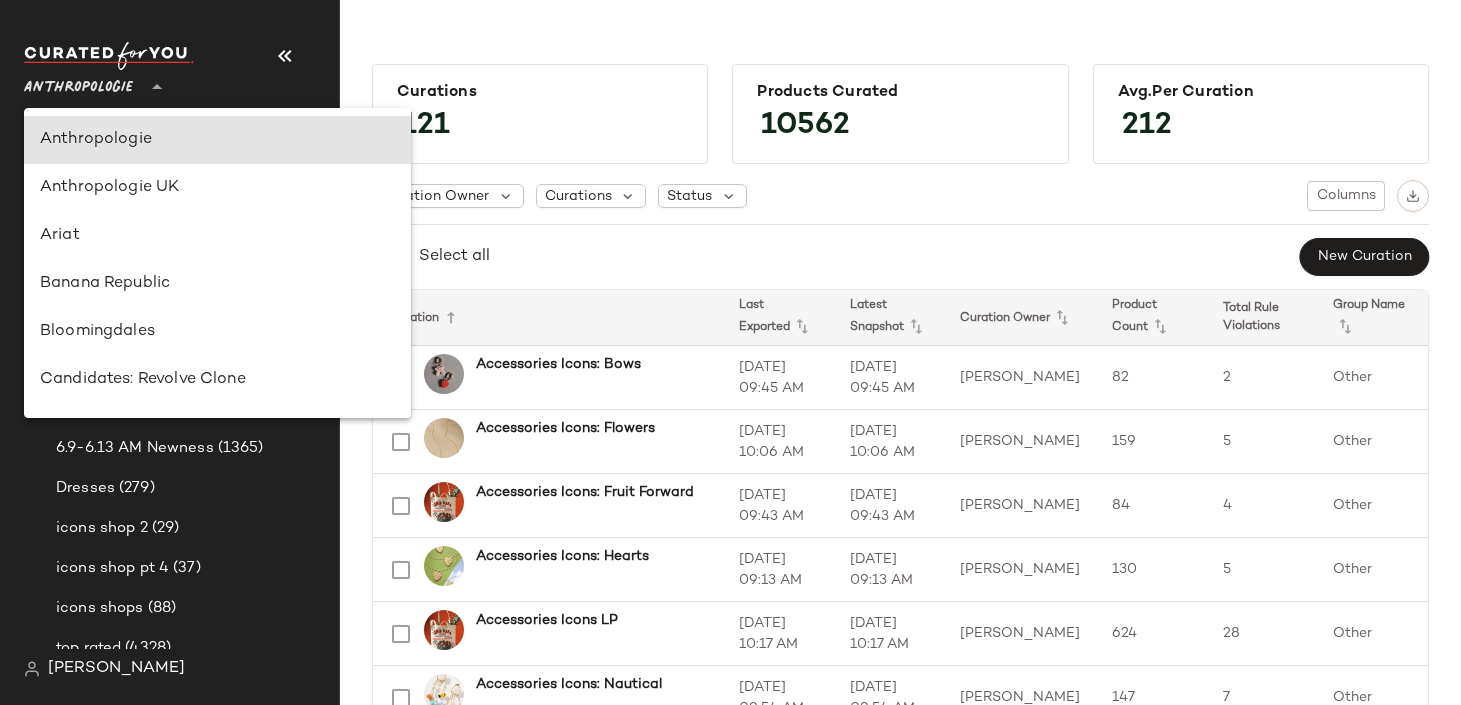 click on "[PERSON_NAME]" at bounding box center [116, 669] 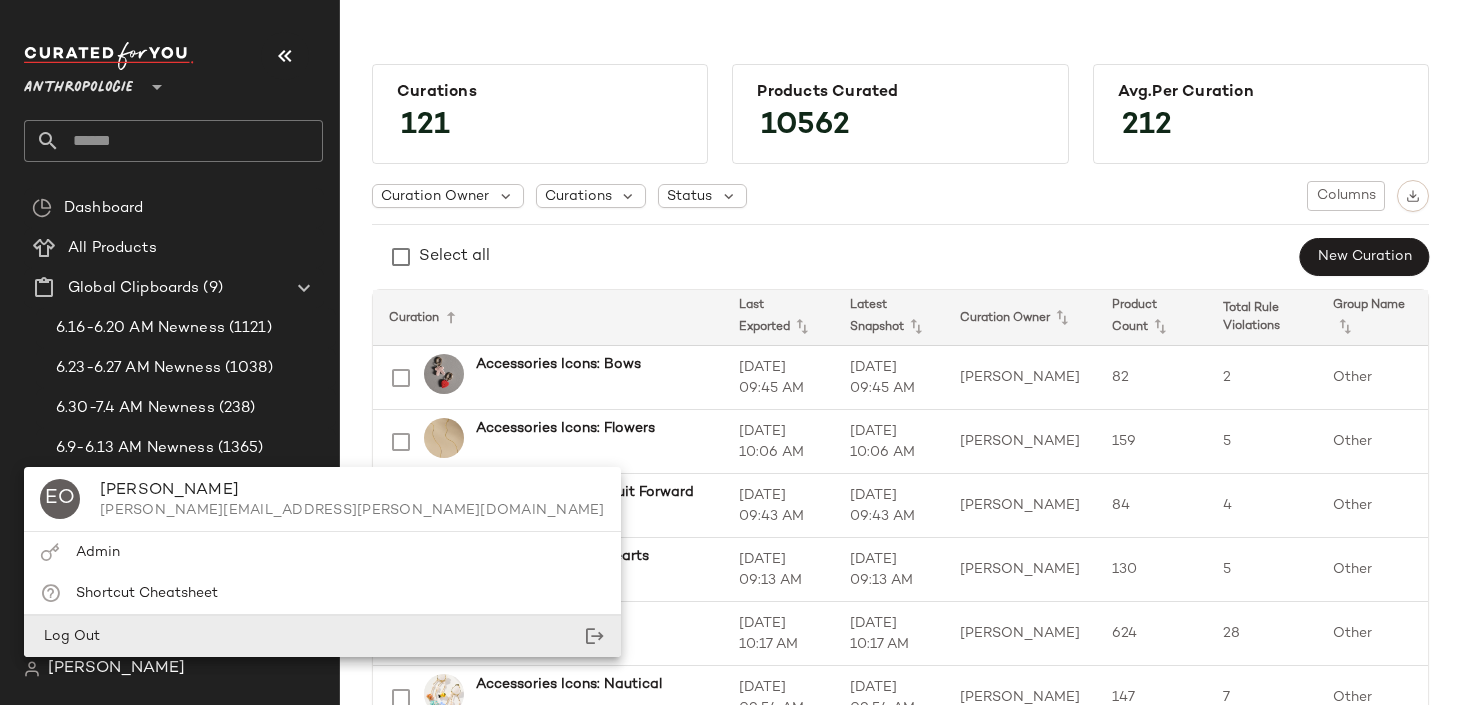 click on "Log Out" 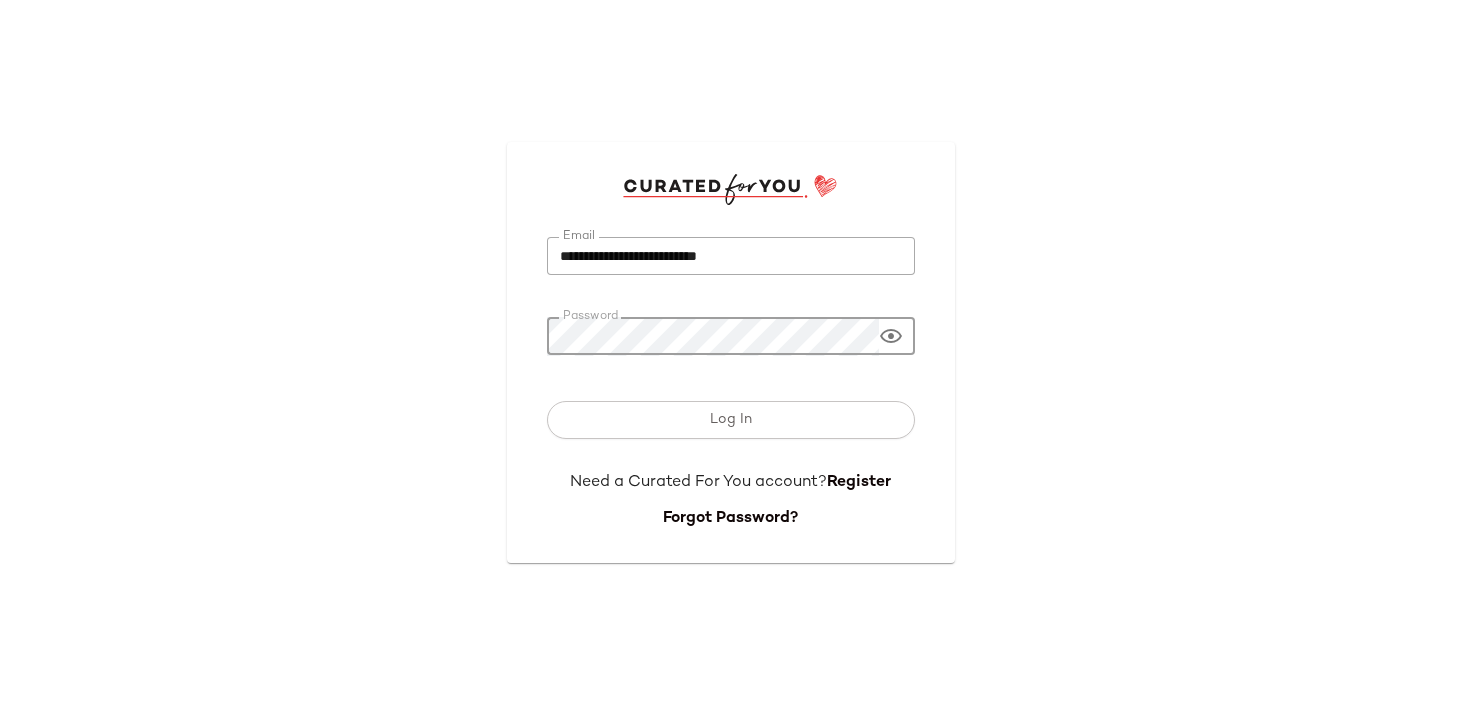 click on "**********" 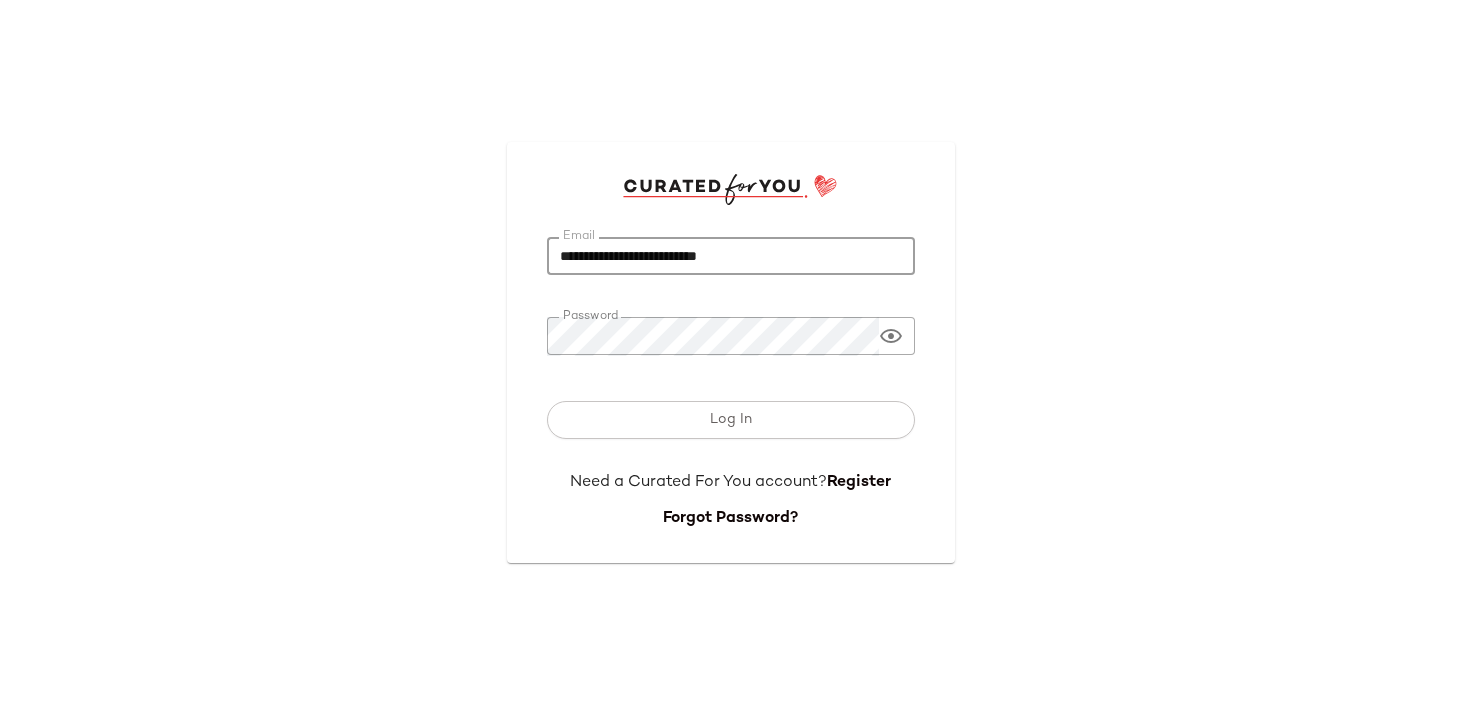 click on "**********" 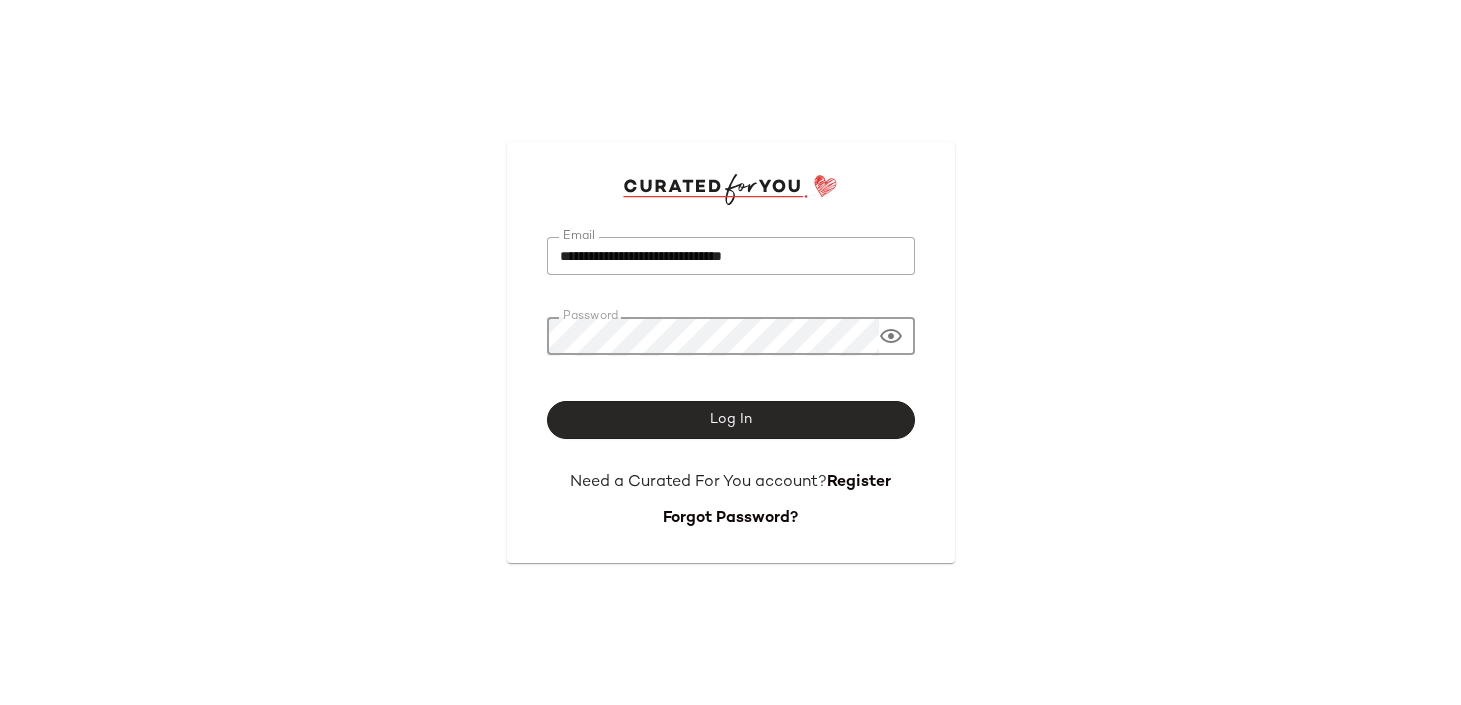 click on "Log In" at bounding box center [731, 420] 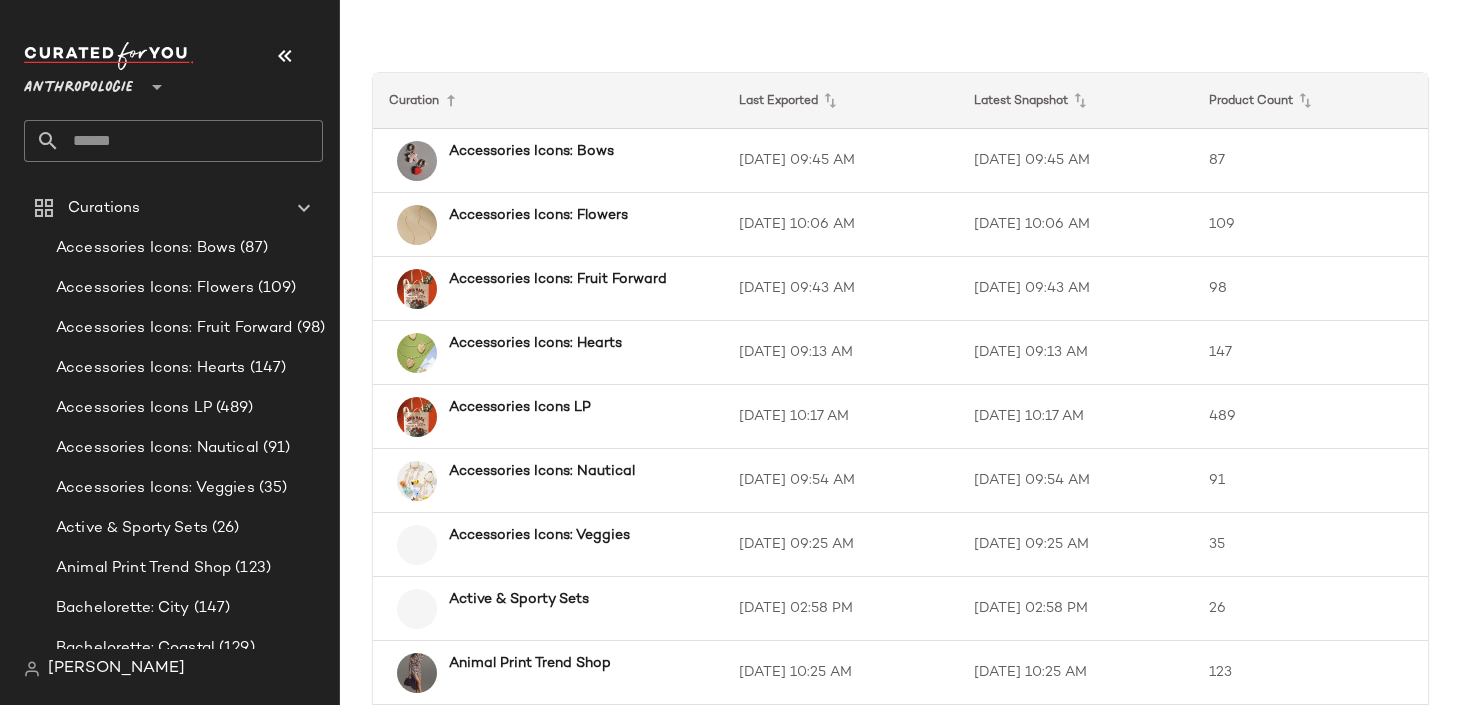 click on "Anthropologie" at bounding box center [78, 83] 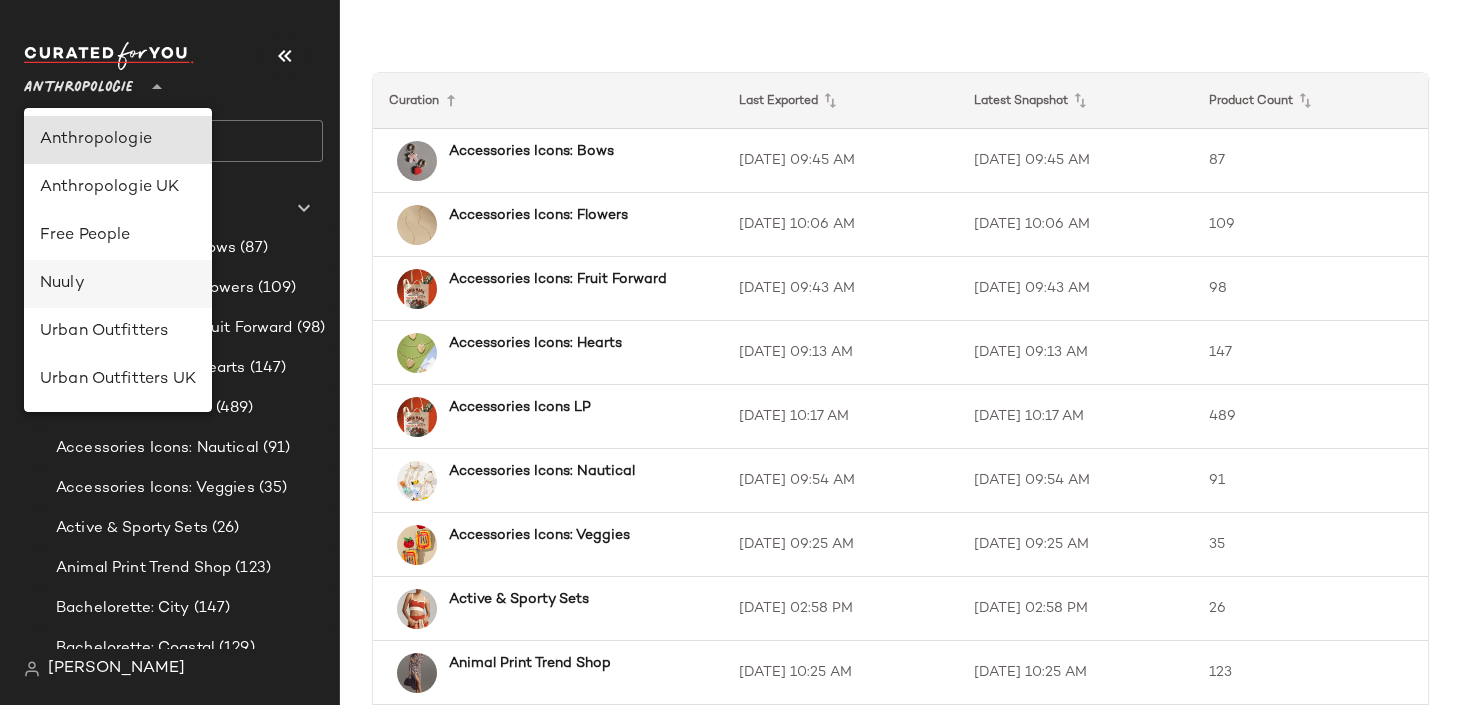 click on "Nuuly" at bounding box center [118, 284] 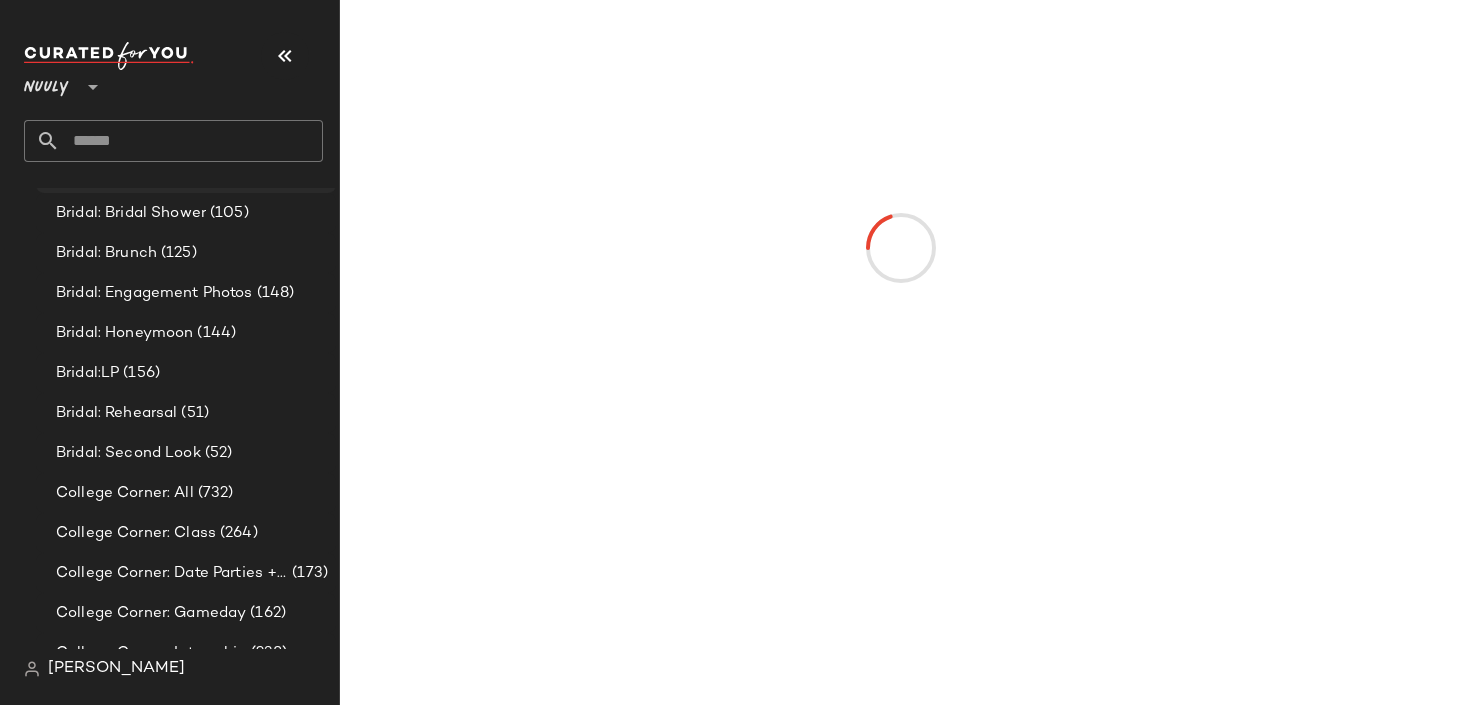 scroll, scrollTop: 157, scrollLeft: 0, axis: vertical 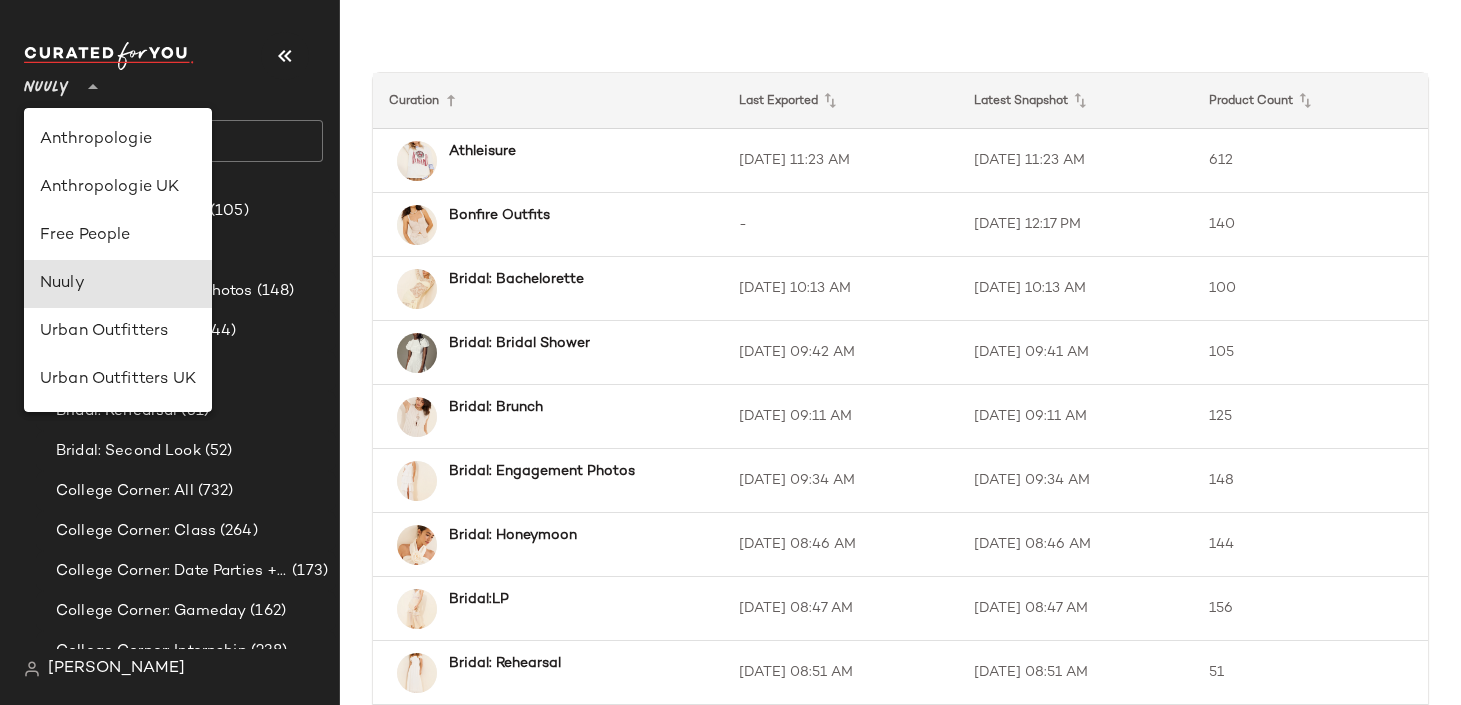 click 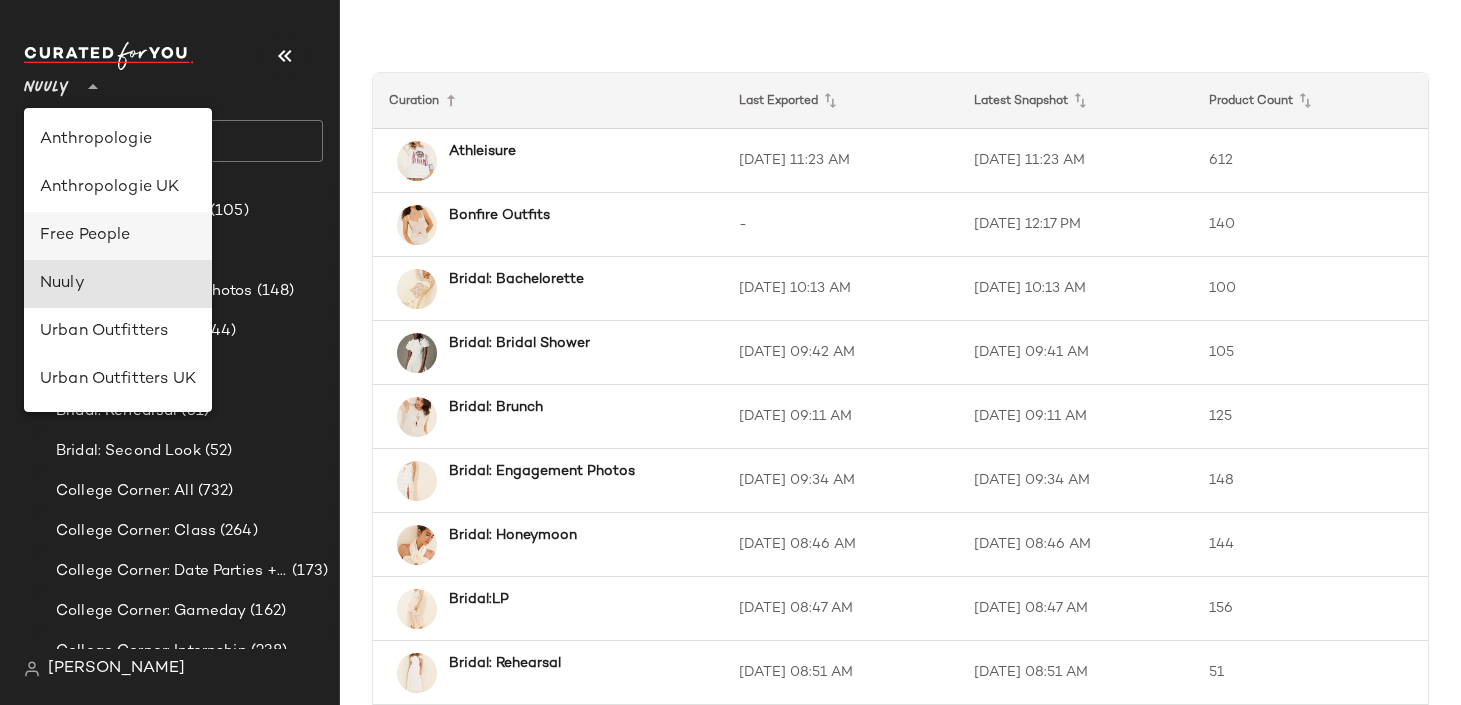 click on "Free People" at bounding box center (118, 236) 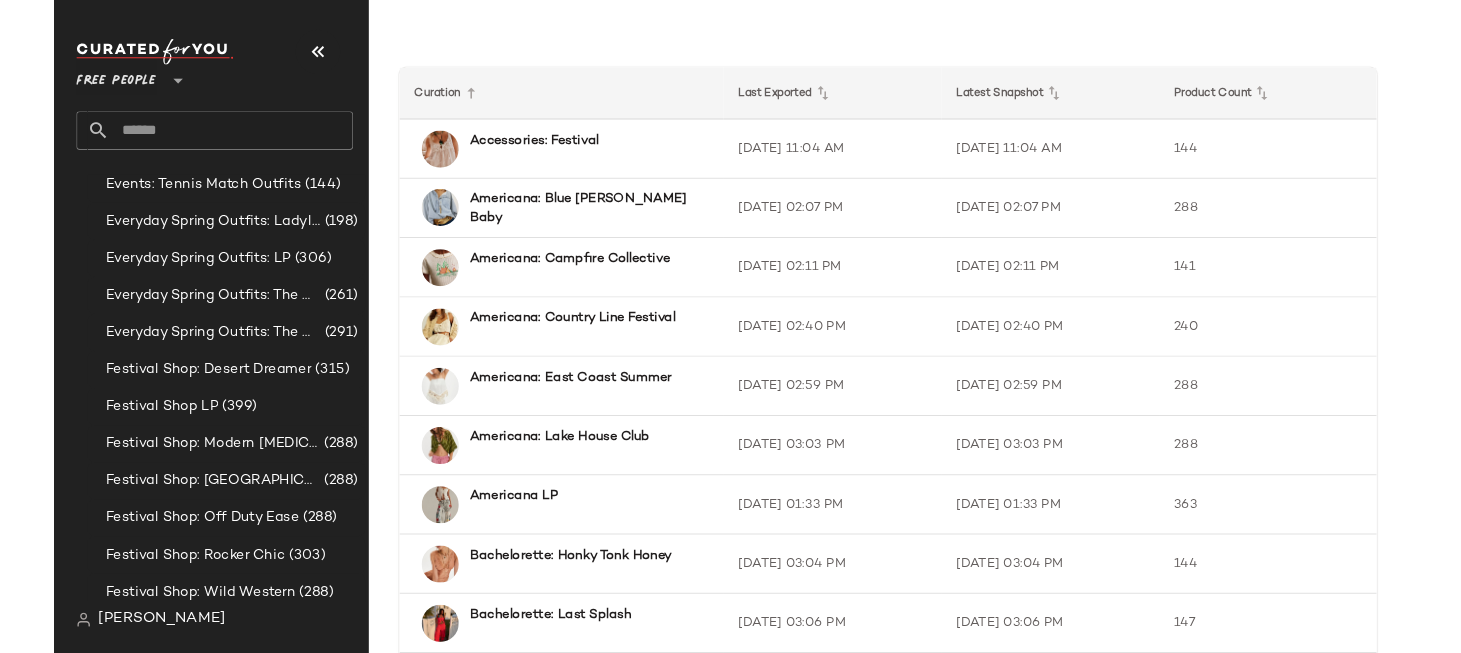 scroll, scrollTop: 2466, scrollLeft: 0, axis: vertical 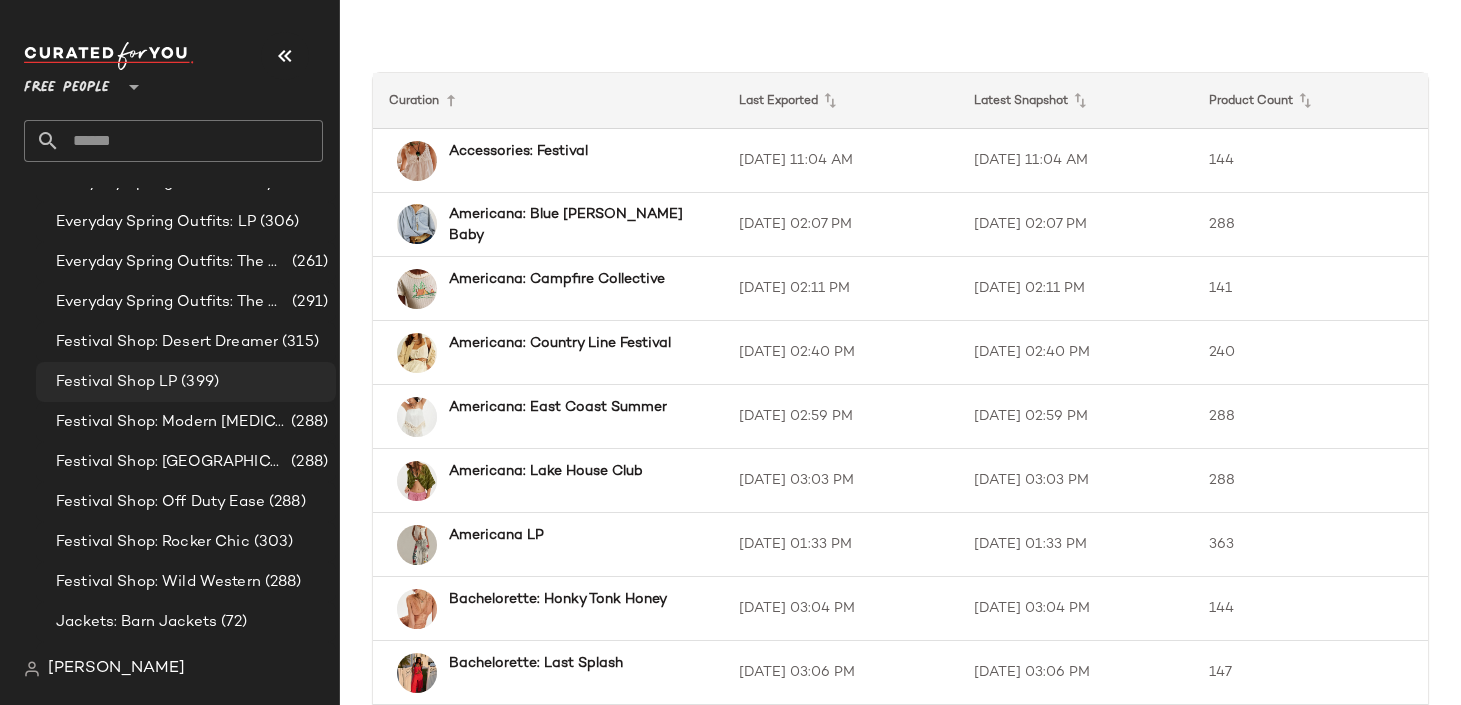 click on "(399)" at bounding box center (198, 382) 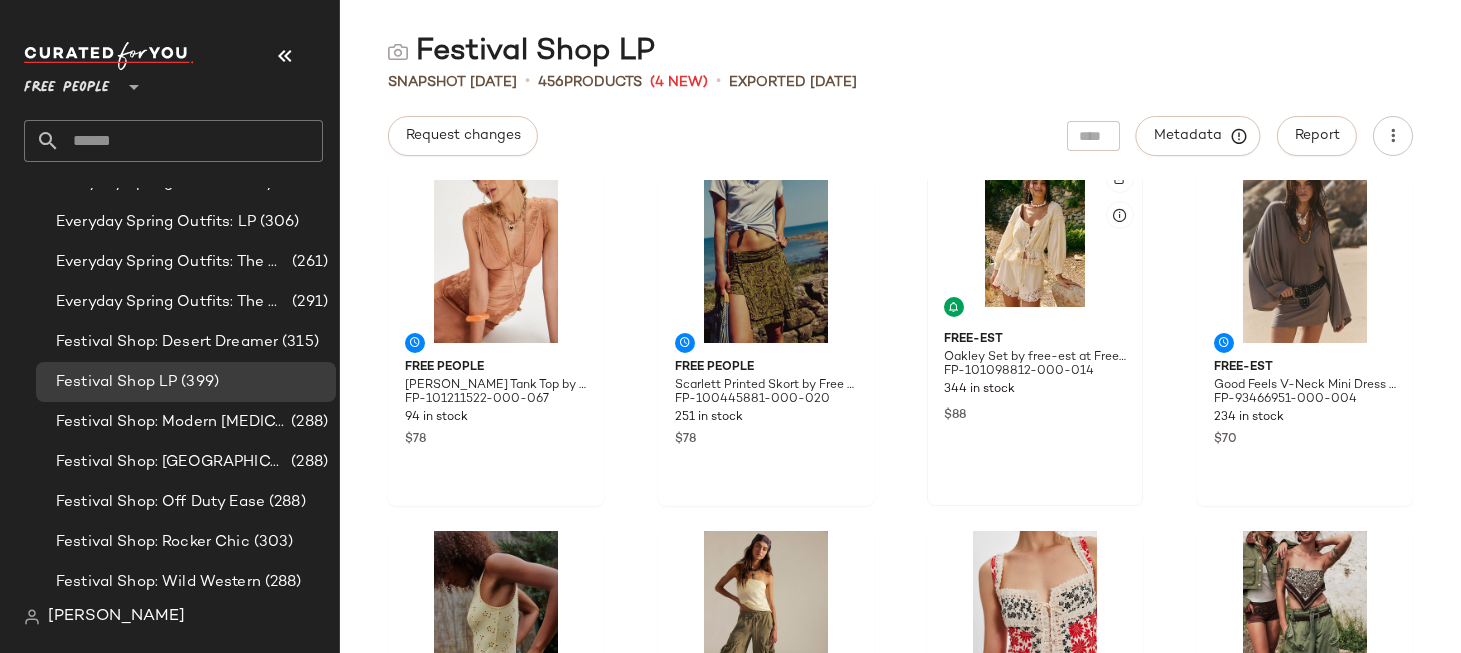 scroll, scrollTop: 0, scrollLeft: 0, axis: both 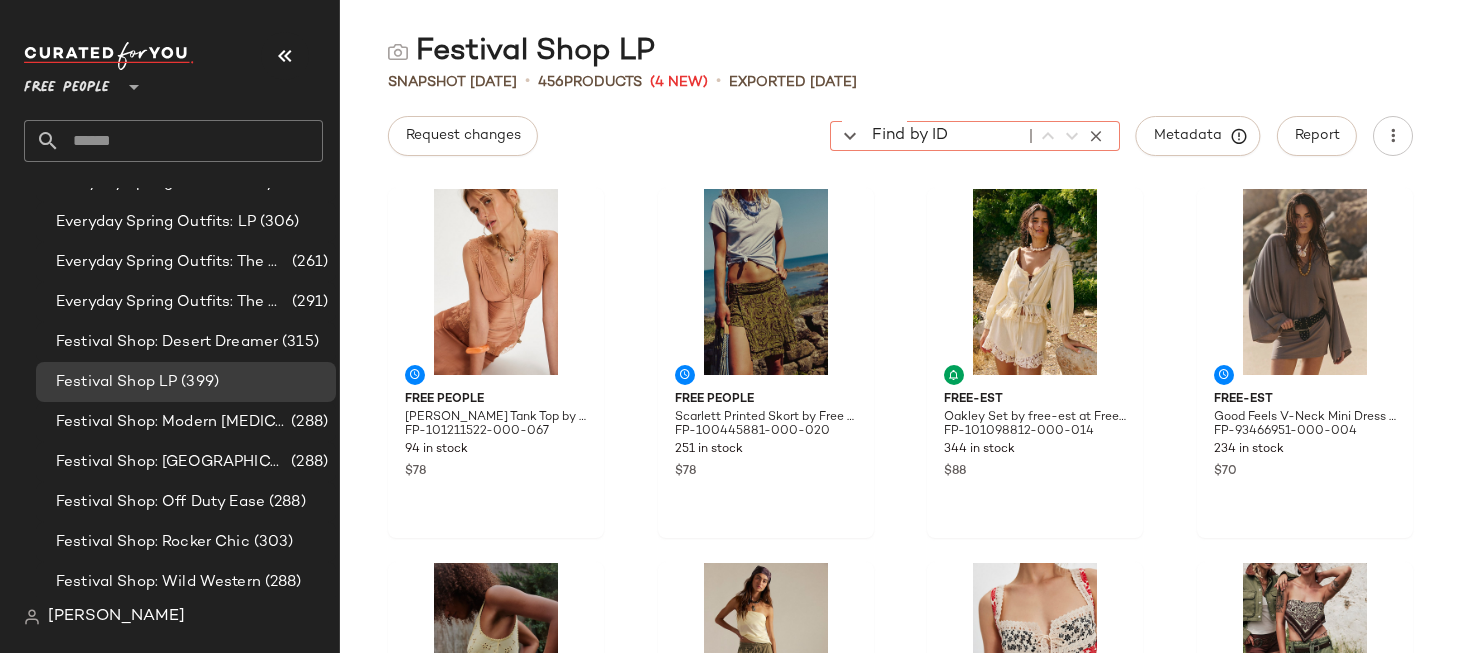 click on "Find by ID Find by ID" 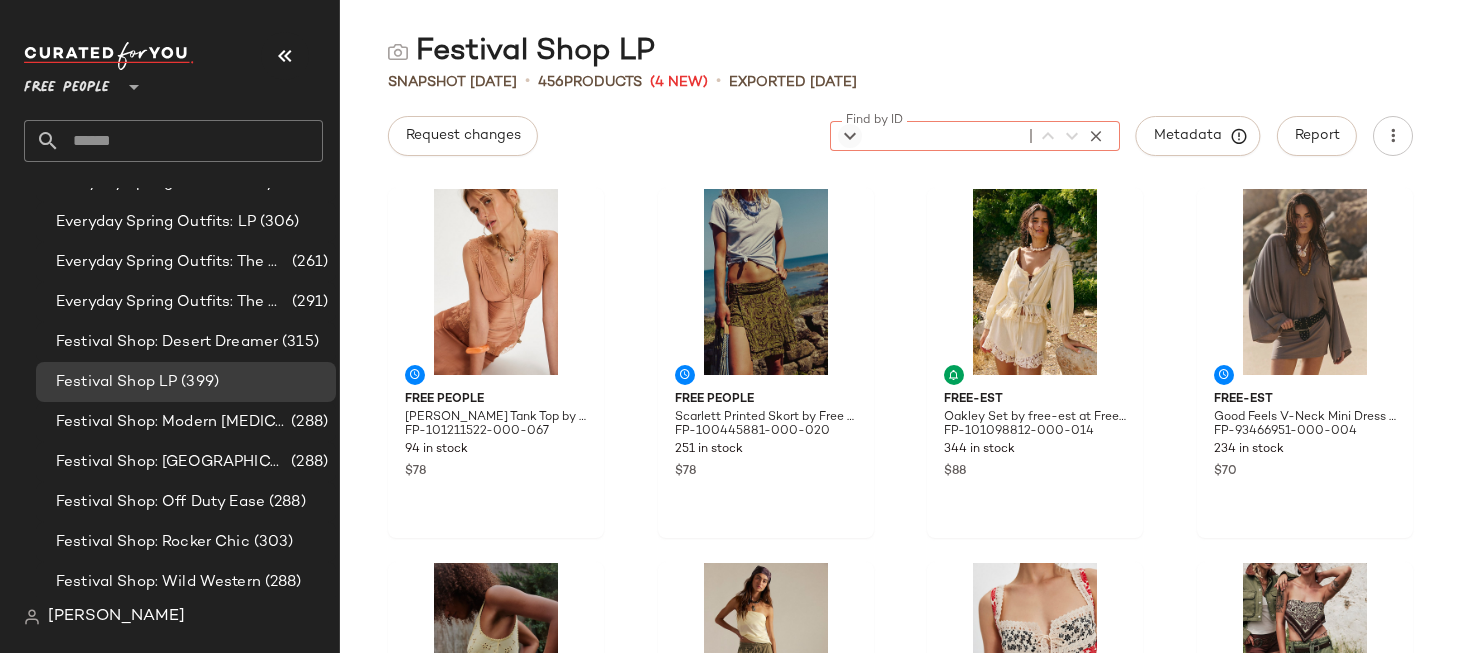 click at bounding box center [850, 136] 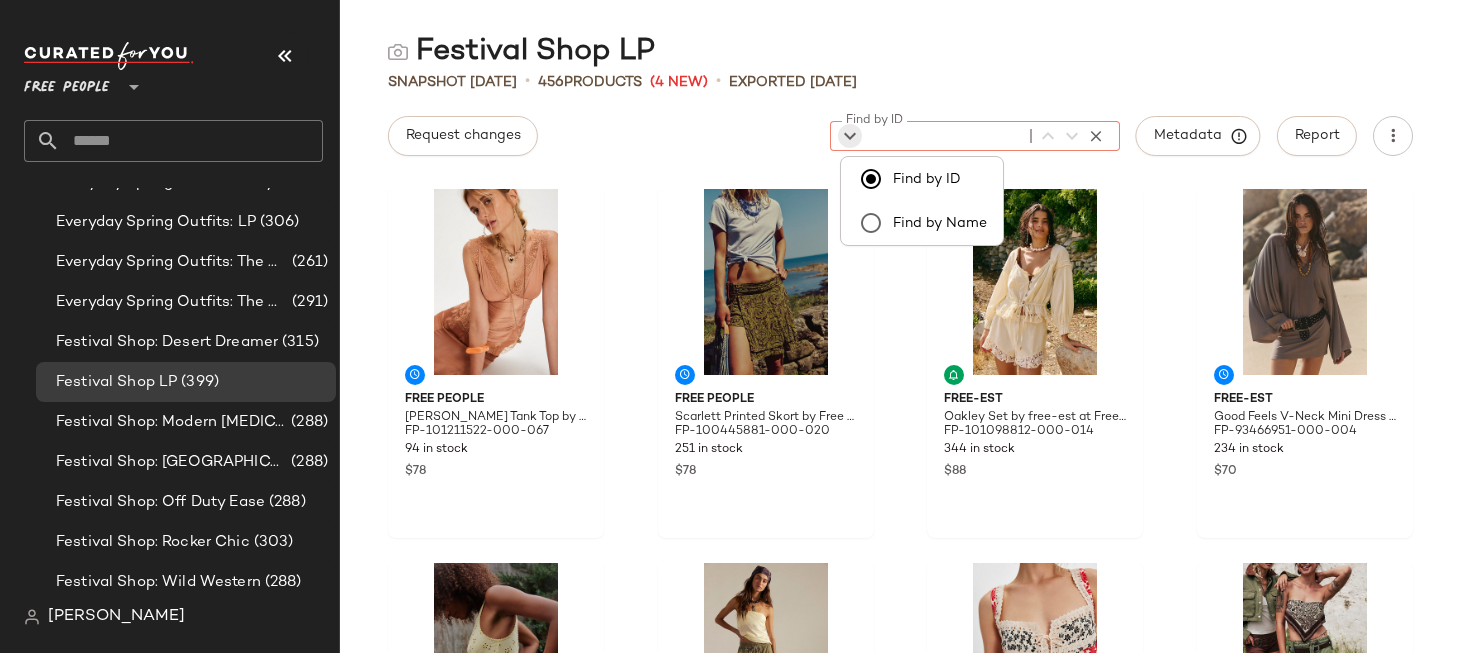 click on "Find by Name" at bounding box center [936, 223] 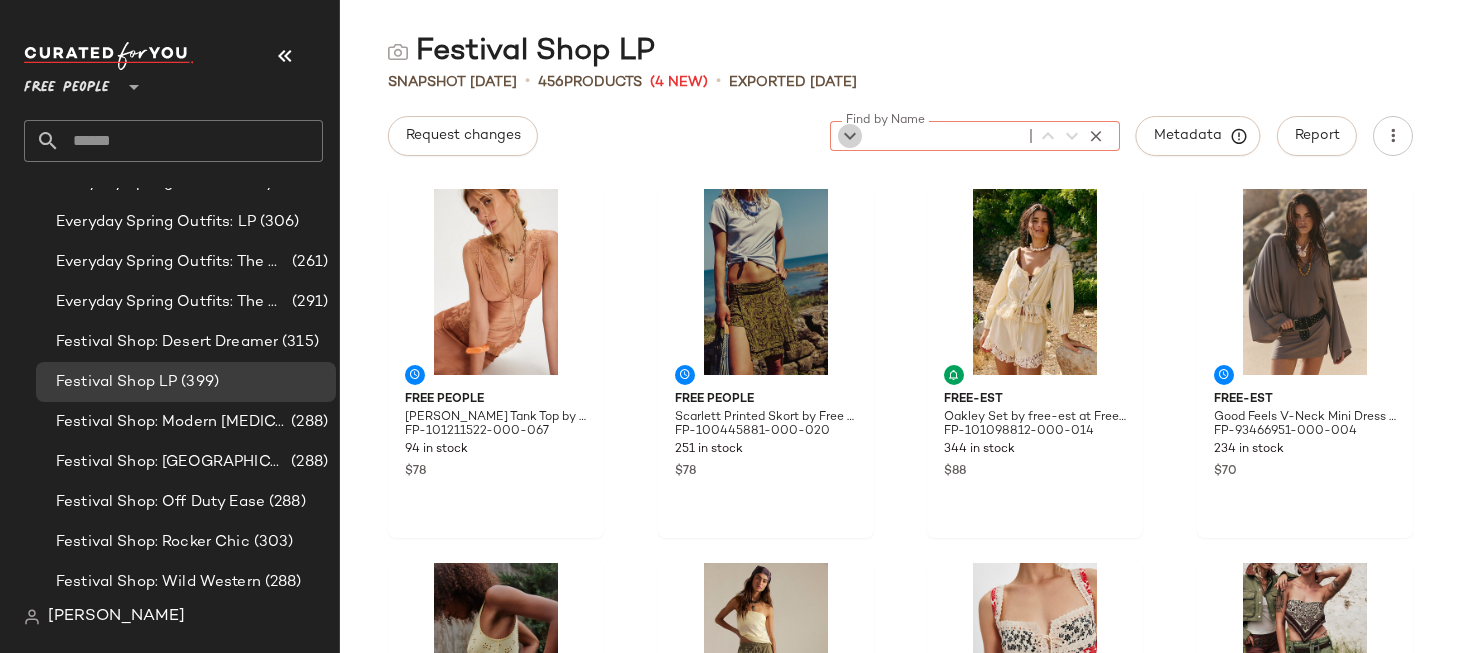 click at bounding box center (850, 136) 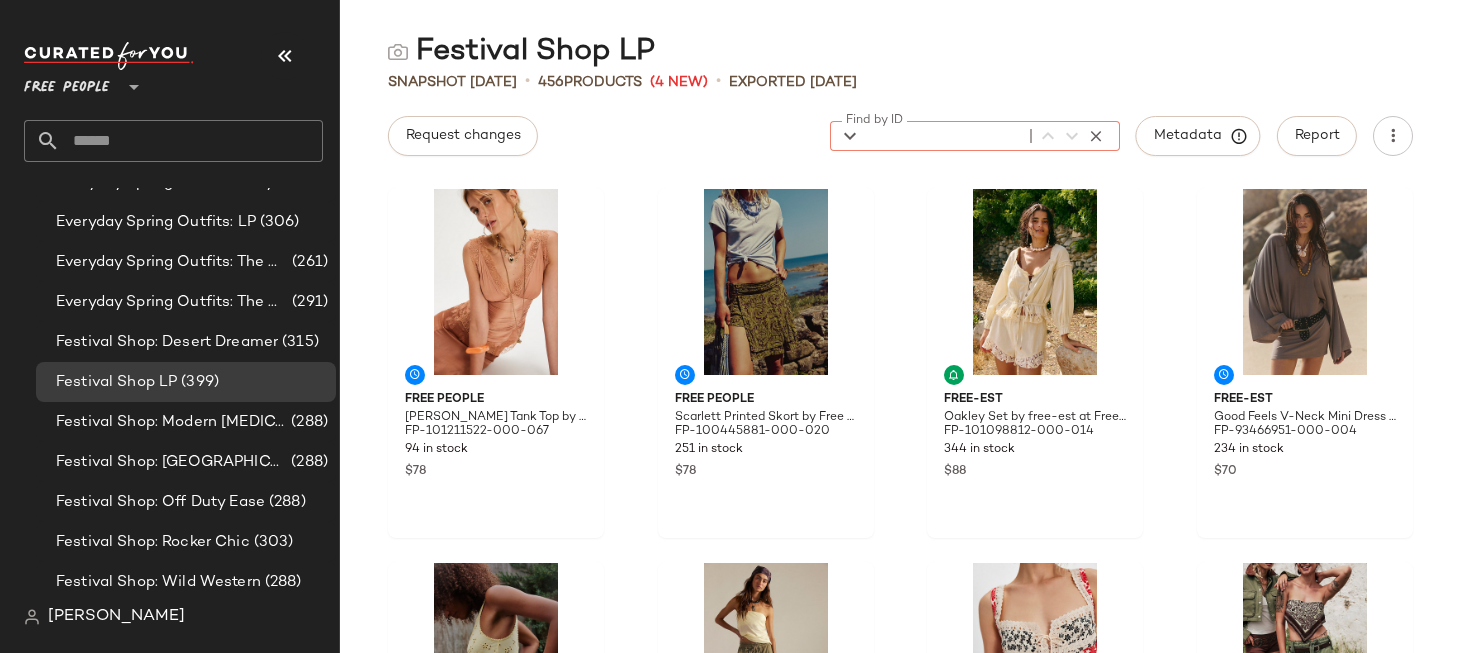 click on "Find by ID" 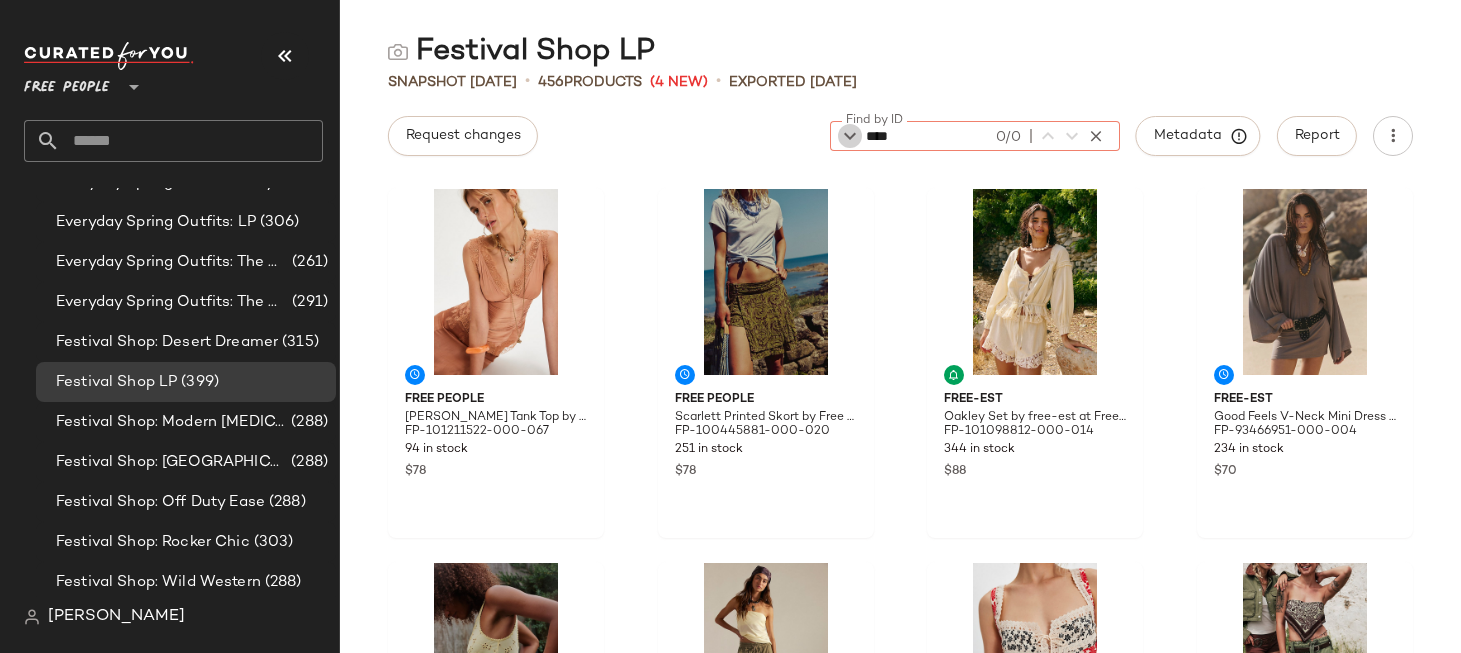 click at bounding box center (850, 136) 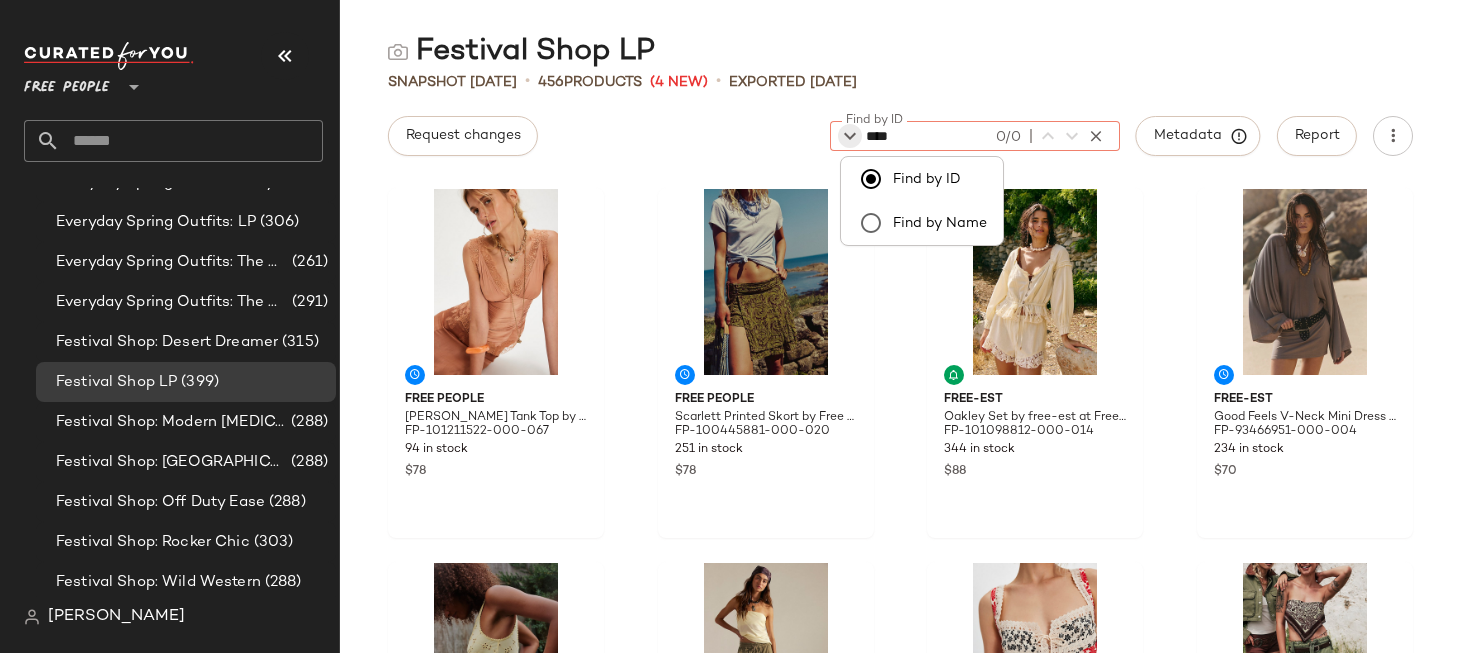 click on "Find by Name" 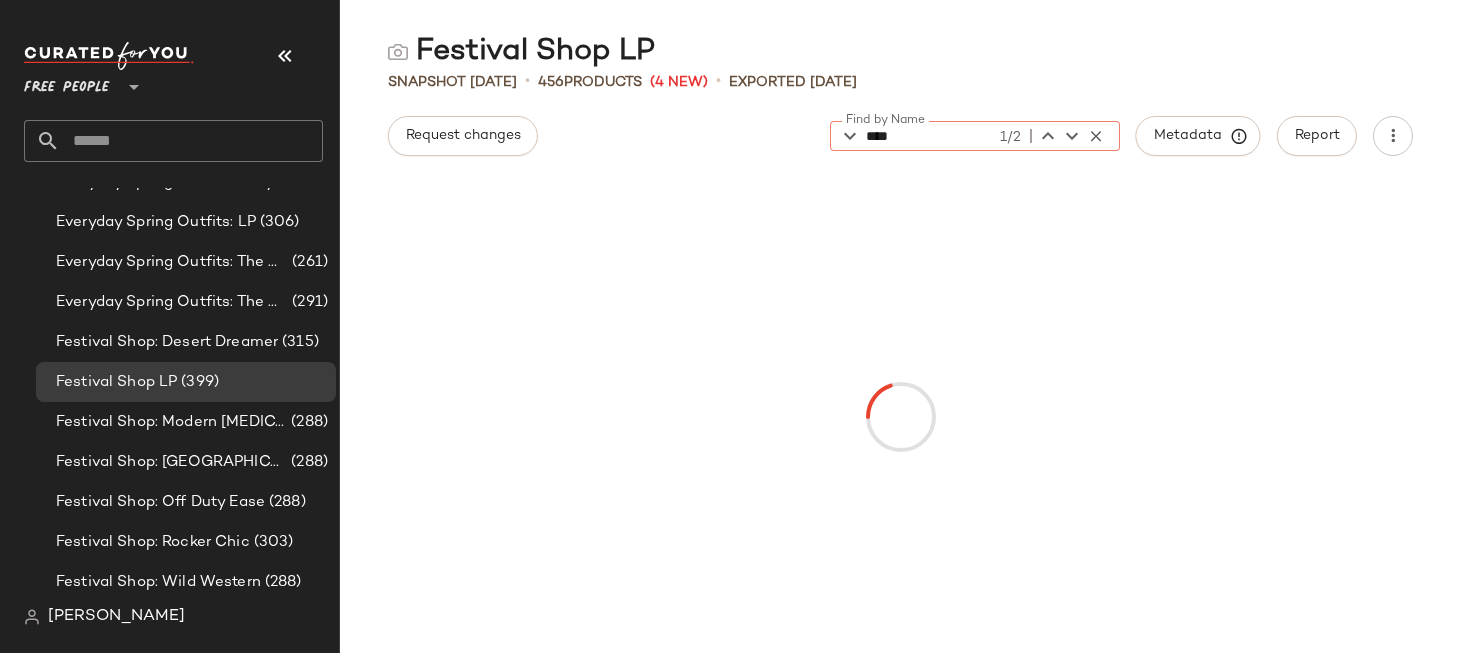 click on "****" 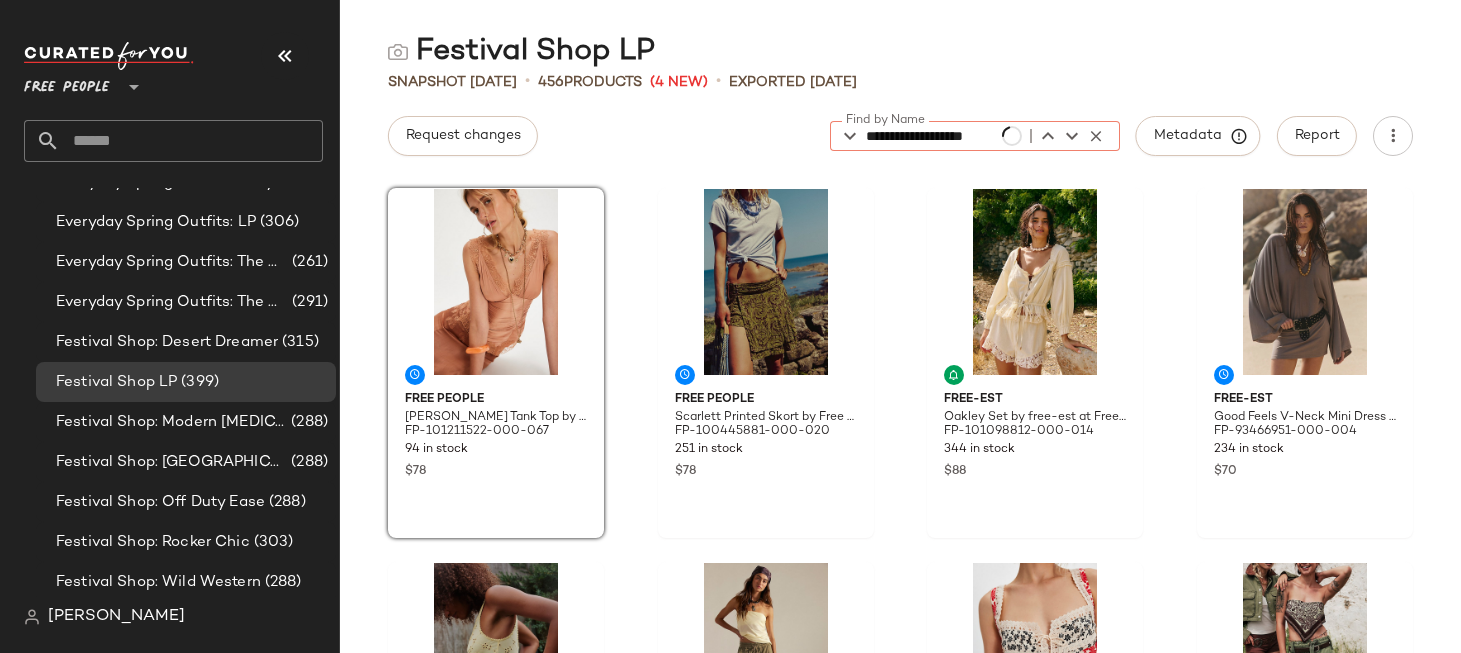 scroll, scrollTop: 0, scrollLeft: 2, axis: horizontal 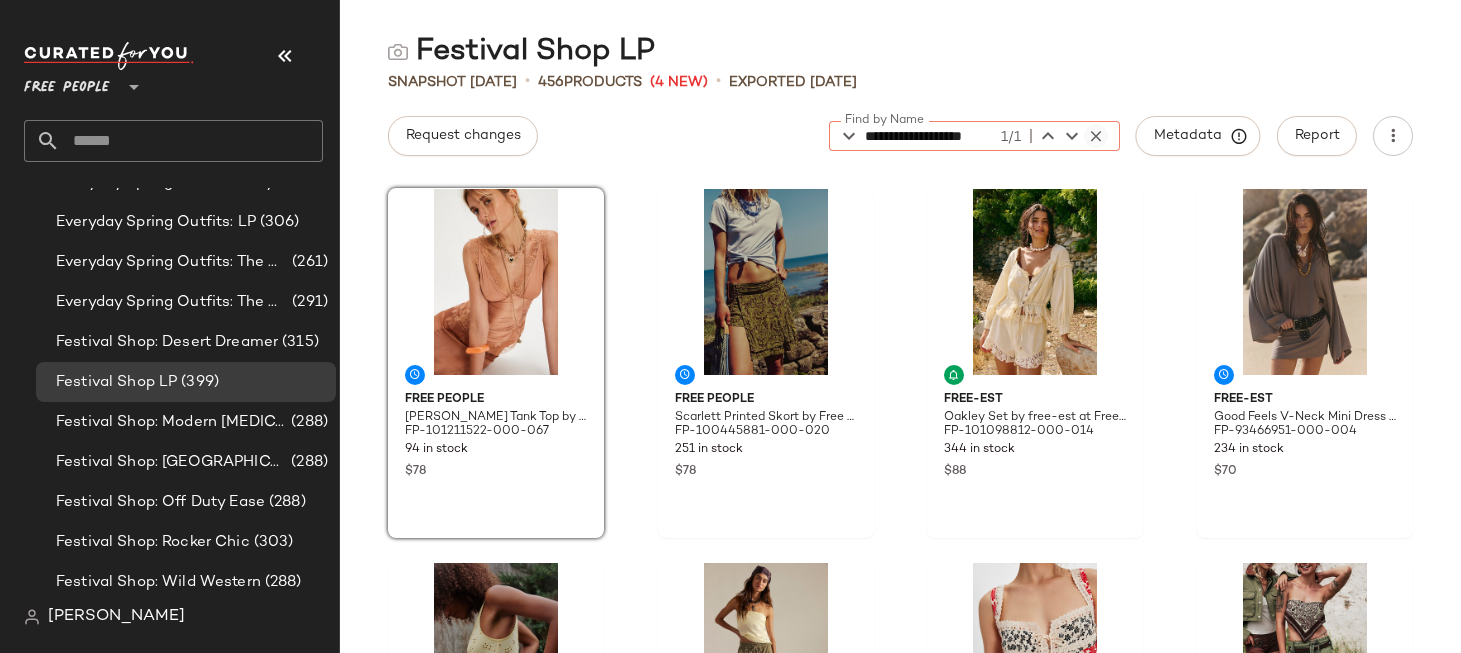click 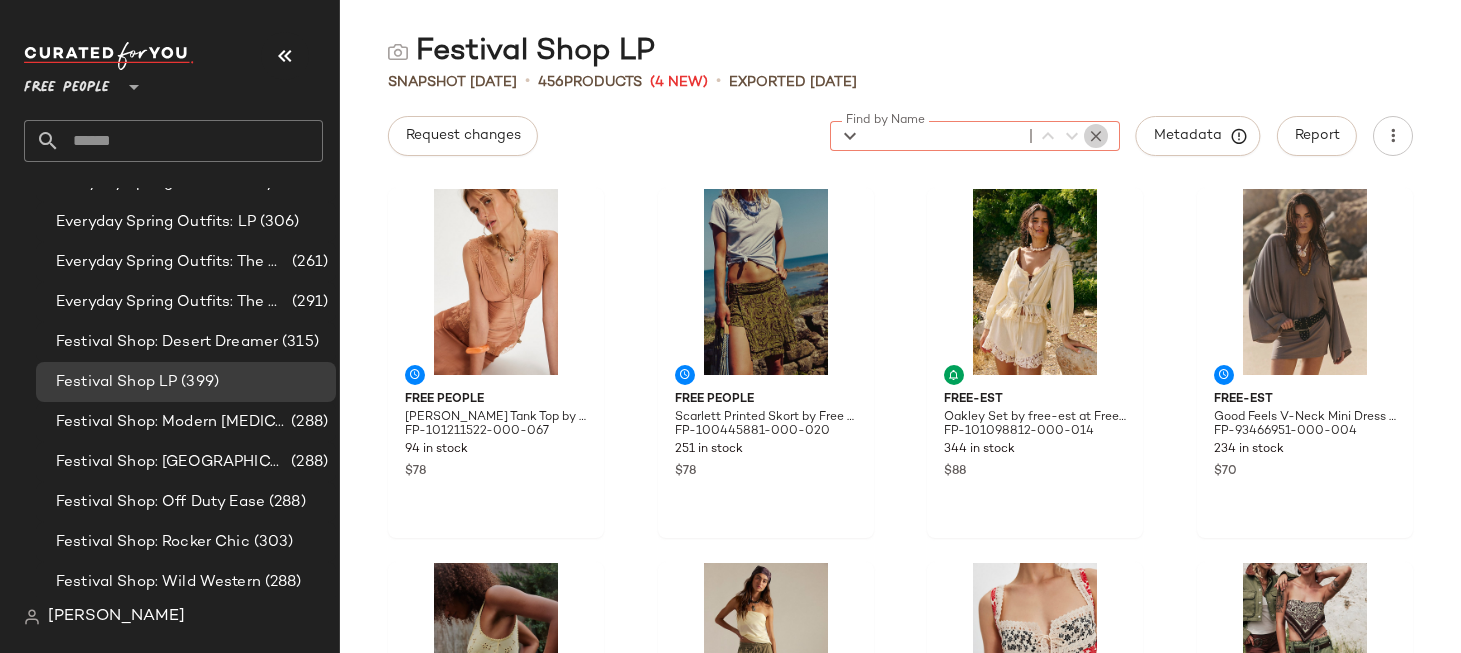 scroll, scrollTop: 0, scrollLeft: 0, axis: both 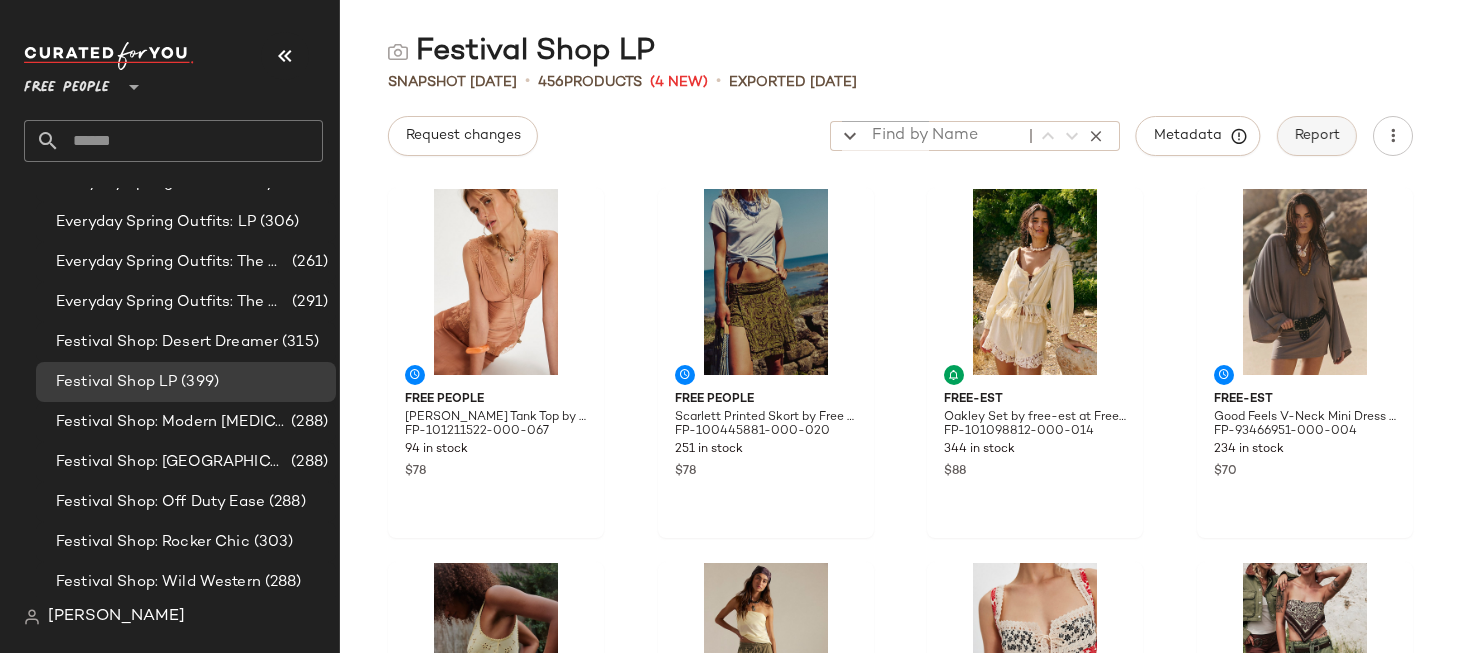 click on "Report" 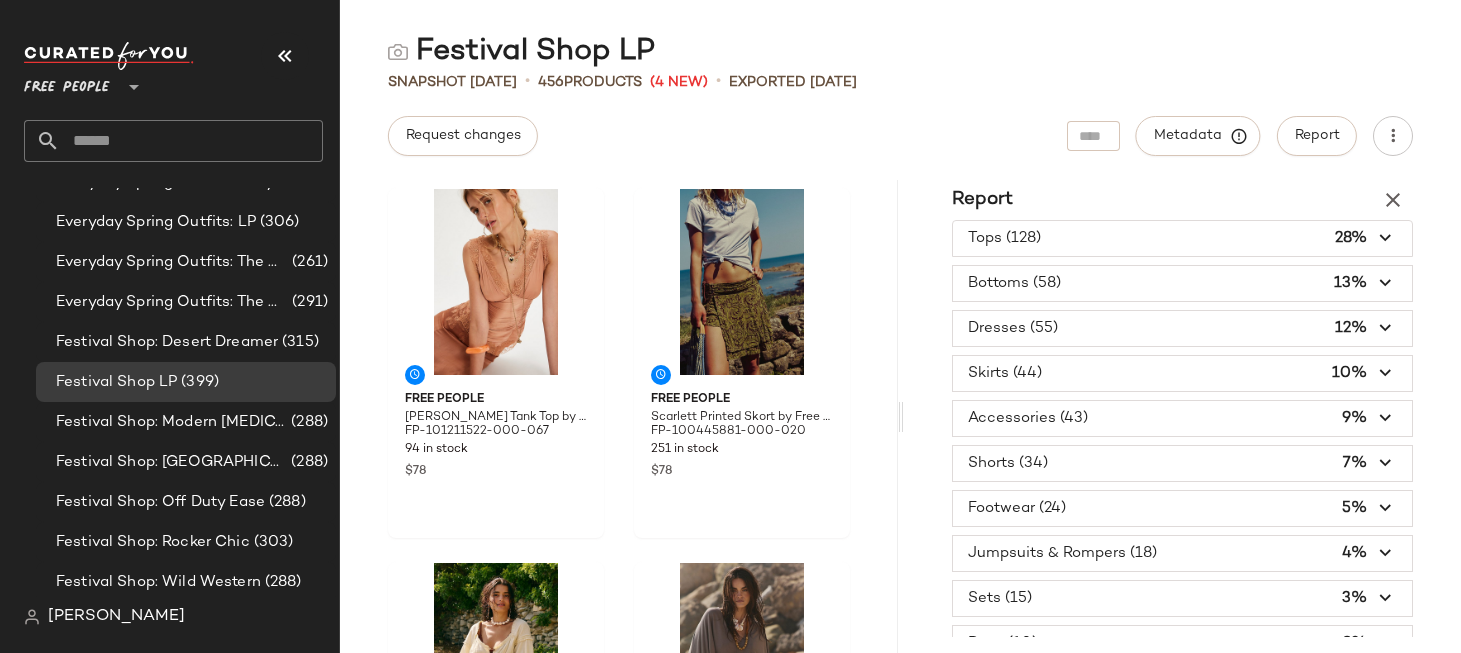 scroll, scrollTop: 0, scrollLeft: 0, axis: both 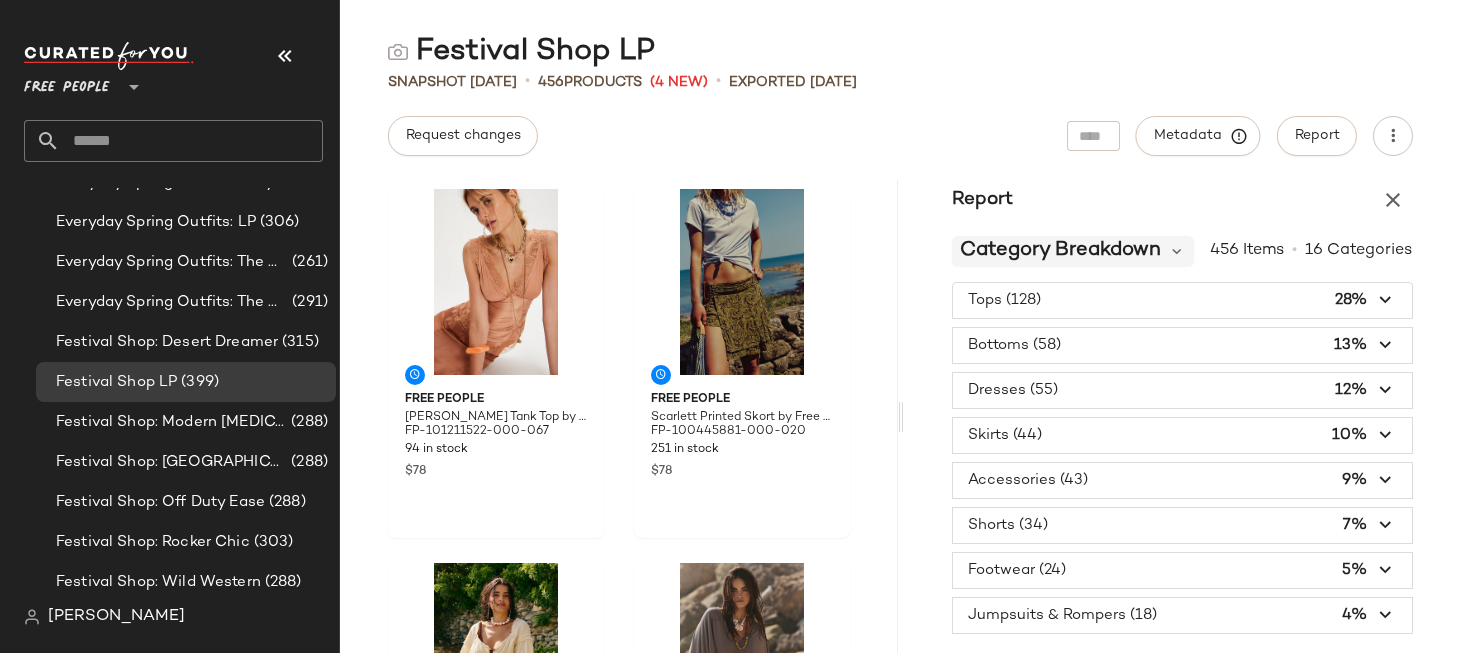 click on "Category Breakdown" at bounding box center [1060, 251] 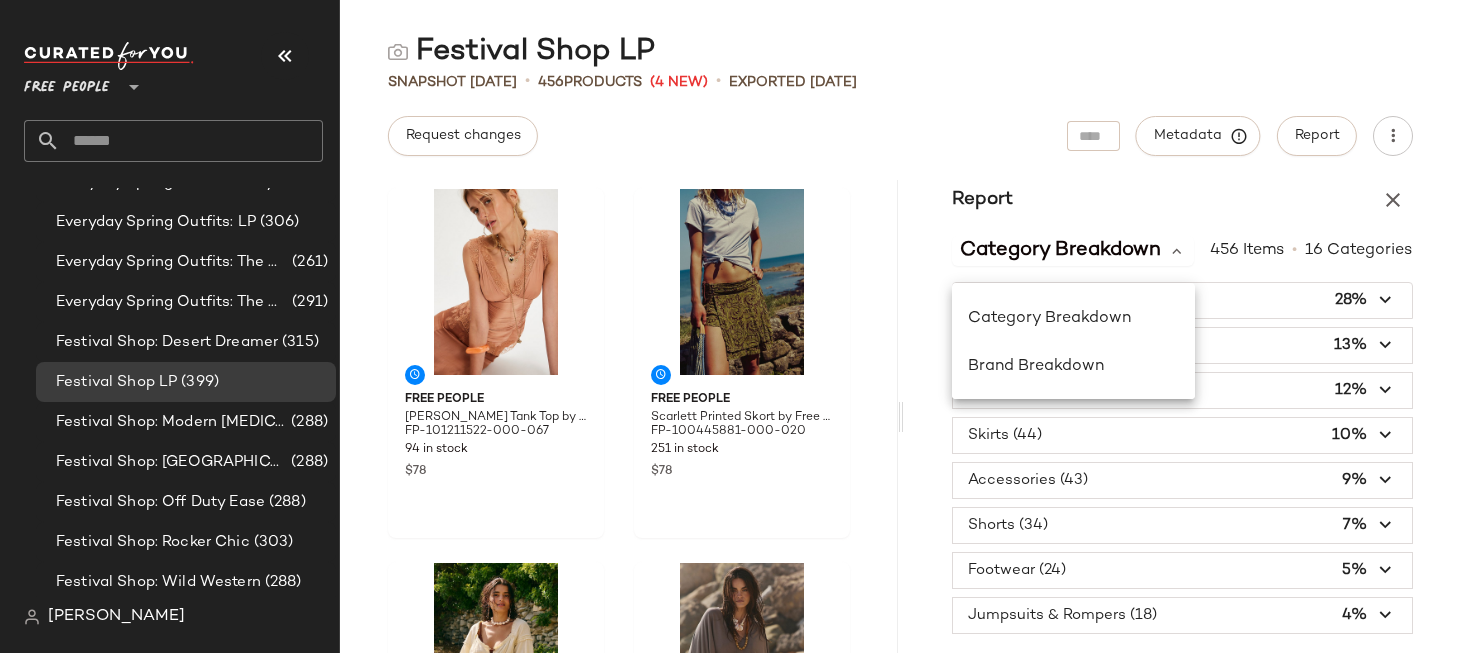 click on "Tops (128)  28% Bottoms (58)  13% Dresses (55)  12% Skirts (44)  10% Accessories (43)  9% Shorts (34)  7% Footwear (24)  5% Jumpsuits & Rompers (18)  4% Sets (15)  3% Bags (10)  2% Undergarment (8)  2% No Category (6)  1% Sweaters and Sweatshirts (5)  1% Outerwear and Jackets (3)  1% Hats (3)  1% Swimwear (2)  0%" at bounding box center [1183, 638] 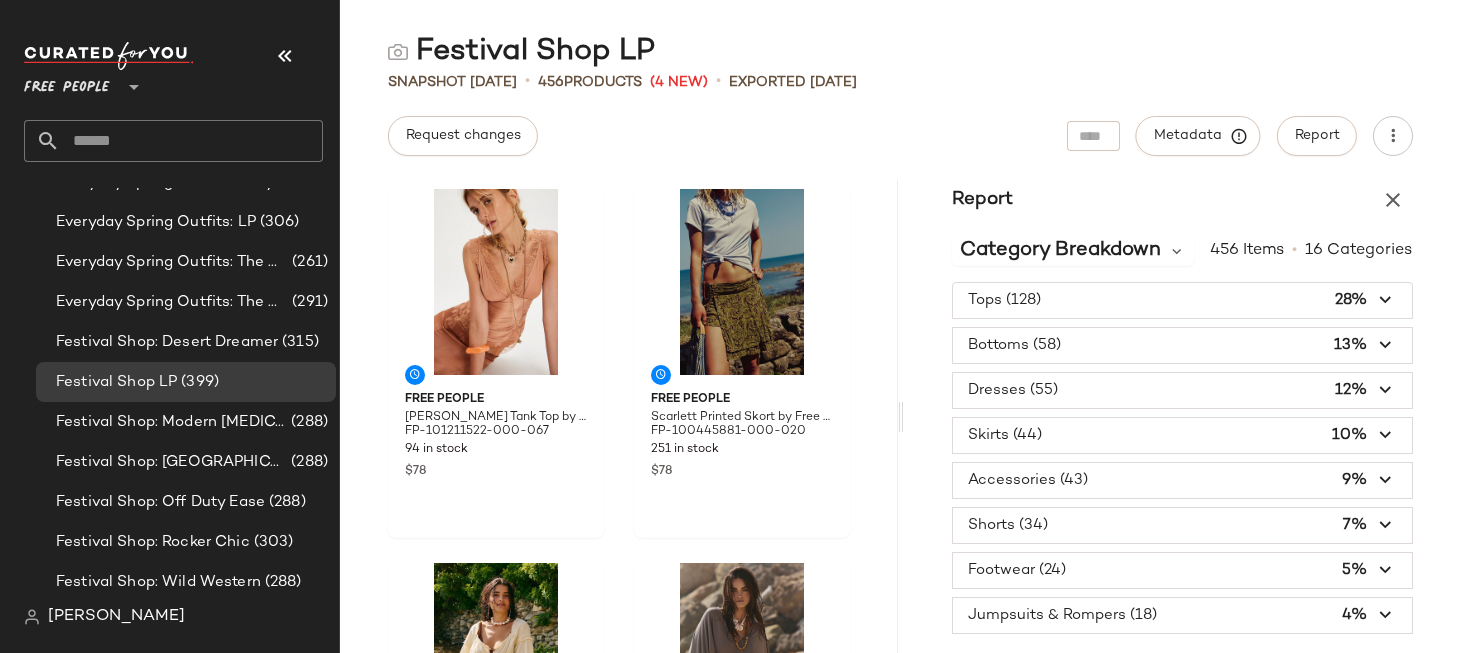click at bounding box center (1183, 300) 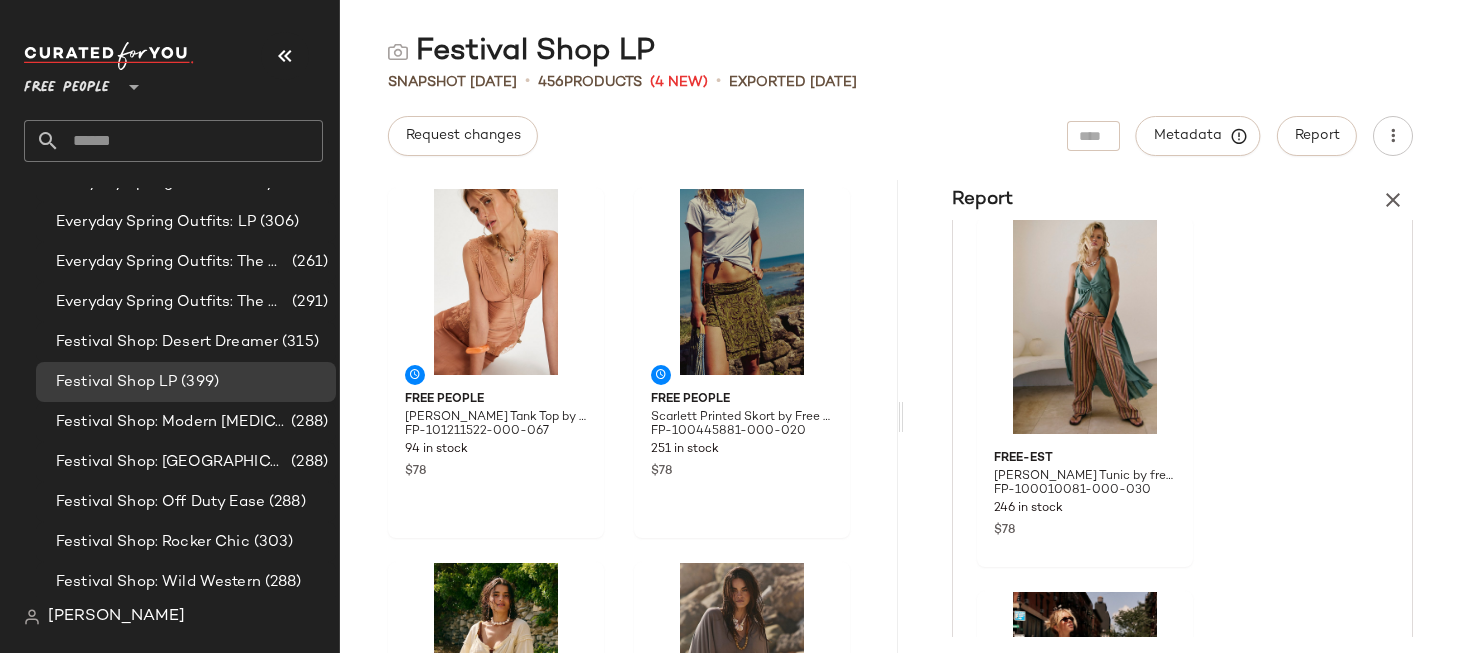 scroll, scrollTop: 0, scrollLeft: 0, axis: both 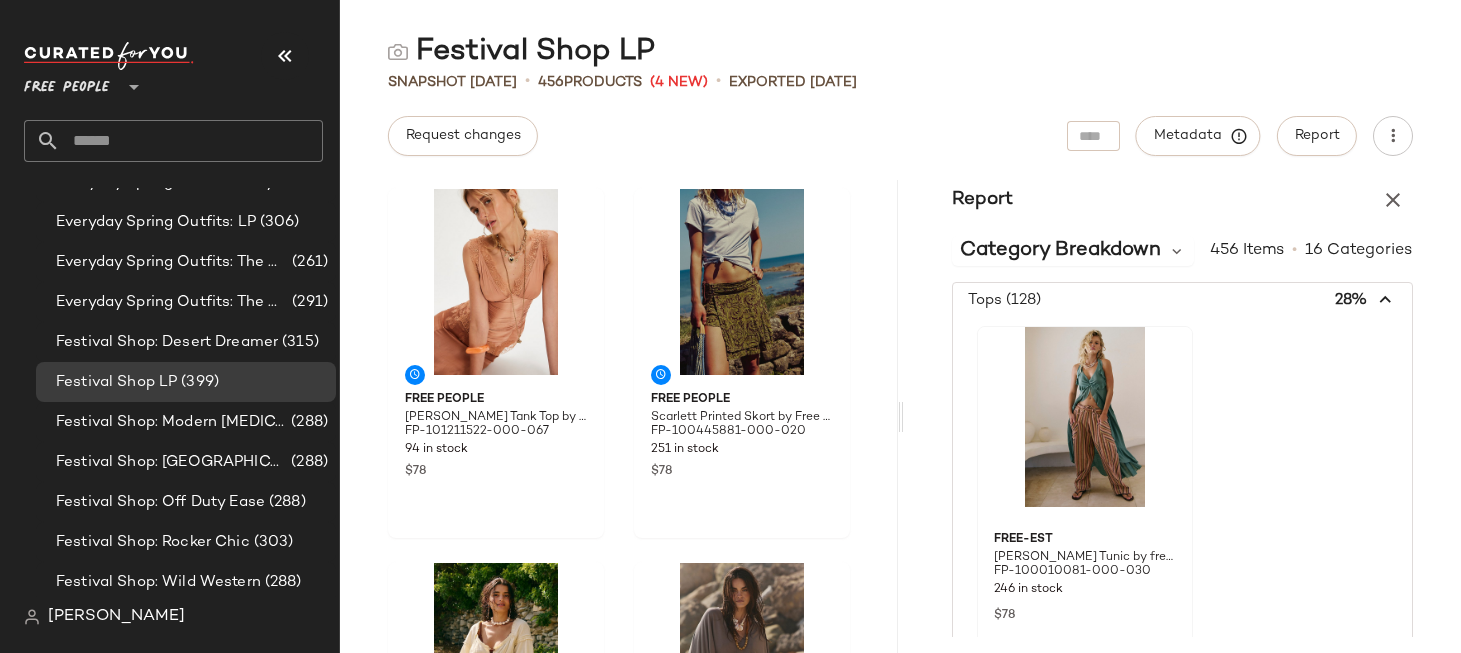 click 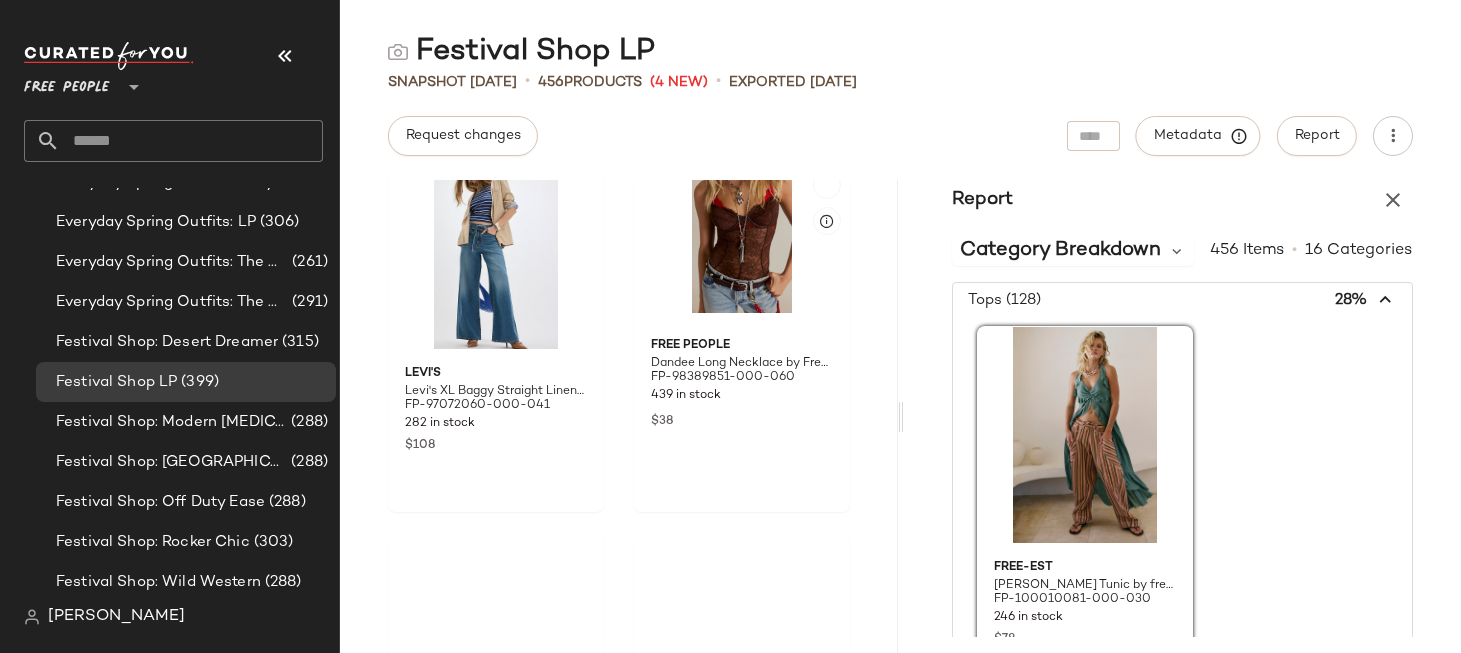 scroll, scrollTop: 52038, scrollLeft: 0, axis: vertical 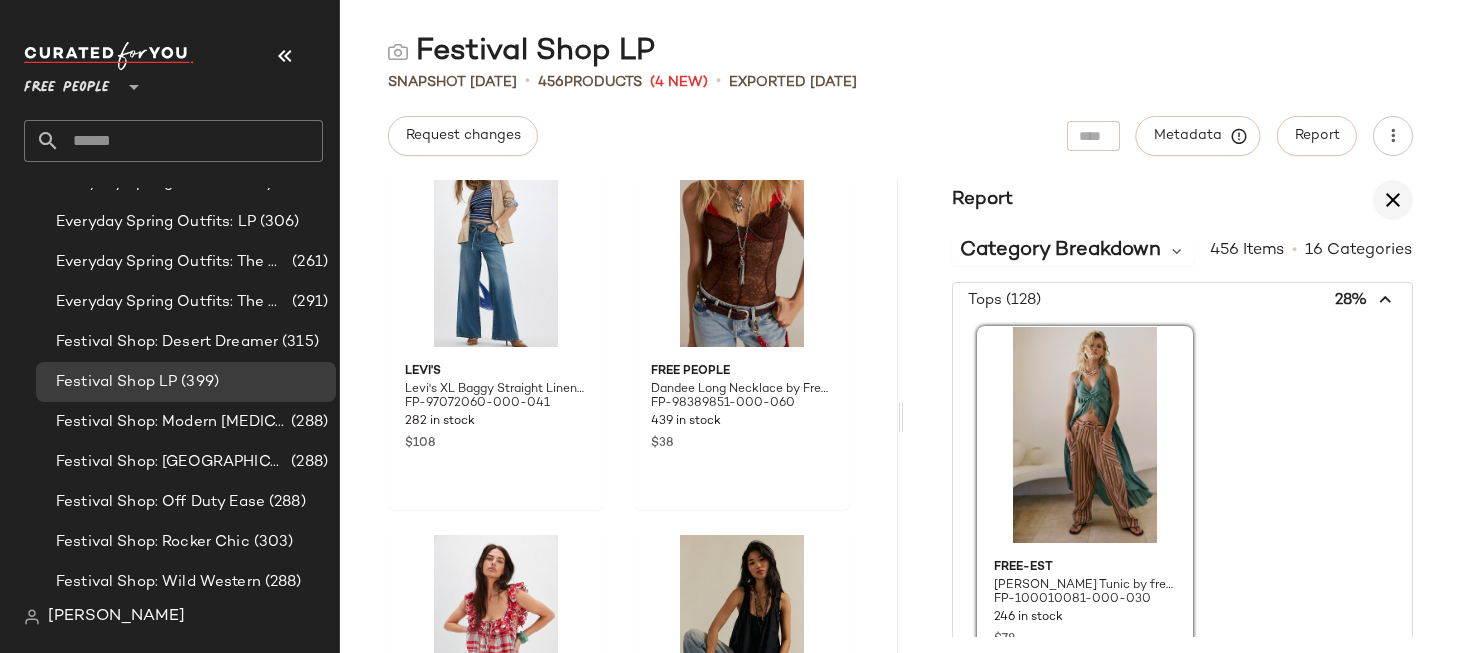 click at bounding box center (1393, 200) 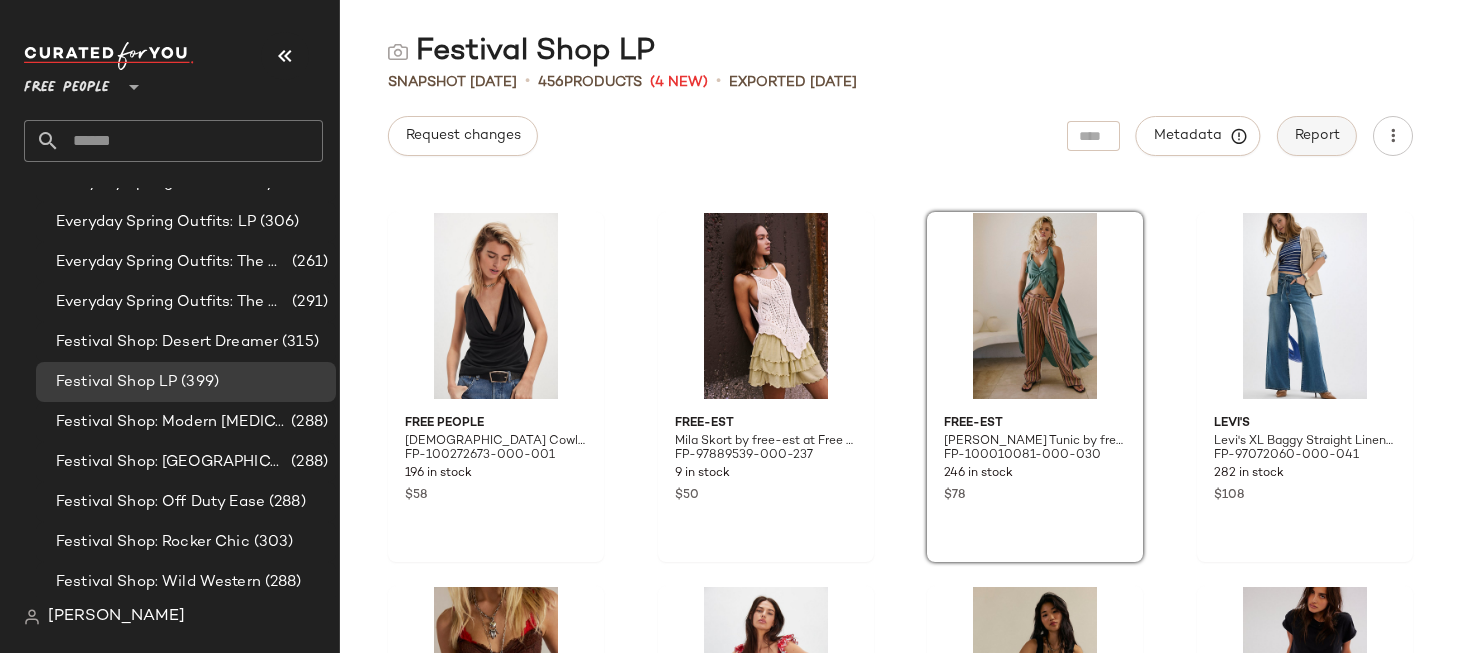 click on "Report" 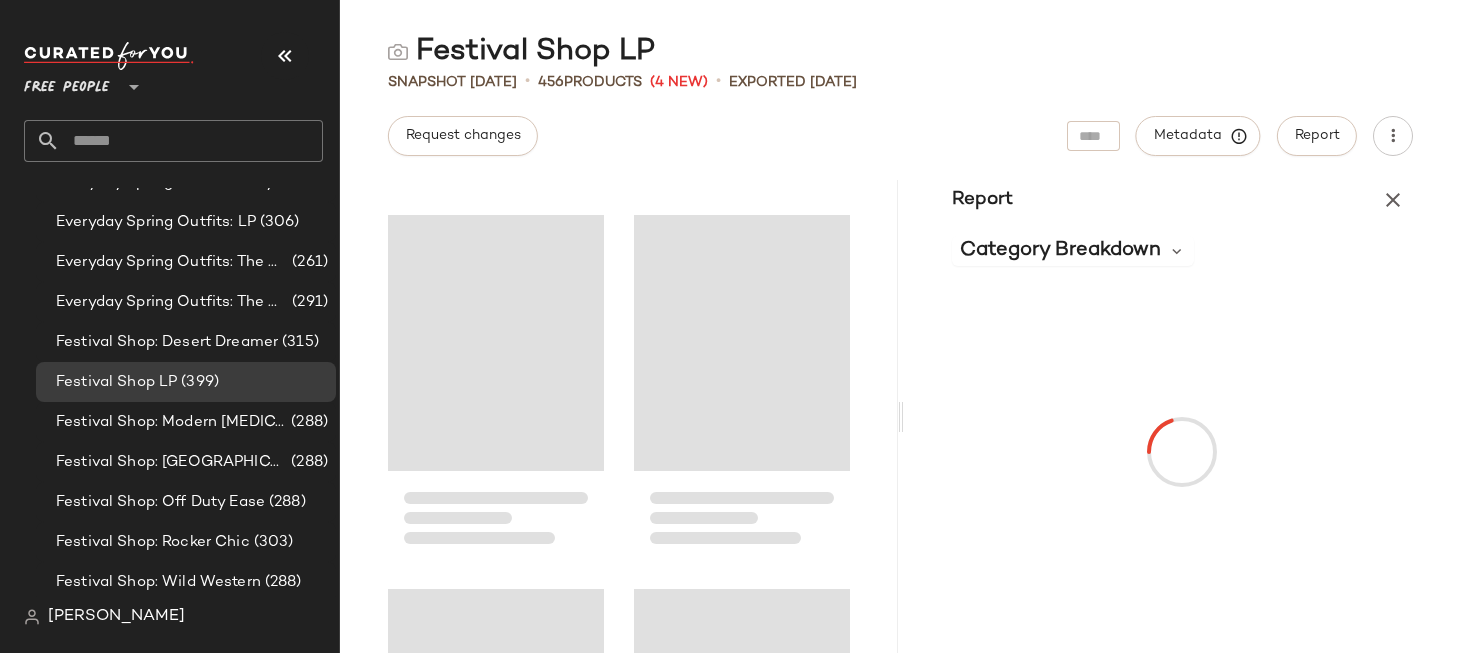 scroll, scrollTop: 12716, scrollLeft: 0, axis: vertical 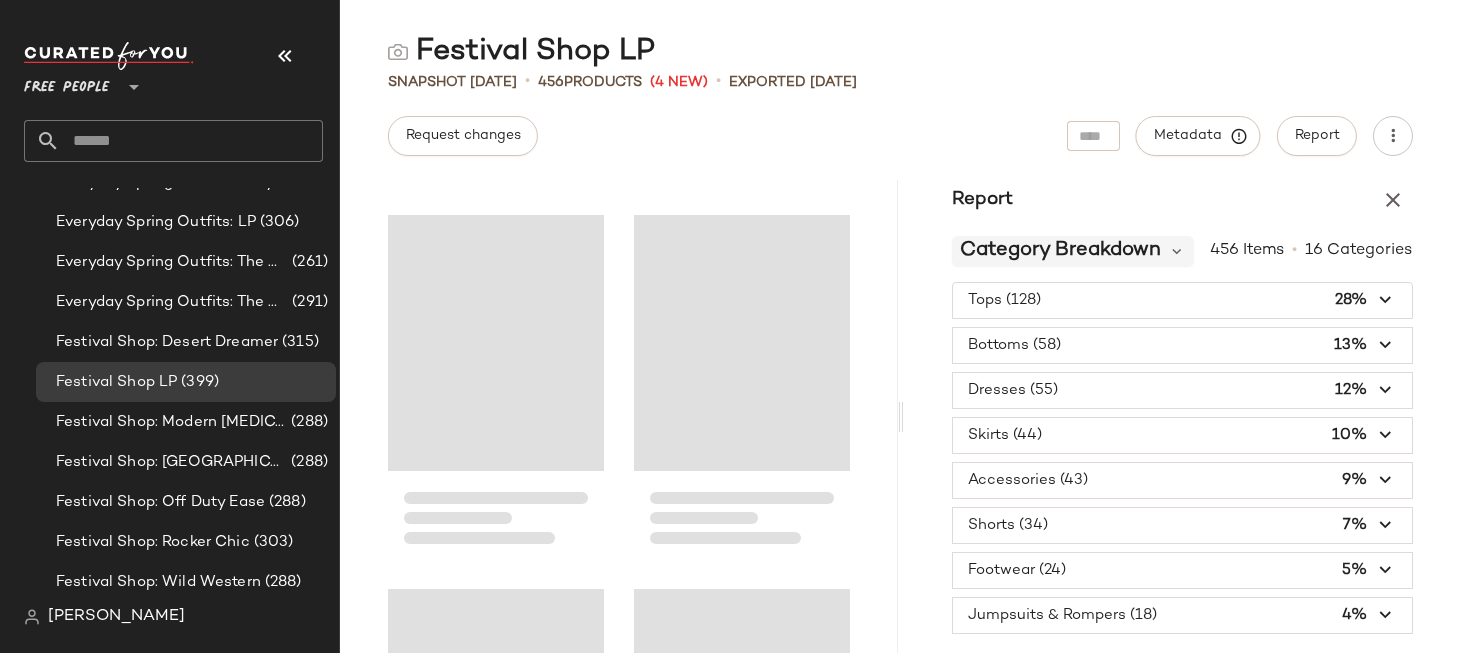 click on "Category Breakdown" at bounding box center [1060, 251] 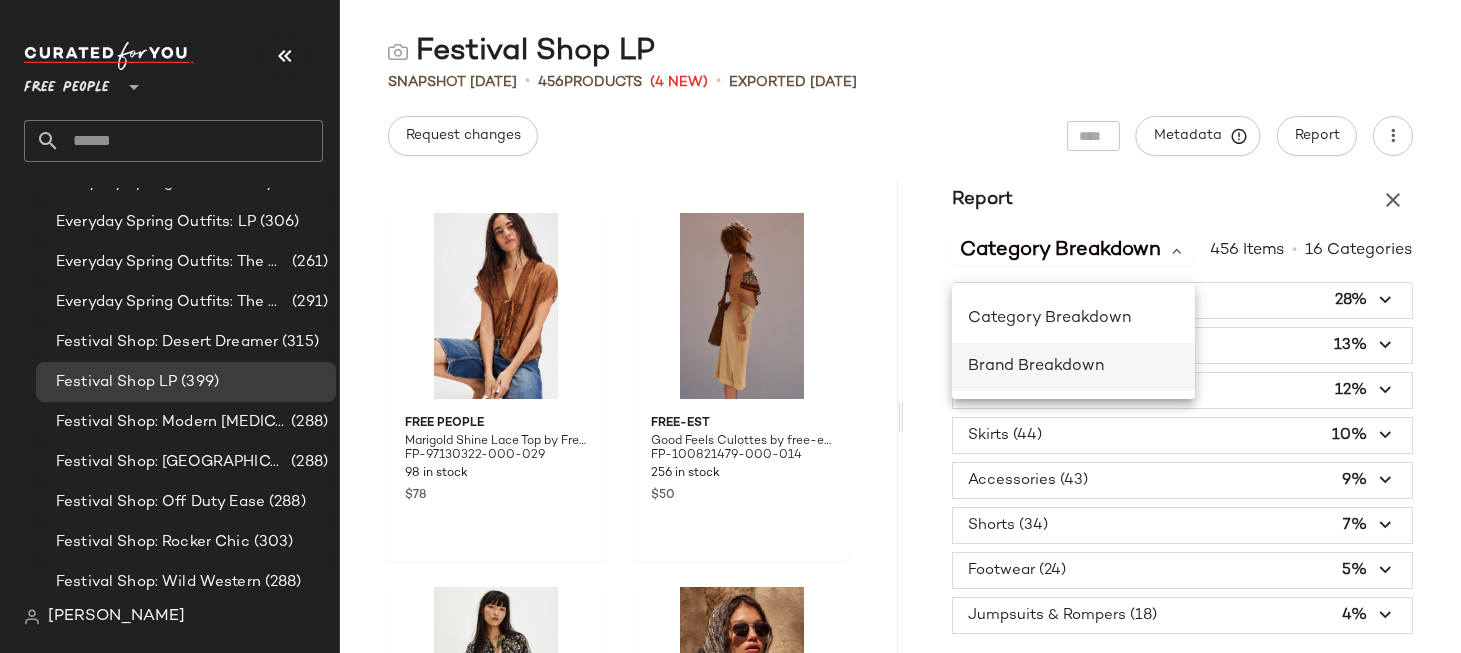 click on "Brand Breakdown" 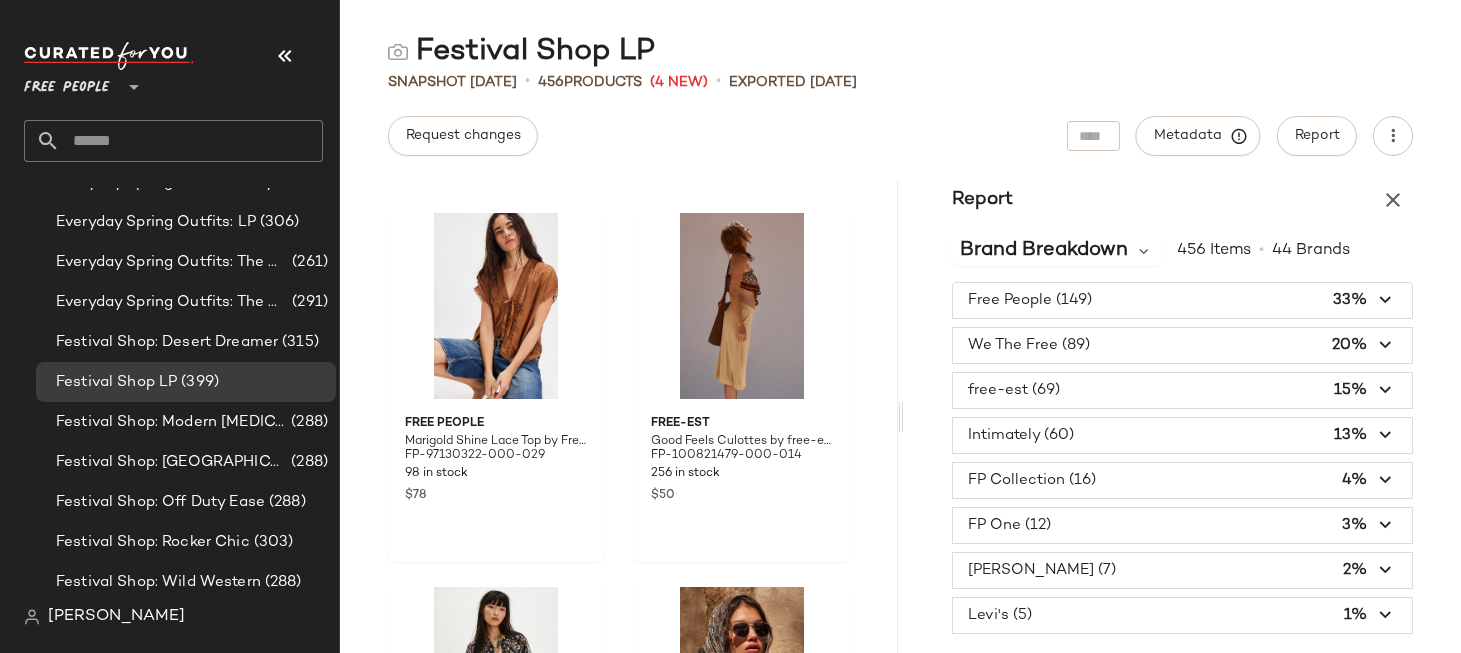 click at bounding box center (1183, 300) 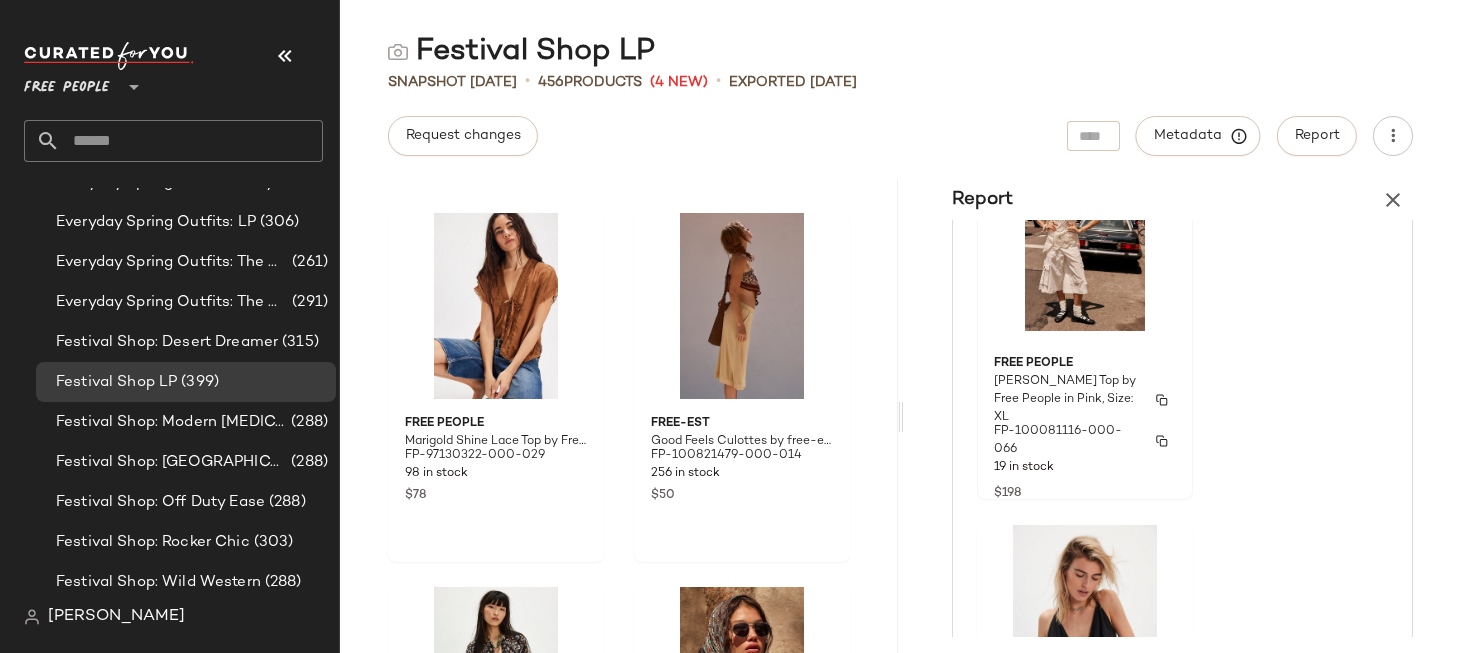 scroll, scrollTop: 177, scrollLeft: 0, axis: vertical 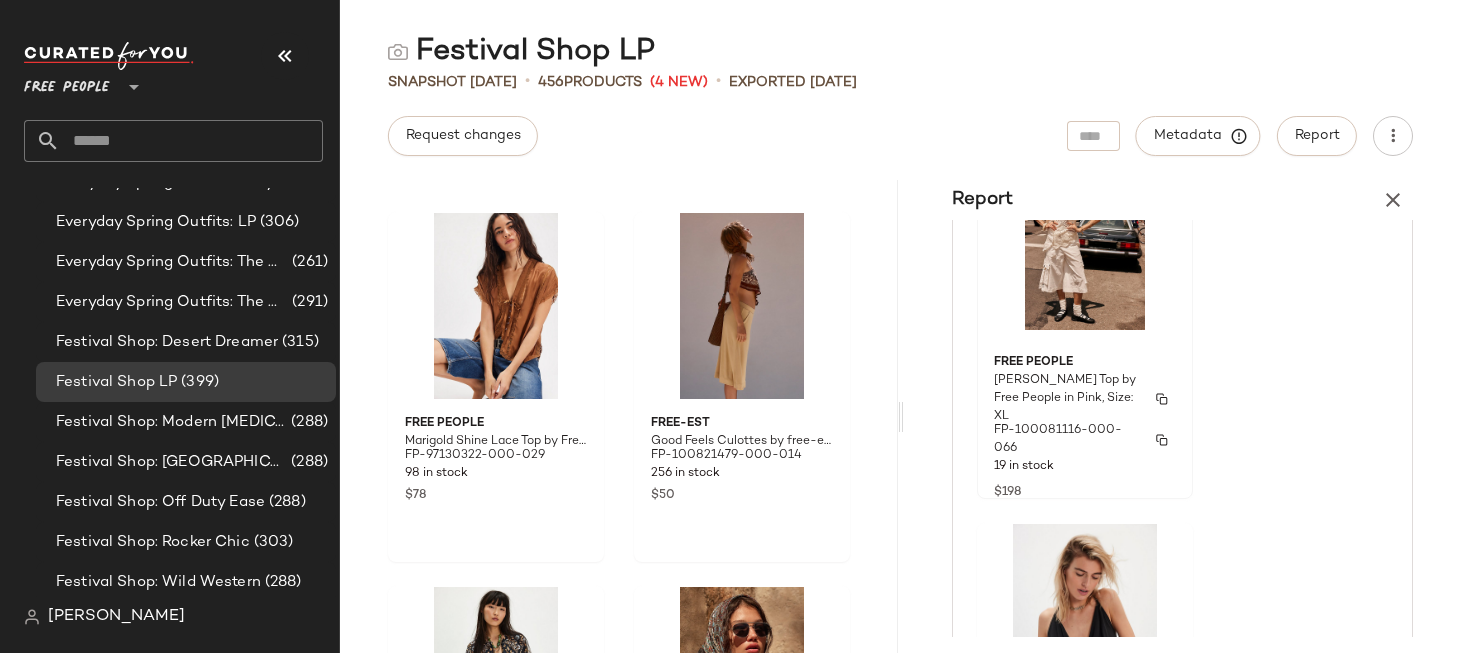 click on "[PERSON_NAME] Top by Free People in Pink, Size: XL" at bounding box center [1067, 399] 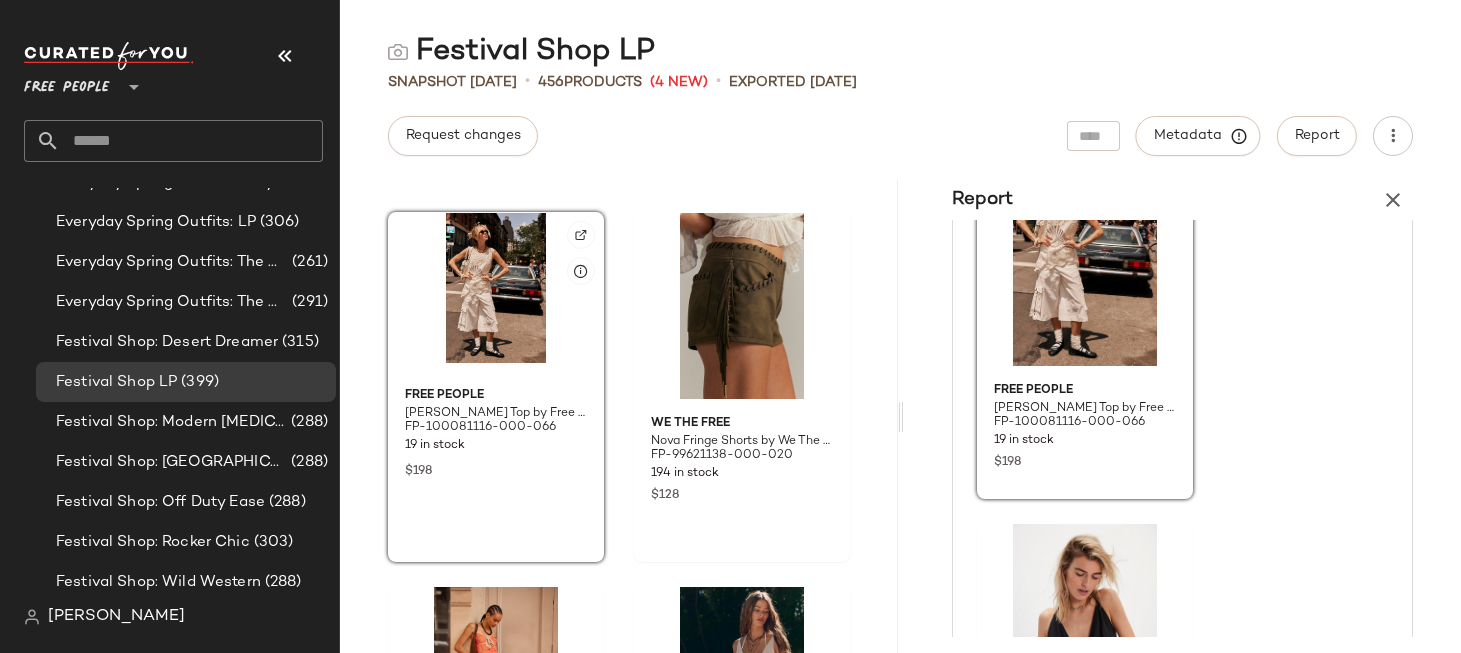 scroll, scrollTop: 6628, scrollLeft: 0, axis: vertical 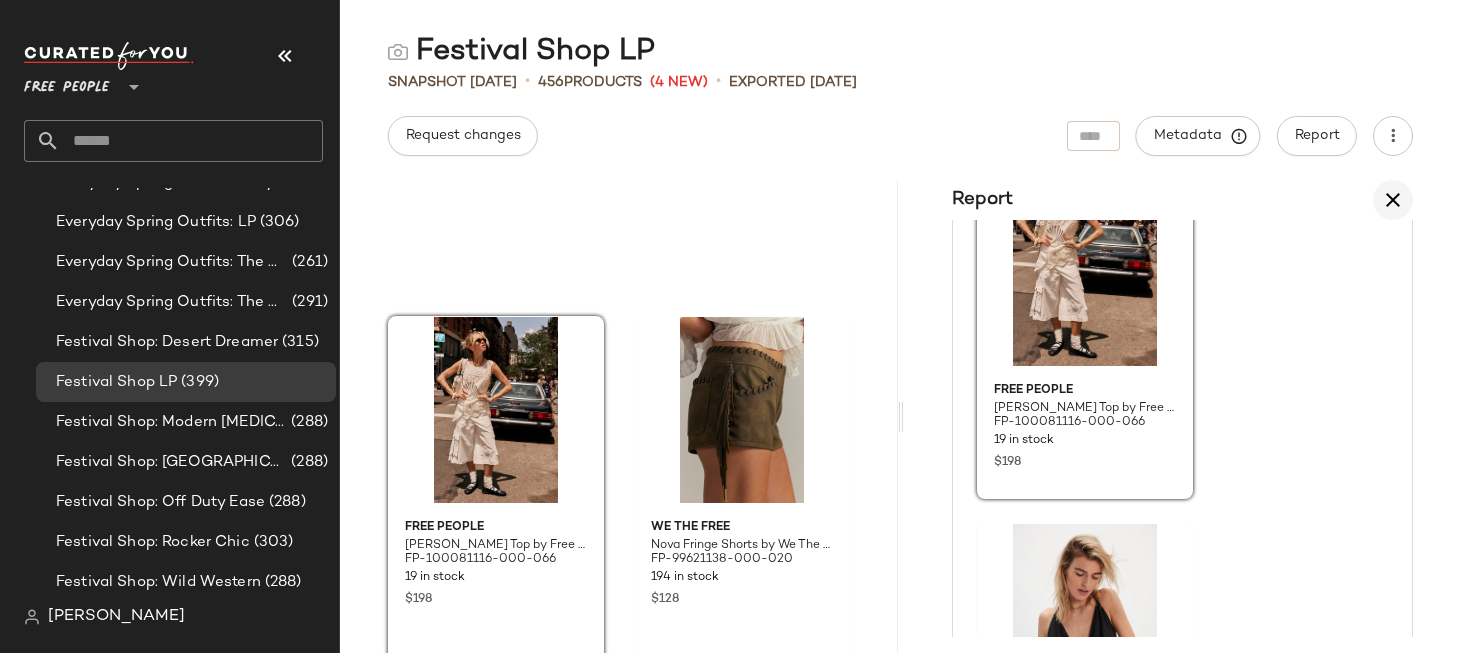 click at bounding box center (1393, 200) 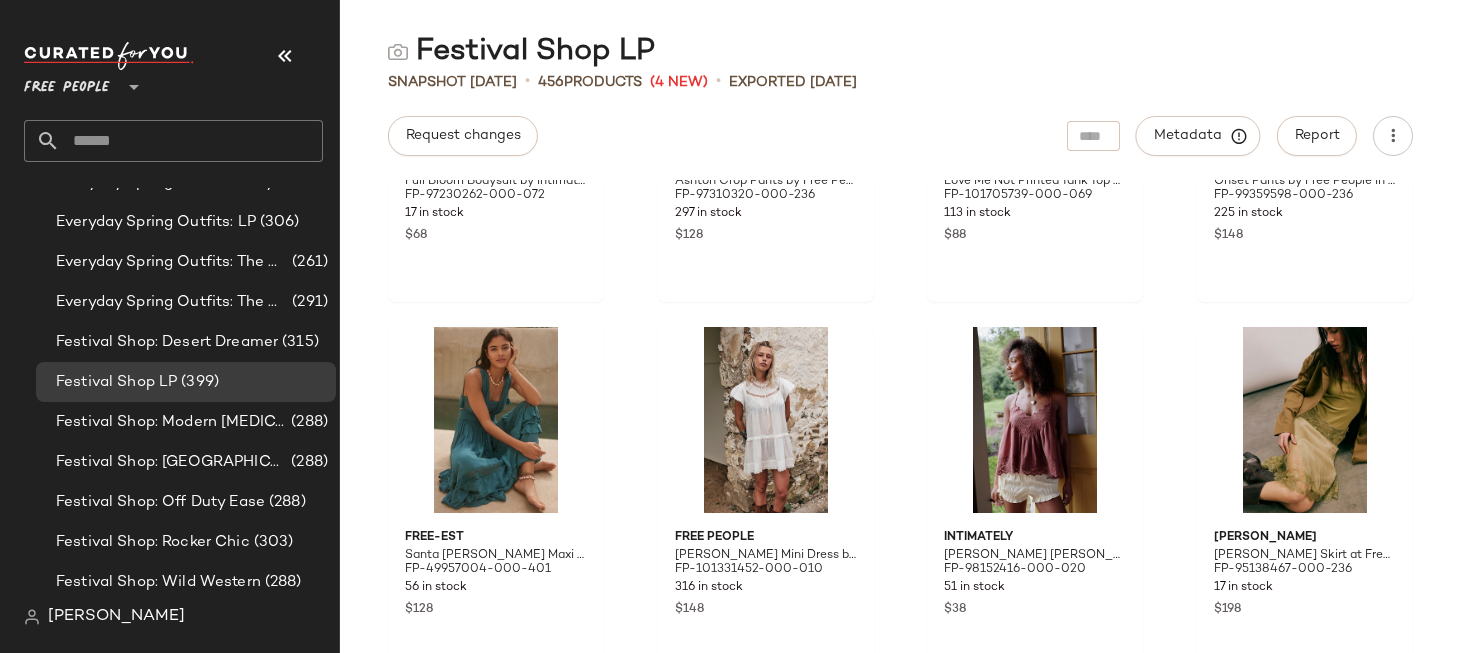 scroll, scrollTop: 0, scrollLeft: 0, axis: both 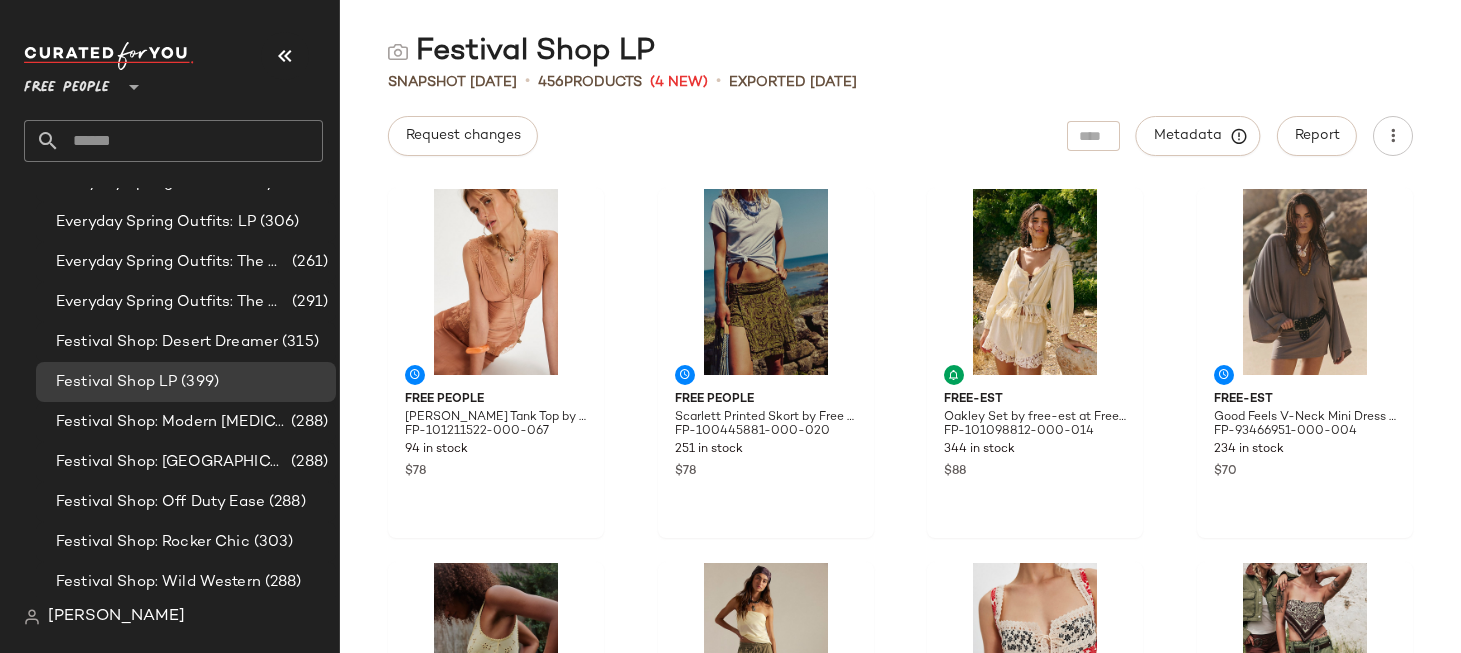 click 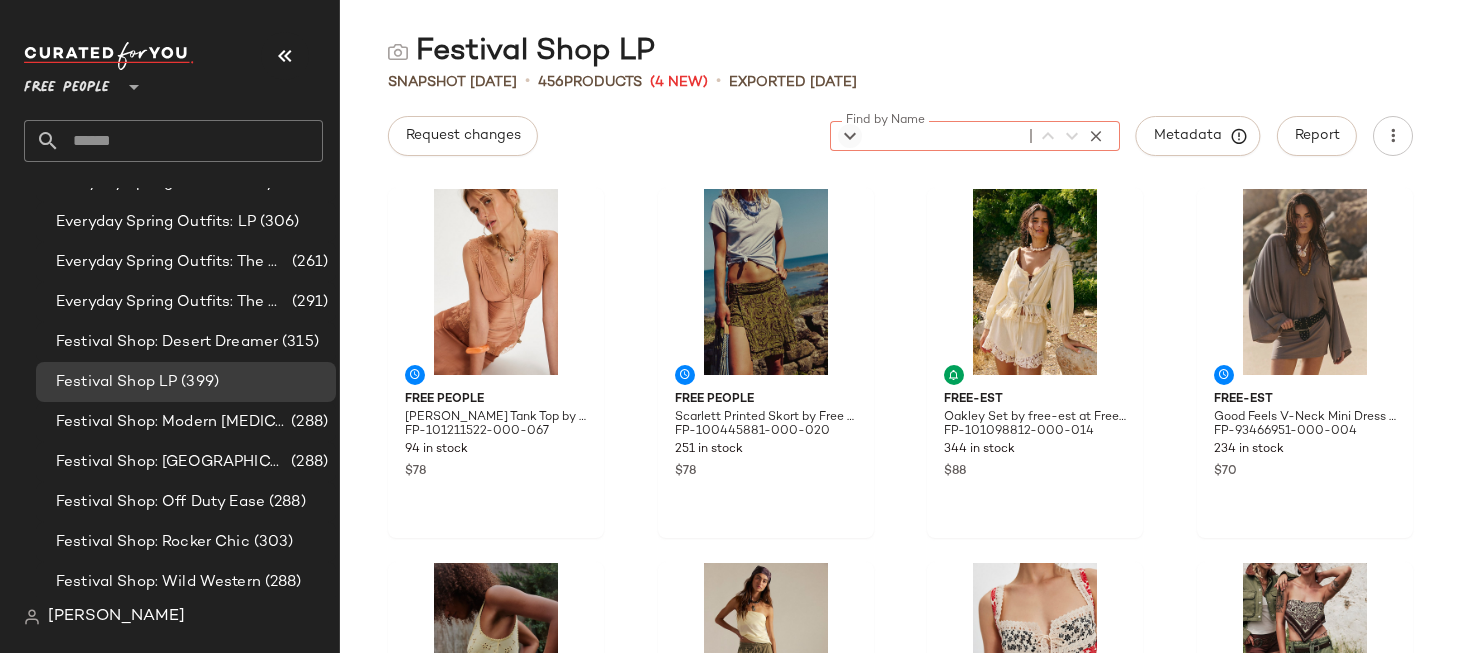 click at bounding box center [850, 136] 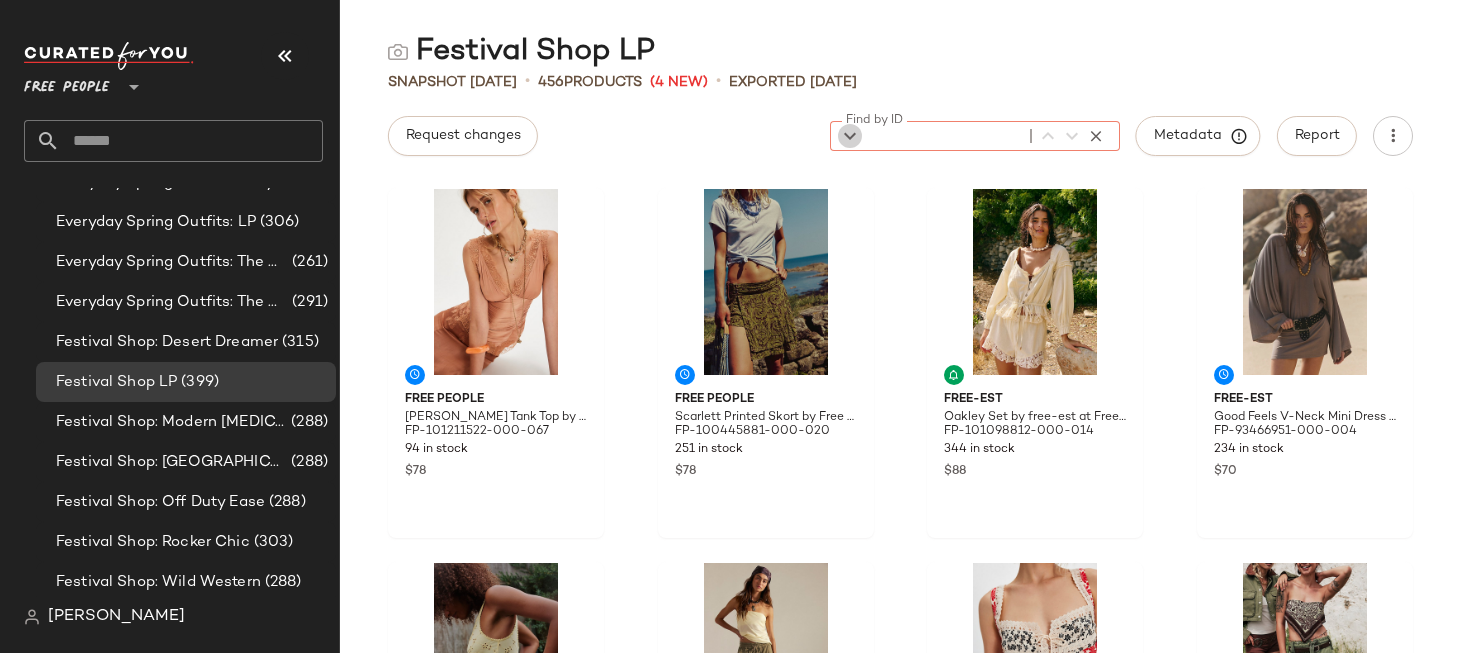 click at bounding box center (850, 136) 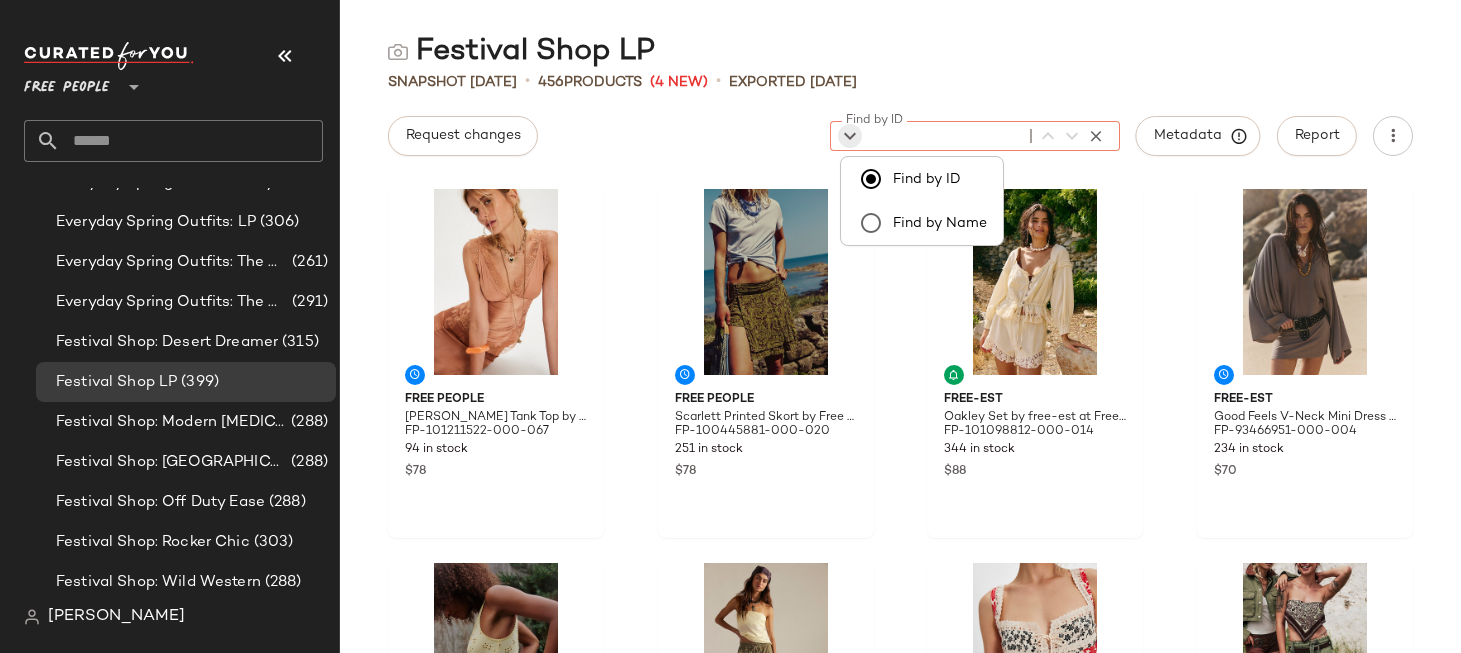 click on "Find by Name" 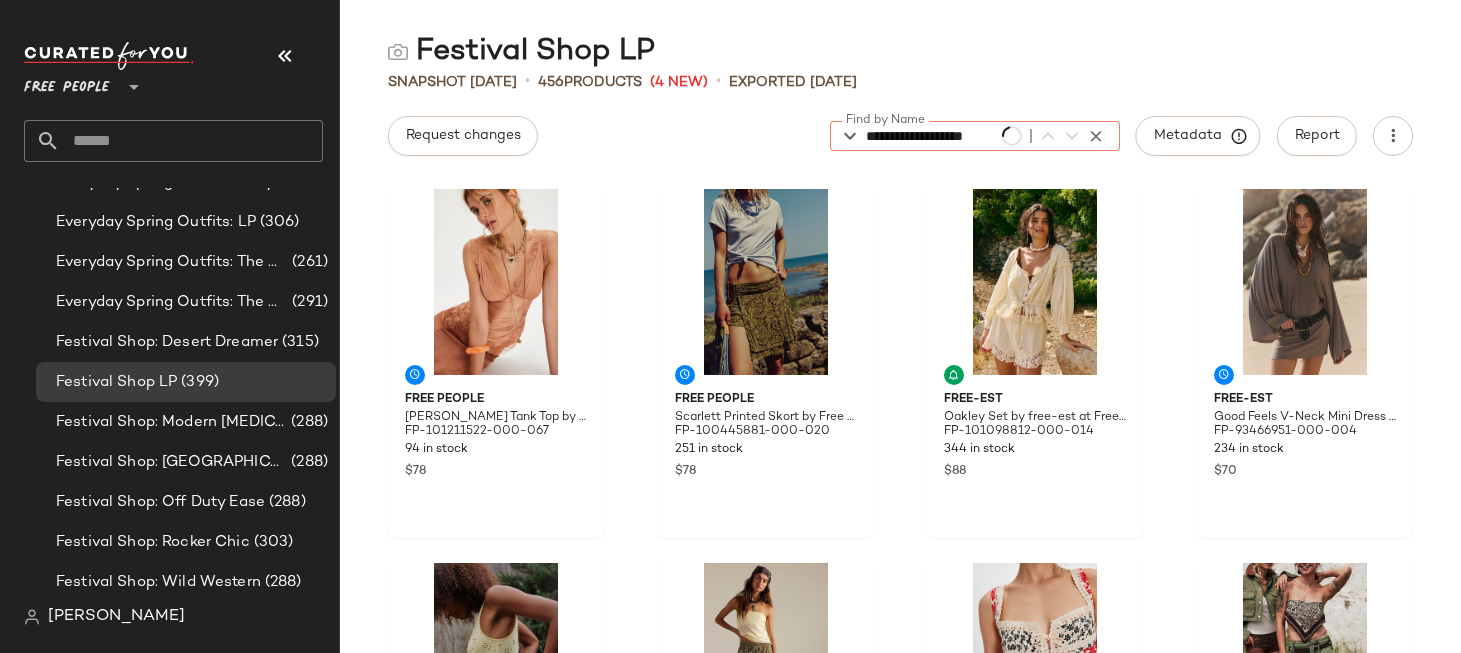 scroll, scrollTop: 0, scrollLeft: 2, axis: horizontal 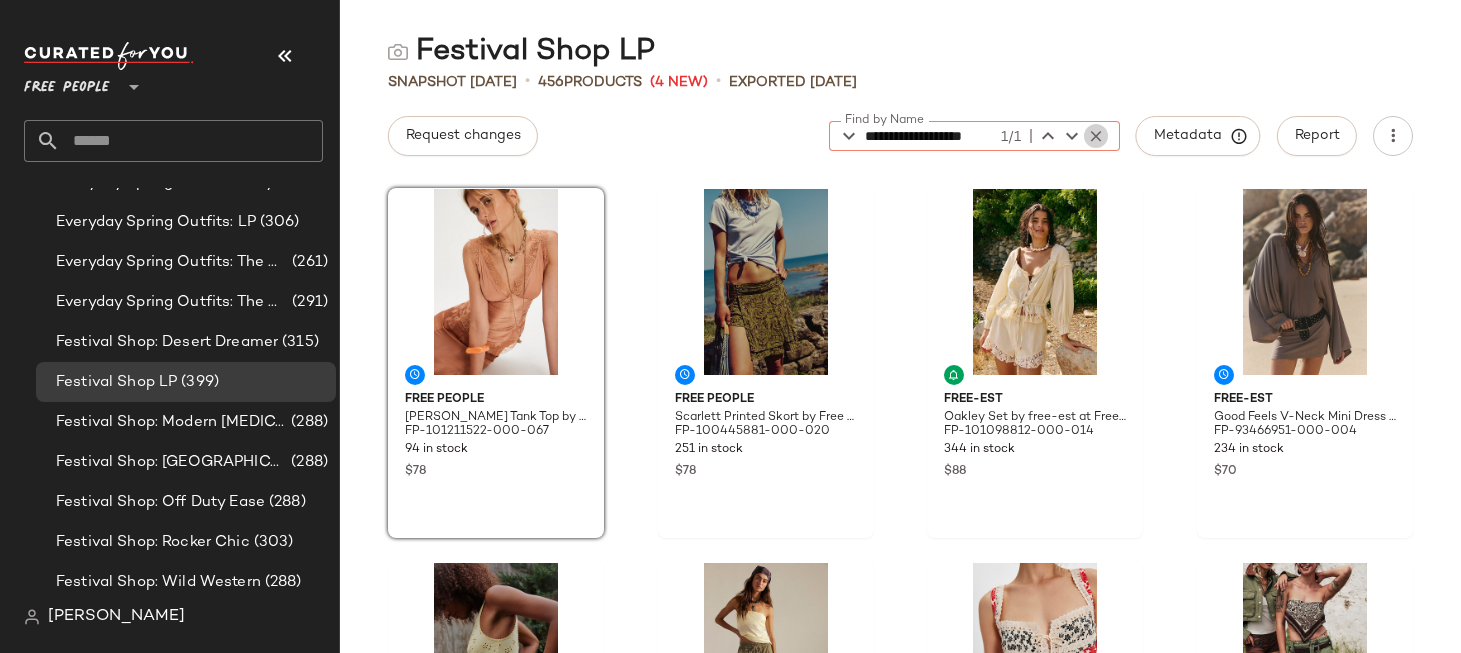 click 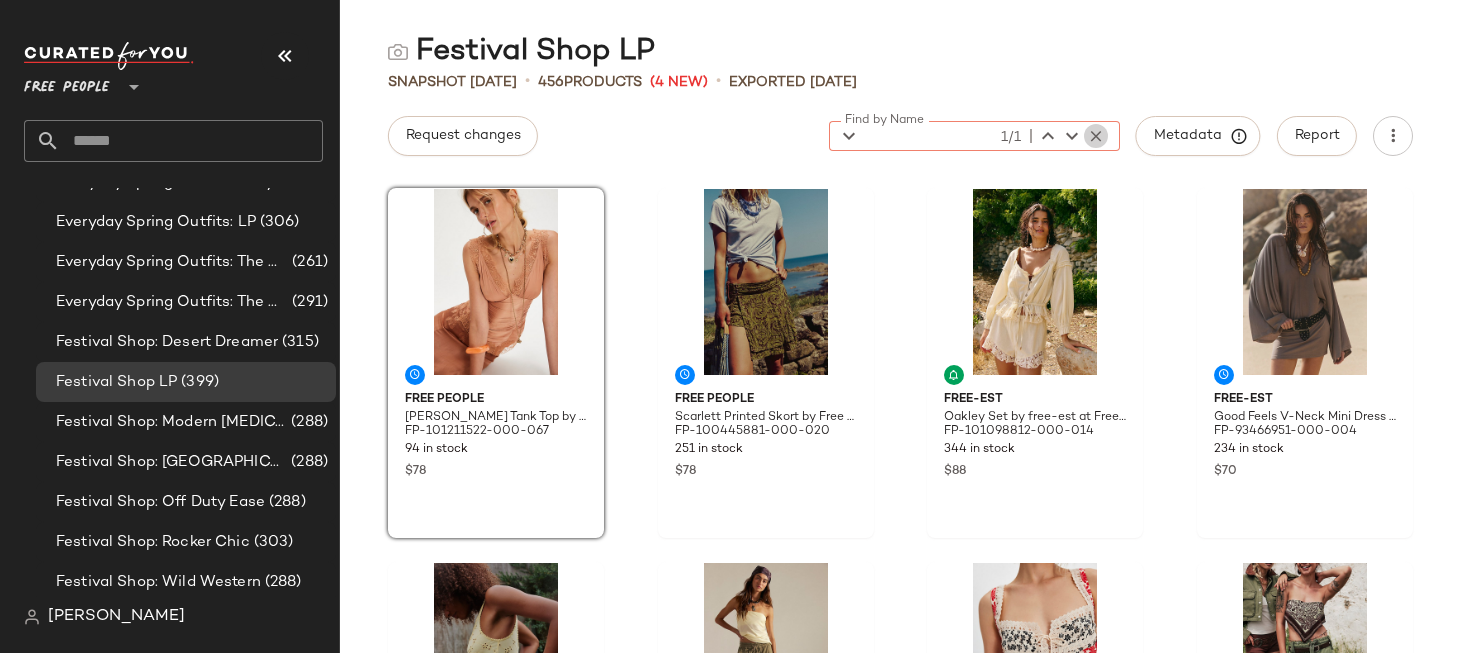 scroll, scrollTop: 0, scrollLeft: 0, axis: both 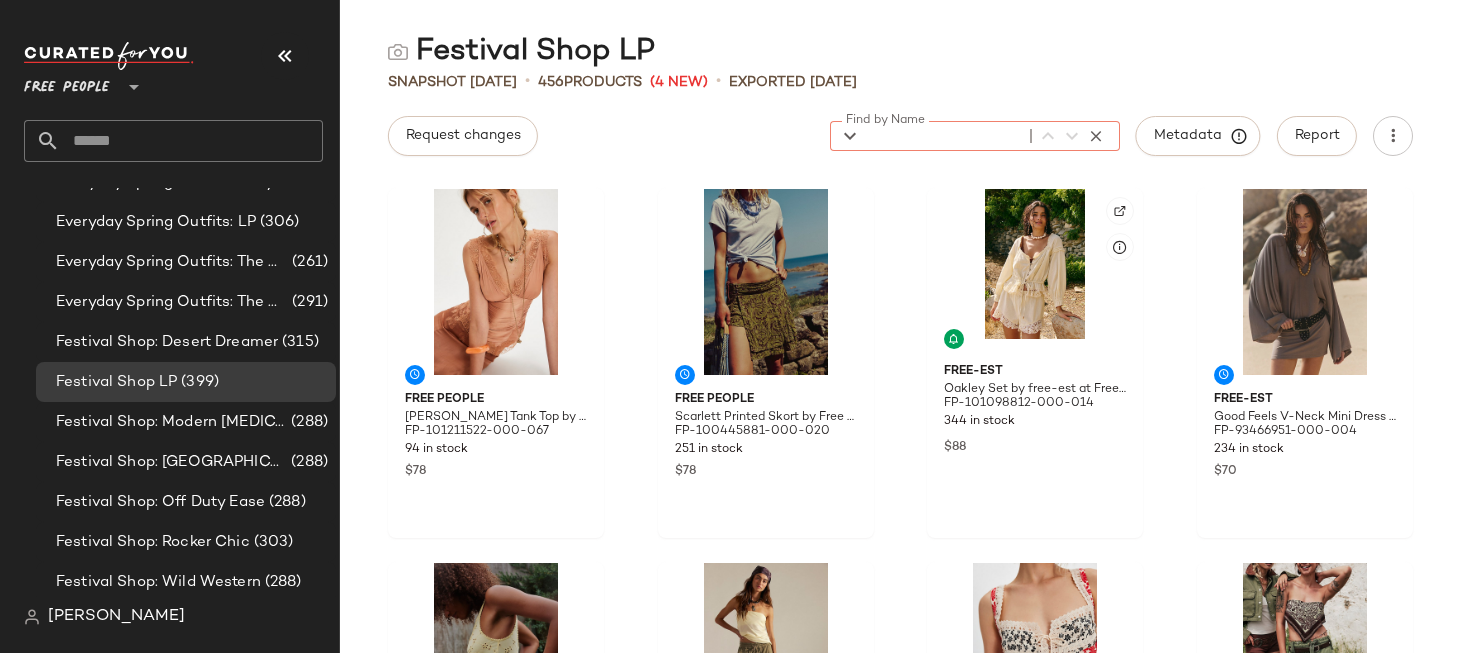 click on "Free People [PERSON_NAME] Lace Tank Top by Free People in Pink, Size: XS FP-101211522-000-067 94 in stock $78 Free People Scarlett Printed Skort by Free People in Brown, Size: M FP-100445881-000-020 251 in stock $78 free-est Oakley Set by free-est at Free People in Tan, Size: M FP-101098812-000-014 344 in stock $88 free-est Good Feels V-Neck Mini Dress by free-est at Free People in Grey, Size: XL FP-93466951-000-004 234 in stock $70 Intimately Full Bloom Bodysuit by Intimately at Free People in Yellow, Size: L FP-97230262-000-072 17 in stock $68 Free People Ashton Crop Pants by Free People in Green, Size: M FP-97310320-000-236 297 in stock $128 Free People Love Me Not Printed Tank Top by Free People in Red, Size: M FP-101705739-000-069 113 in stock $88 Free People Onset Pants by Free People in Green, Size: L FP-99359598-000-236 225 in stock $148 free-est Santa [PERSON_NAME] Maxi Dress by free-est at Free People in Blue, Size: XS FP-49957004-000-401 56 in stock $128 Free People FP-101331452-000-010 316 in stock $148 $38 $198" 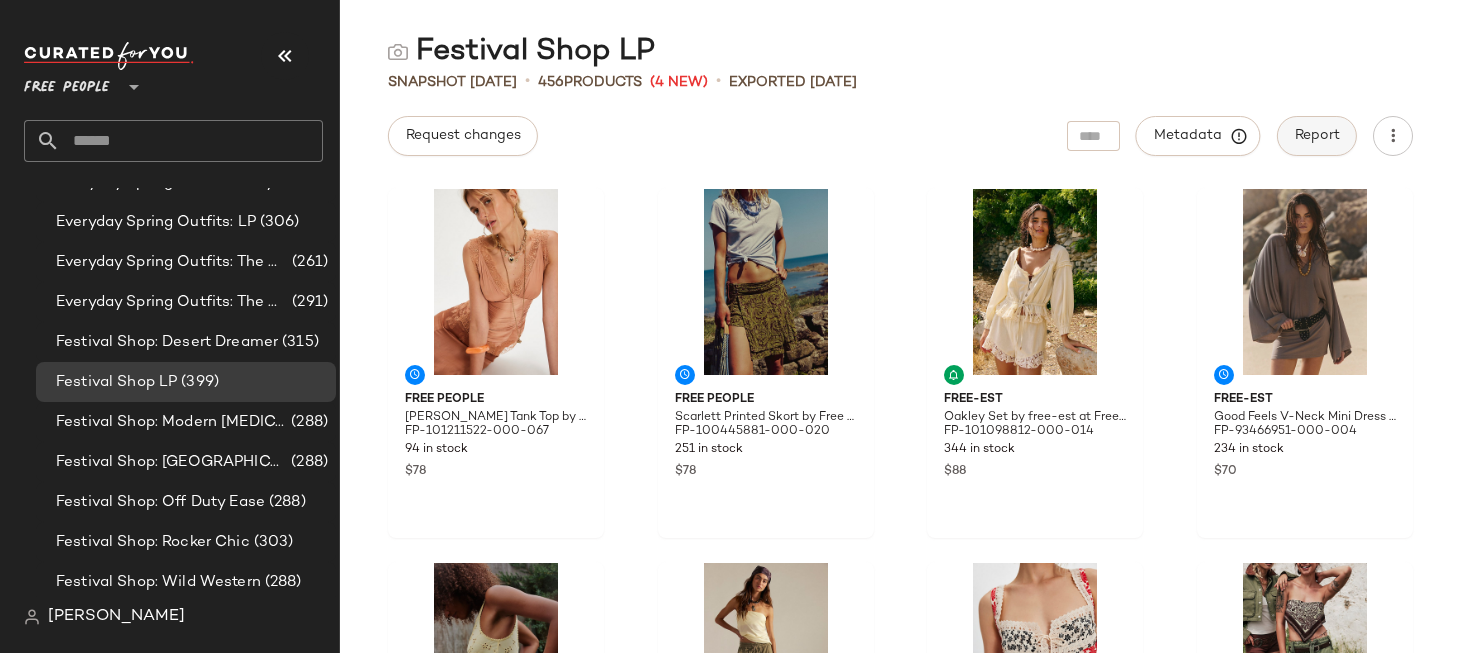 click on "Report" 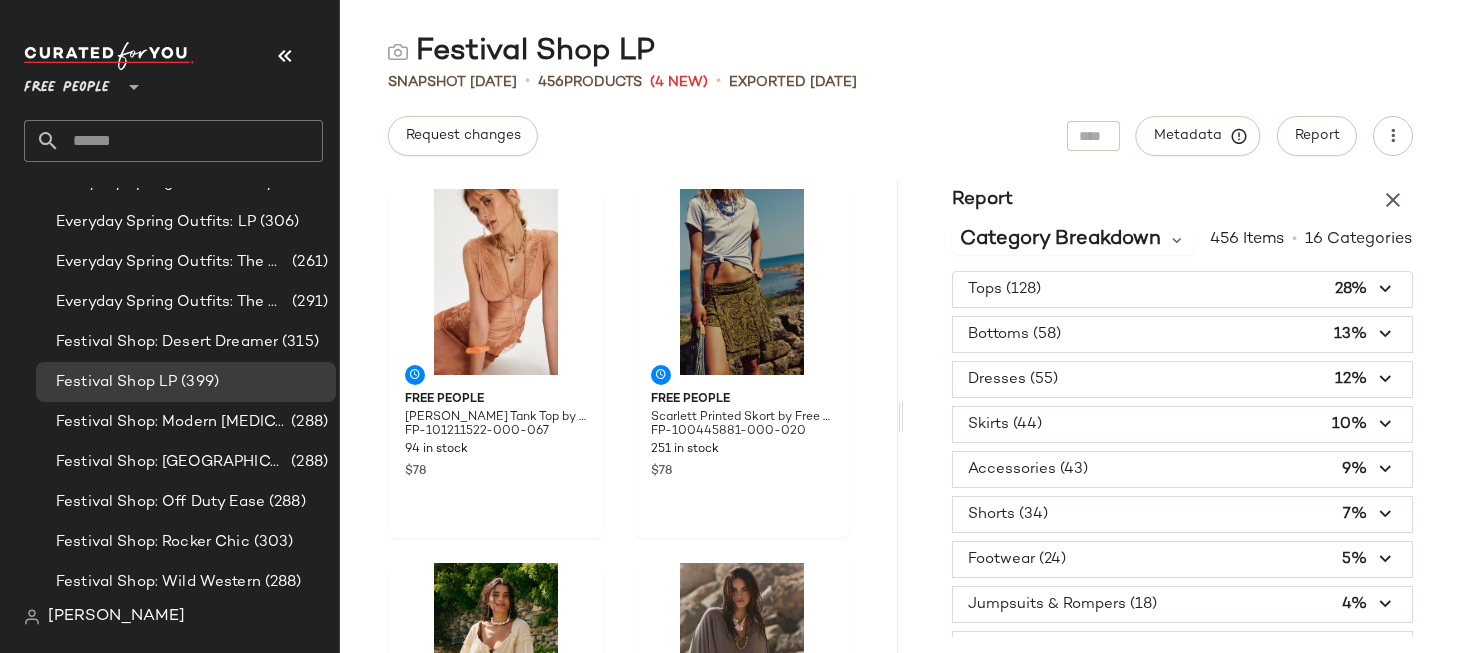 scroll, scrollTop: 28, scrollLeft: 0, axis: vertical 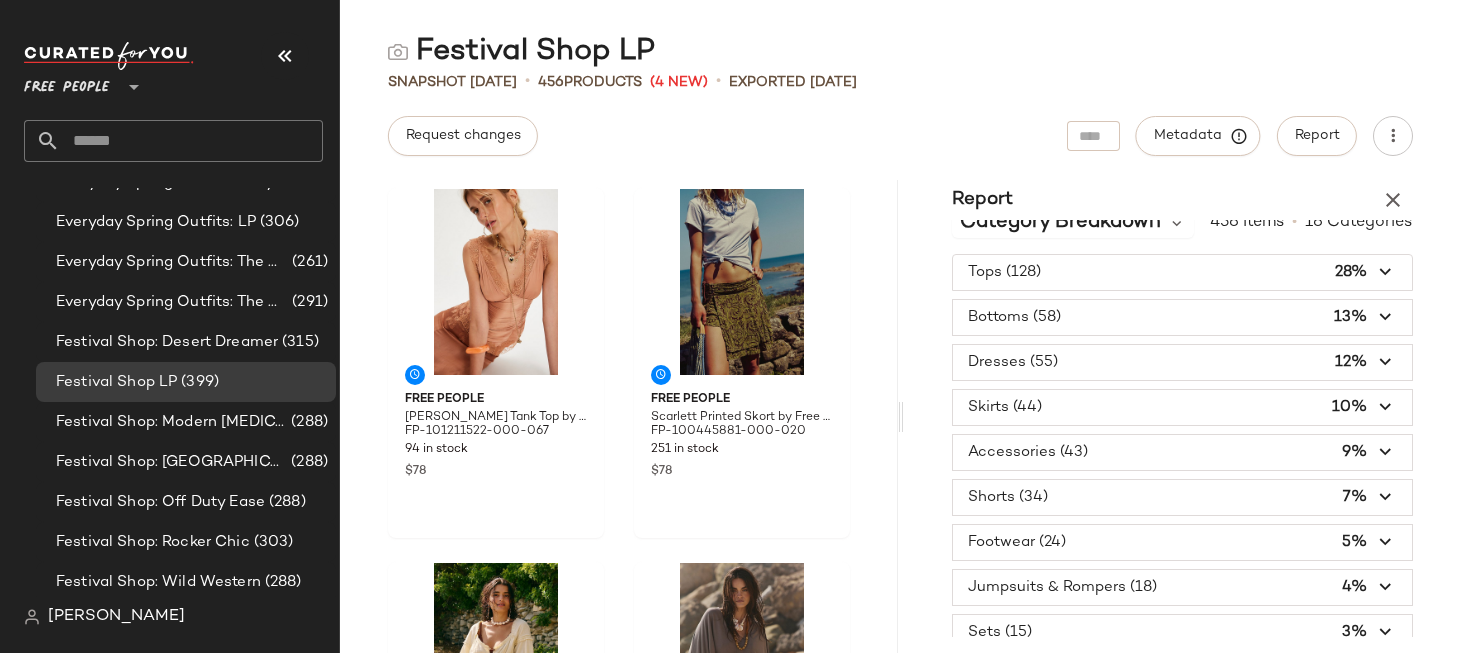 click at bounding box center (1183, 272) 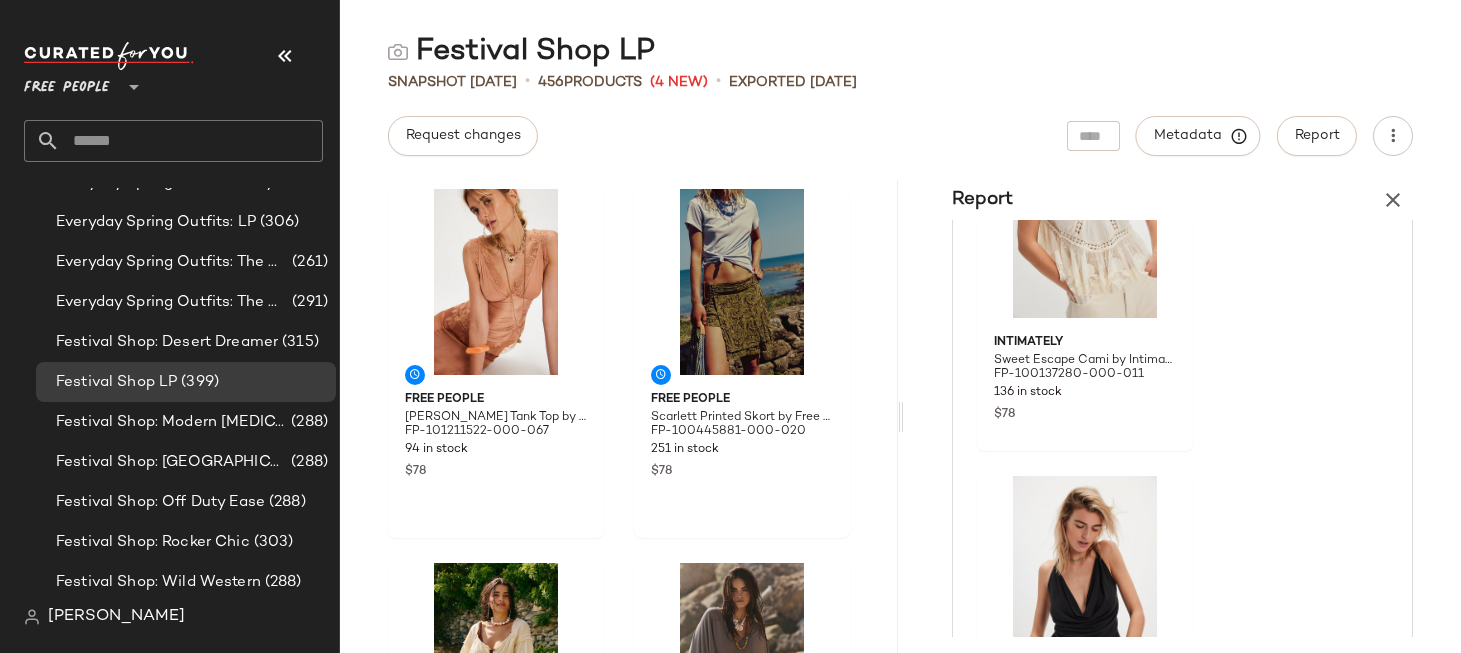 scroll, scrollTop: 0, scrollLeft: 0, axis: both 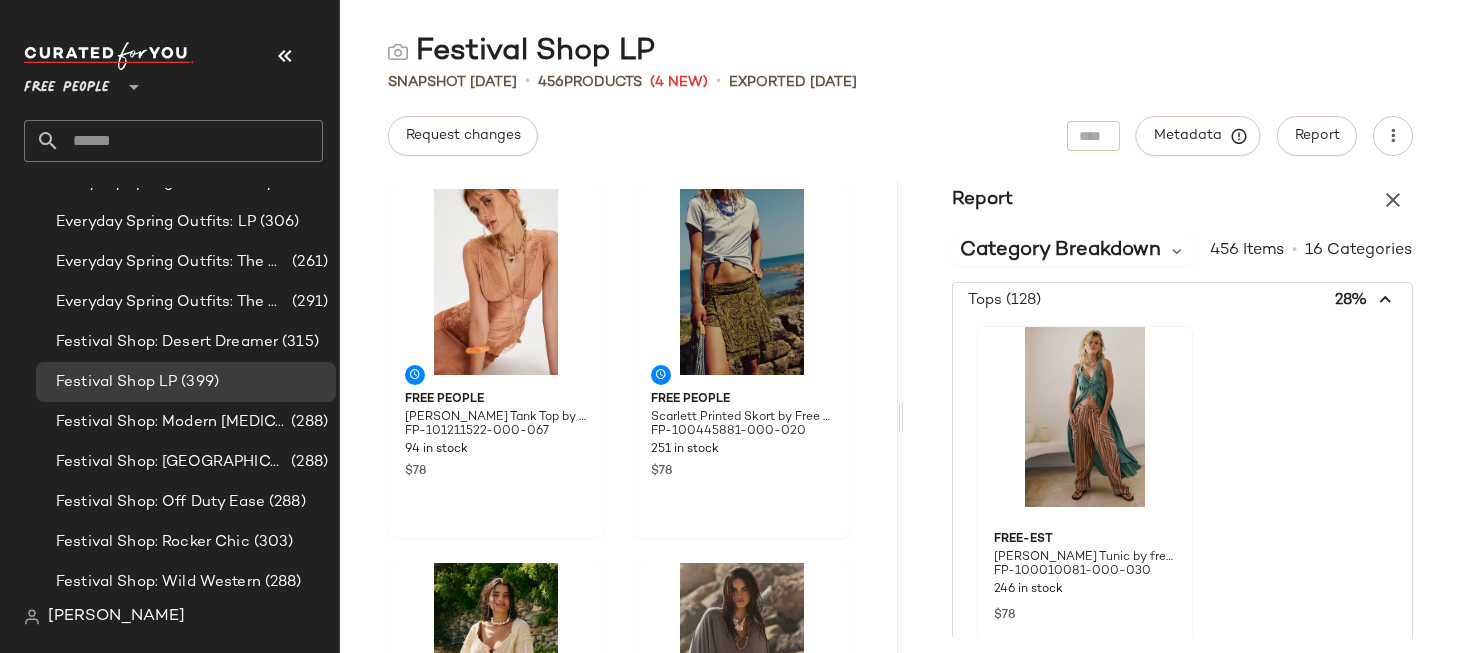 click 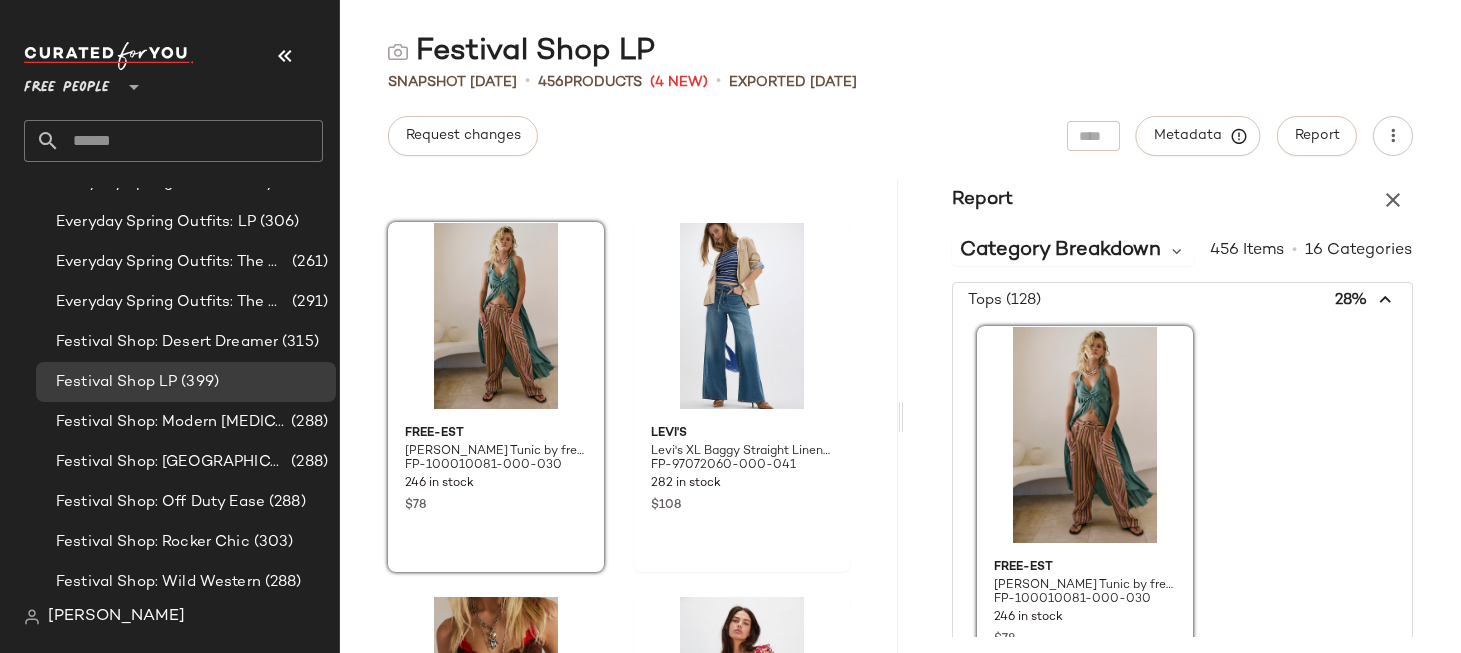 scroll, scrollTop: 51603, scrollLeft: 0, axis: vertical 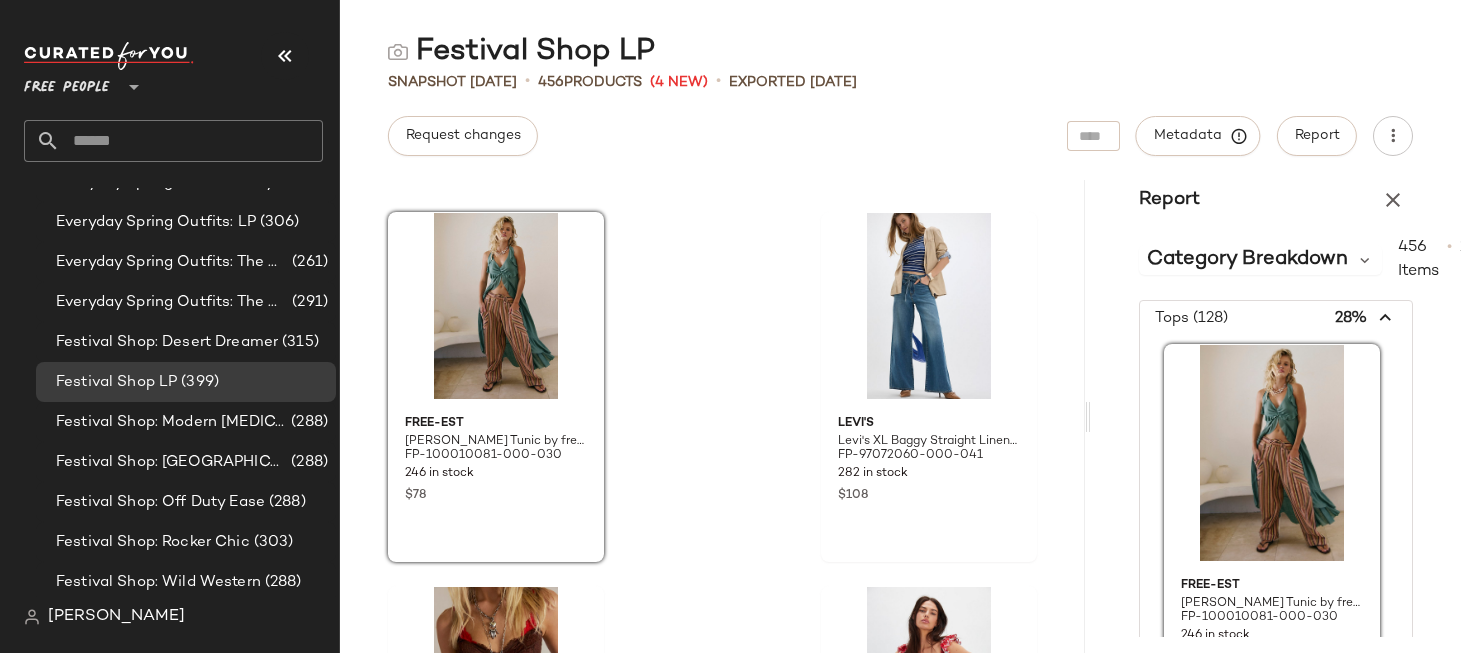 drag, startPoint x: 902, startPoint y: 417, endPoint x: 1169, endPoint y: 440, distance: 267.9888 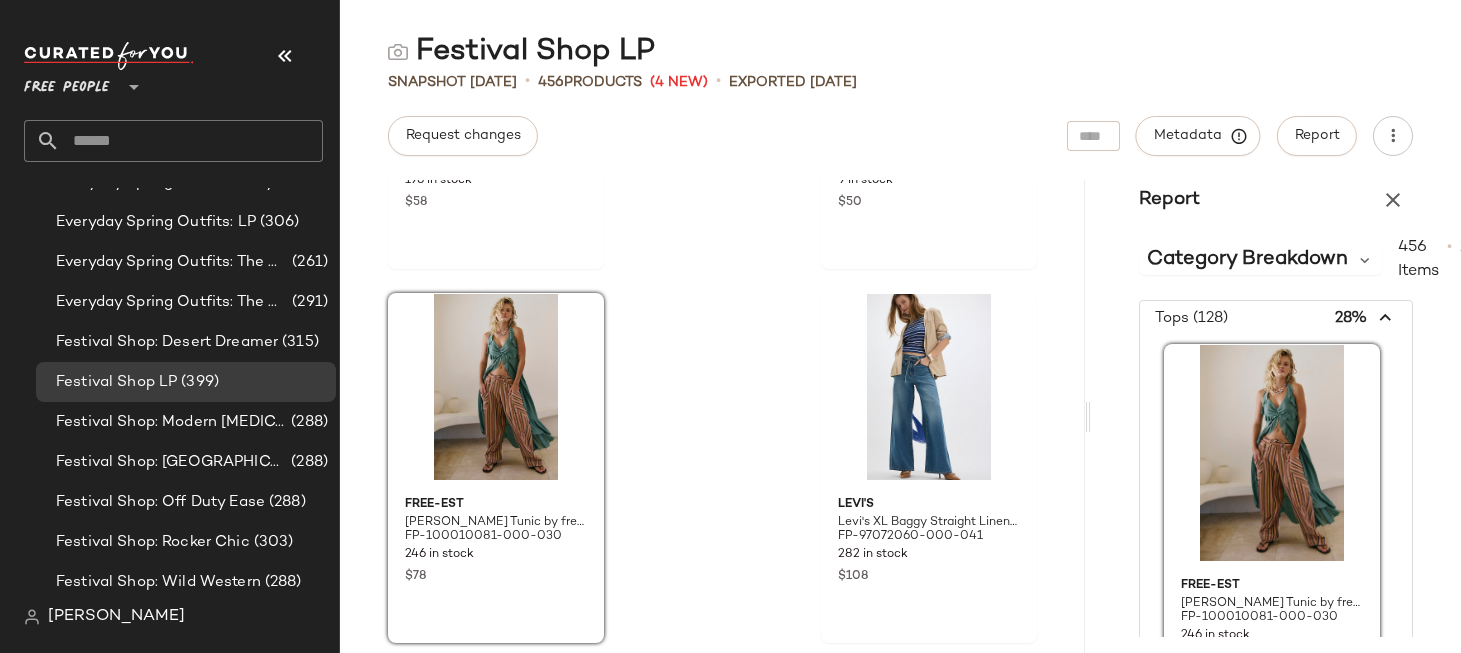 scroll, scrollTop: 25744, scrollLeft: 0, axis: vertical 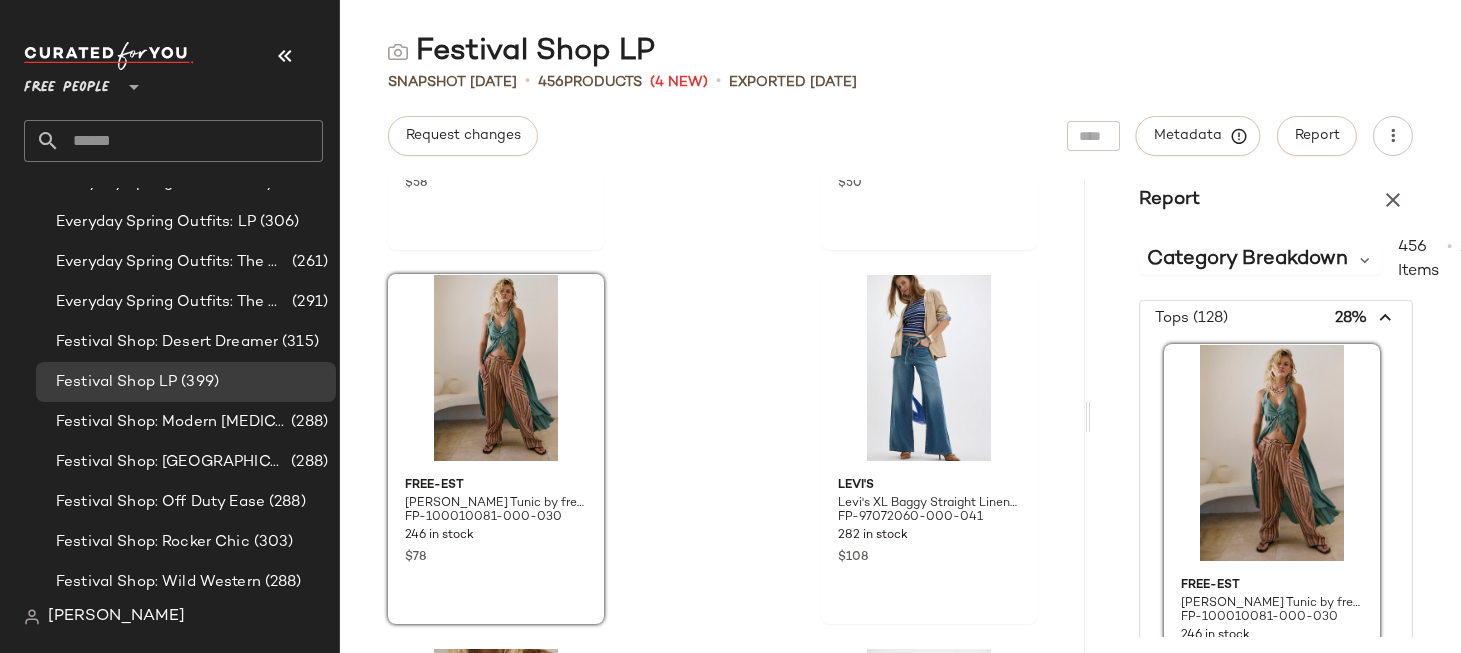 click on "Tops (128)  28% free-est [PERSON_NAME] Tunic by free-est at Free People in Green, Size: L FP-100010081-000-030 246 in stock $78 Free People [PERSON_NAME] Top by Free People in Pink, Size: XL FP-100081116-000-066 19 in stock $198 Intimately Sweet Escape Cami by Intimately at Free People in White, Size: XS FP-100137280-000-011 136 in stock $78 Free People Veda Cowl-Neck Cami by Free People in Black, Size: S FP-100272673-000-001 196 in stock $58 Profound Profound Suede Camp Shirt at Free People in Brown, Size: XS FP-100299981-000-029 41 in stock $310 [PERSON_NAME] K Serius Sleeveless Poncho Jacket at Free People in Tan, Size: M FP-101170181-000-014 35 in stock $425 Free People [PERSON_NAME] Tank Top by Free People in Pink, Size: XS FP-101211522-000-067 94 in stock $78 Free People Love Me Not Printed Tank Top by Free People in Red, Size: M FP-101705739-000-069 113 in stock $88 Intimately Send Love Seamless Crop Top by Intimately at Free People in Black, Size: XS/S FP-102497716-000-001 326 in stock $38 Intimately $20" at bounding box center (1276, 24614) 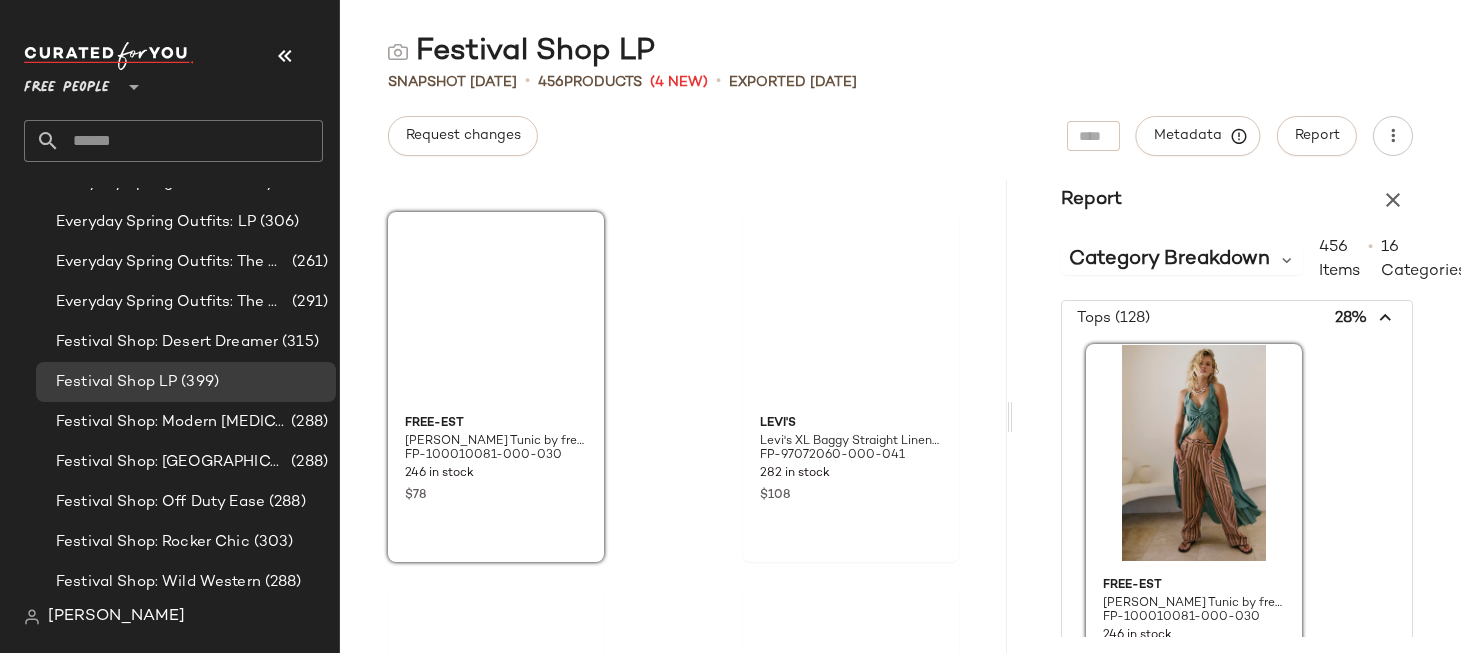 scroll, scrollTop: 25806, scrollLeft: 0, axis: vertical 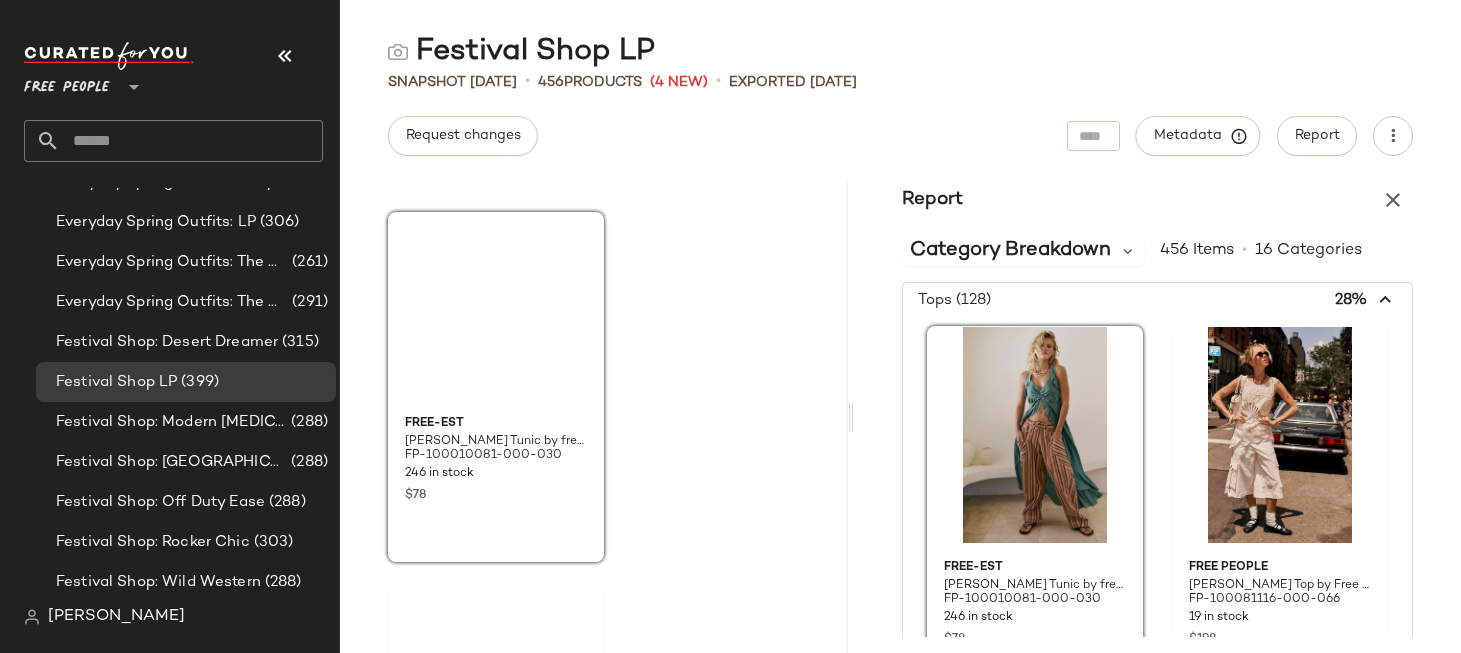 drag, startPoint x: 1066, startPoint y: 404, endPoint x: 716, endPoint y: 427, distance: 350.7549 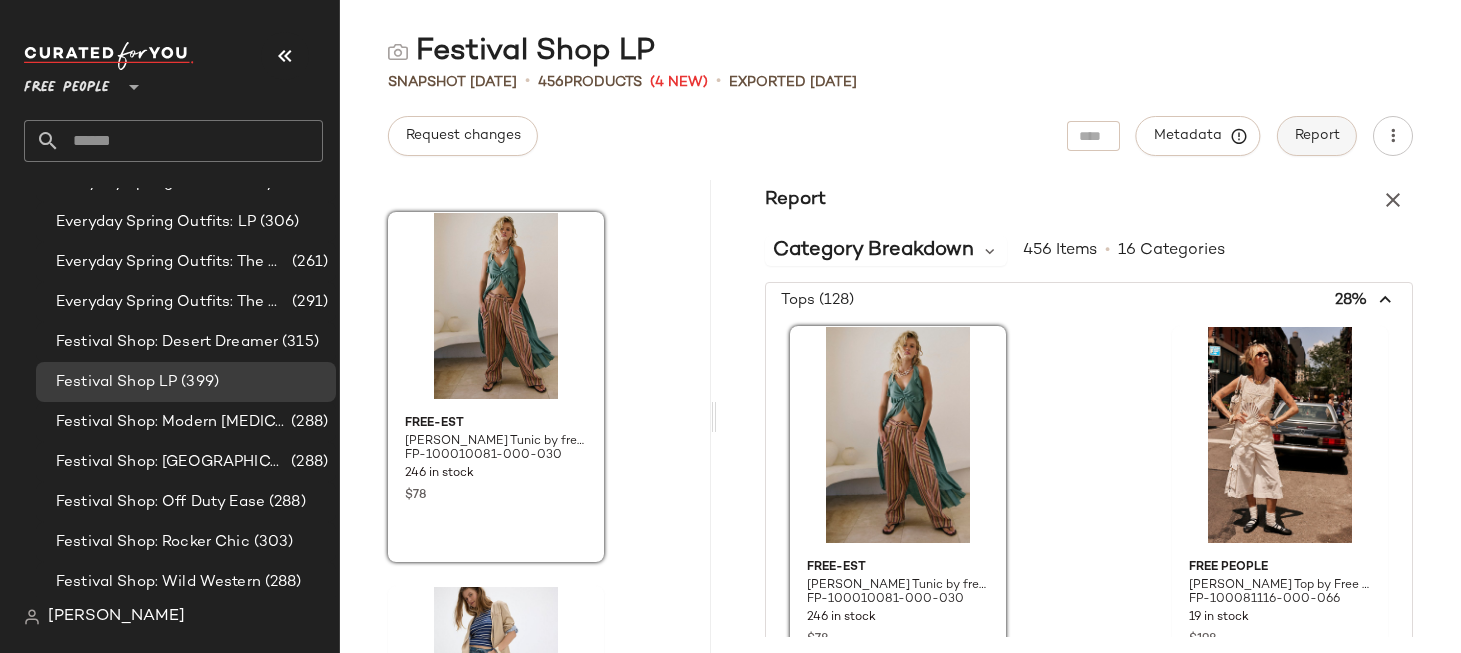 click on "Report" at bounding box center [1317, 136] 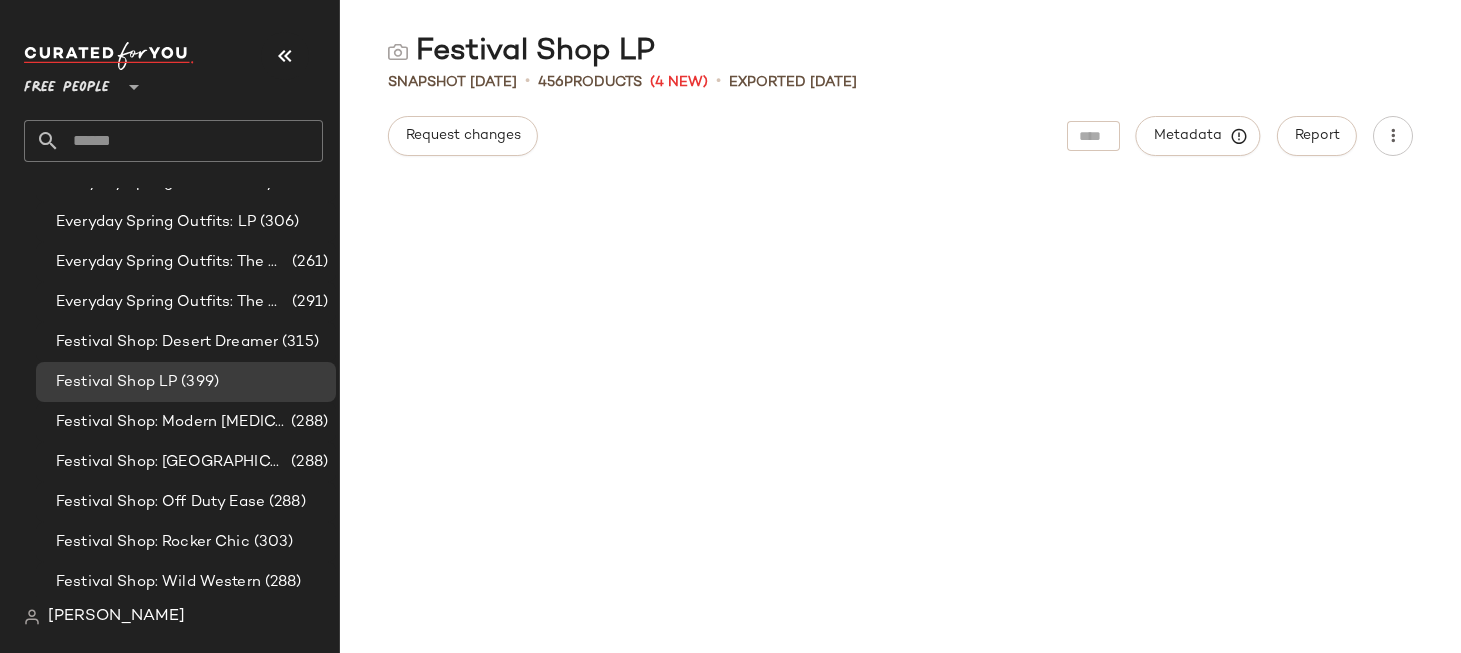 scroll, scrollTop: 0, scrollLeft: 0, axis: both 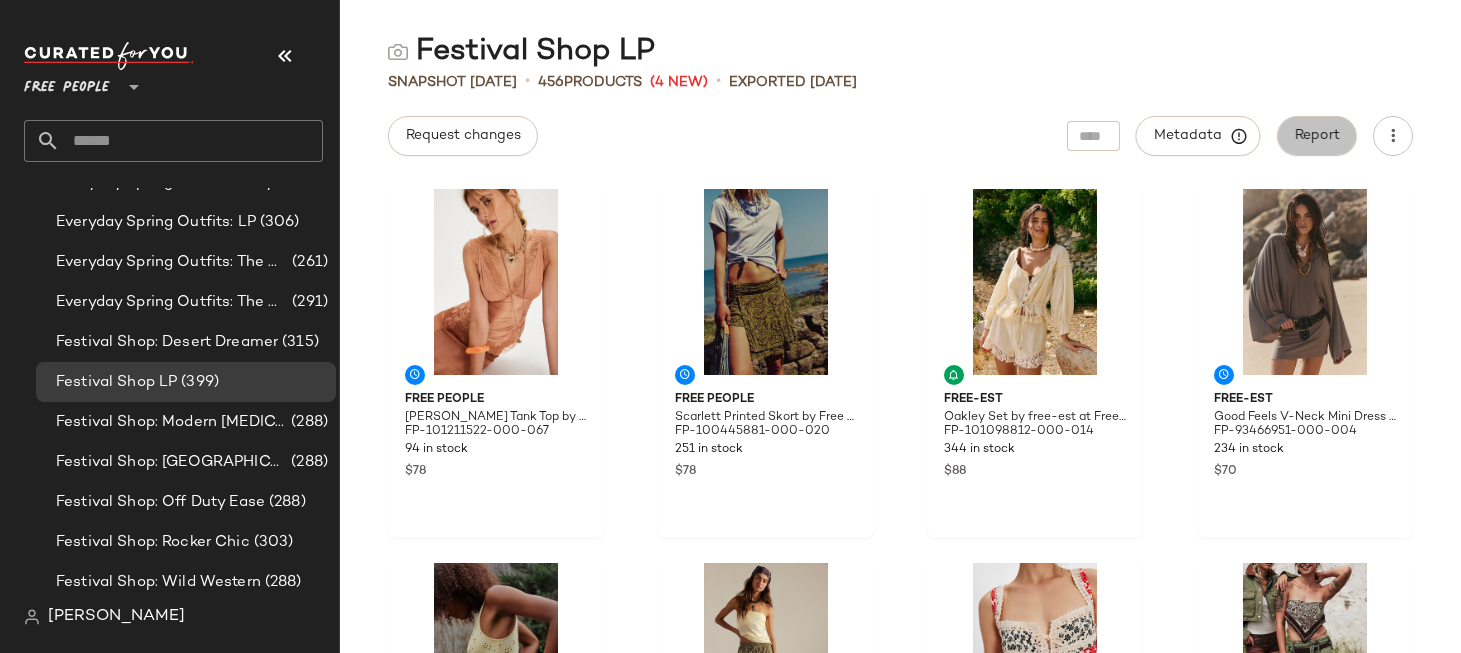 click on "Report" 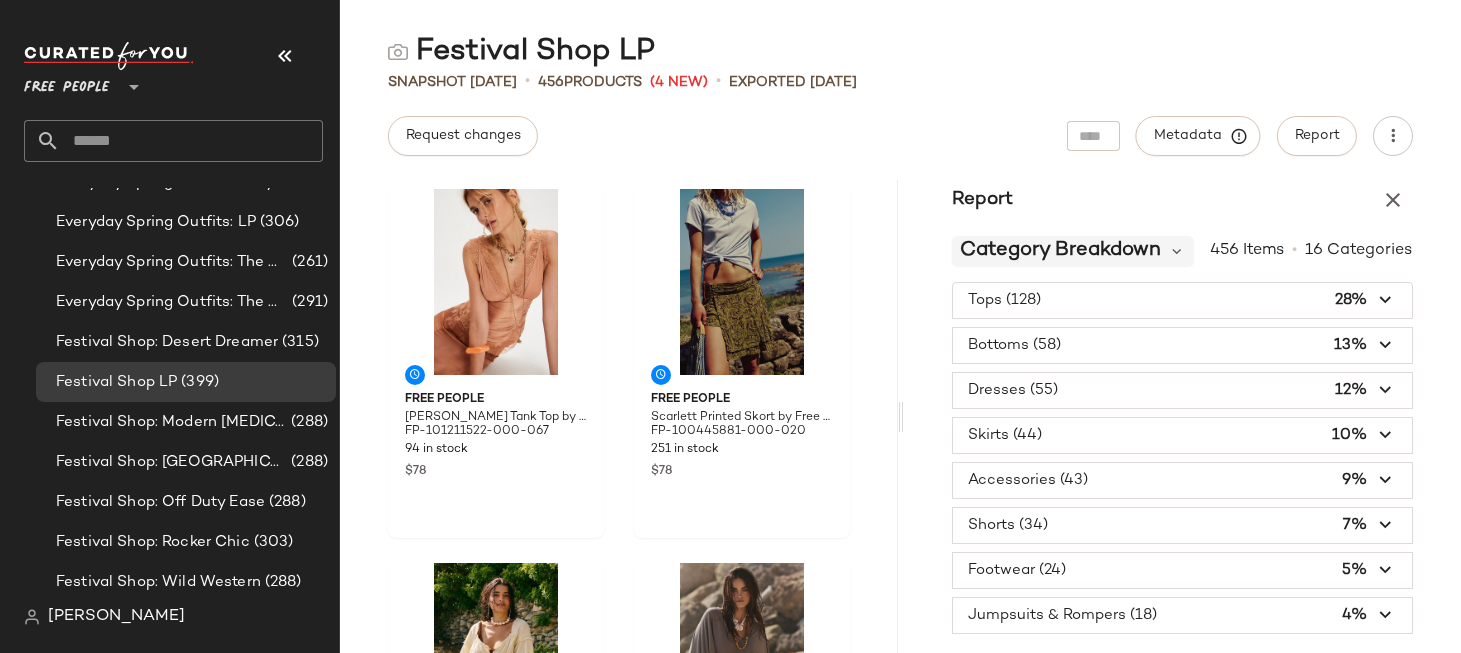 click on "Category Breakdown" at bounding box center (1060, 251) 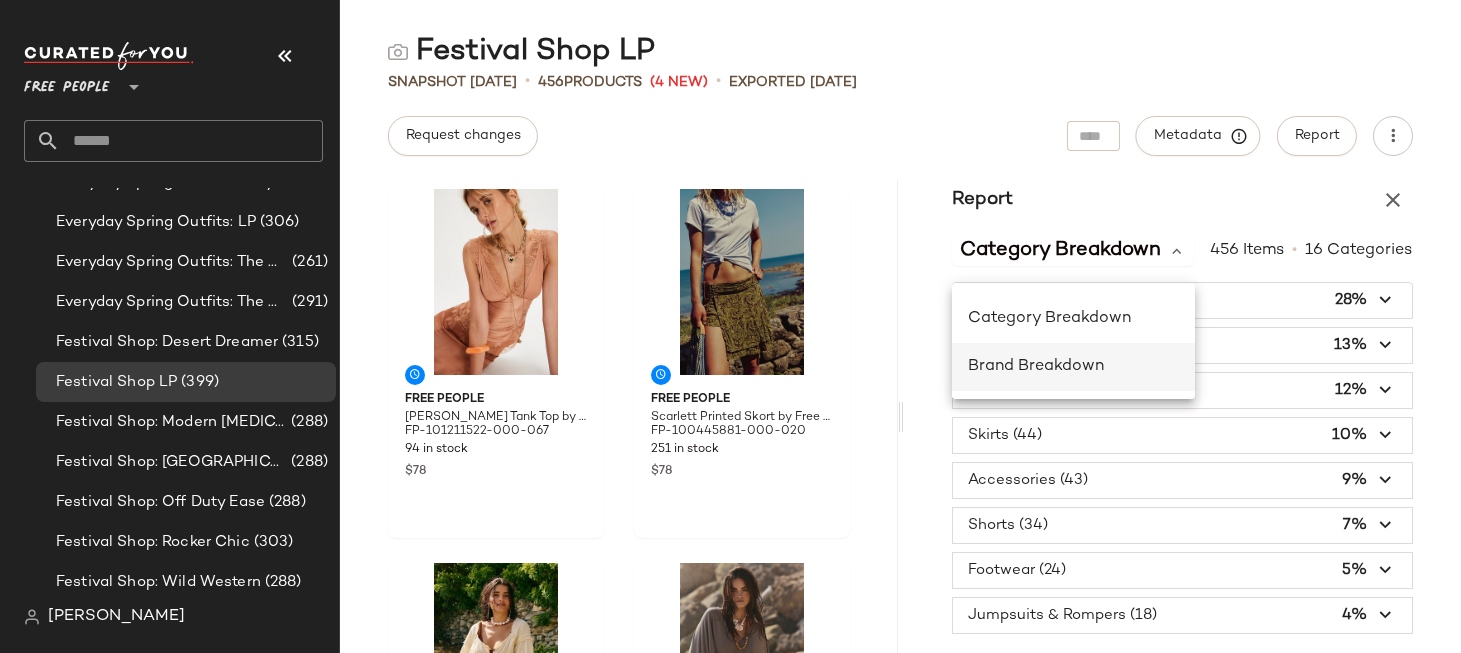 click on "Brand Breakdown" 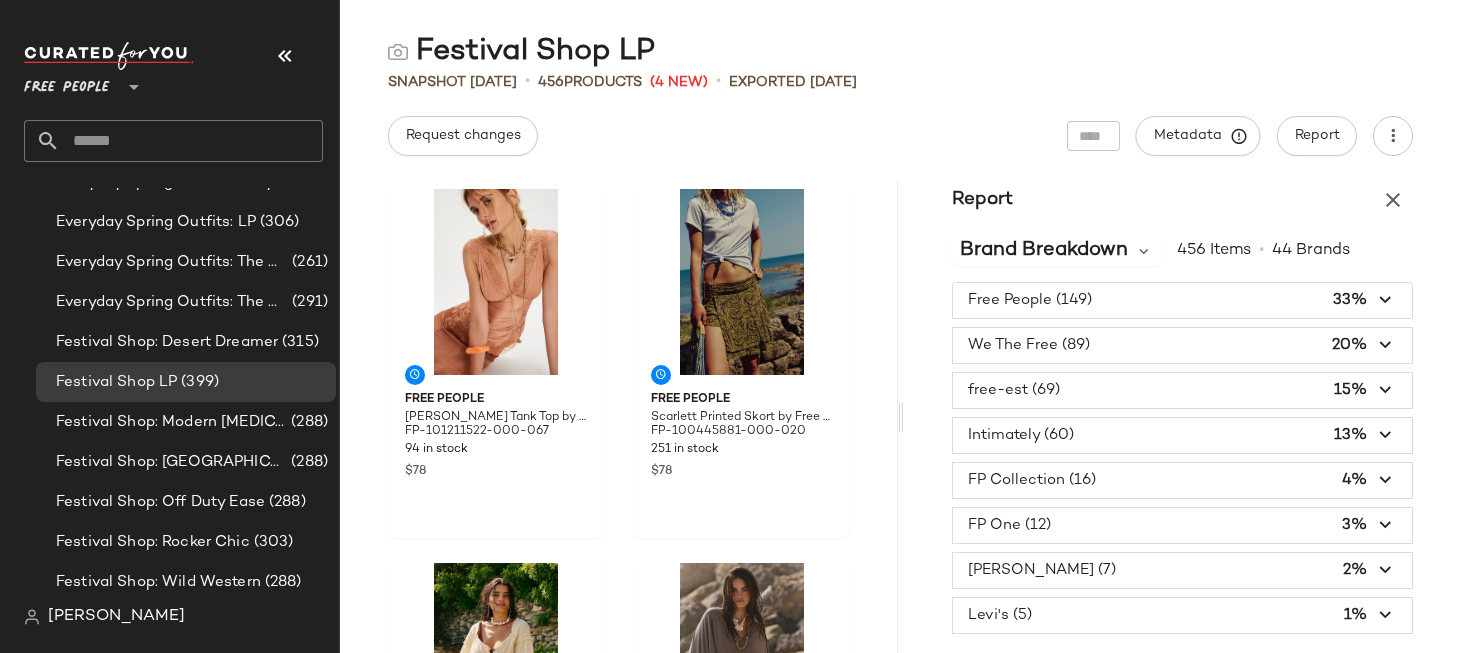 click at bounding box center (1183, 300) 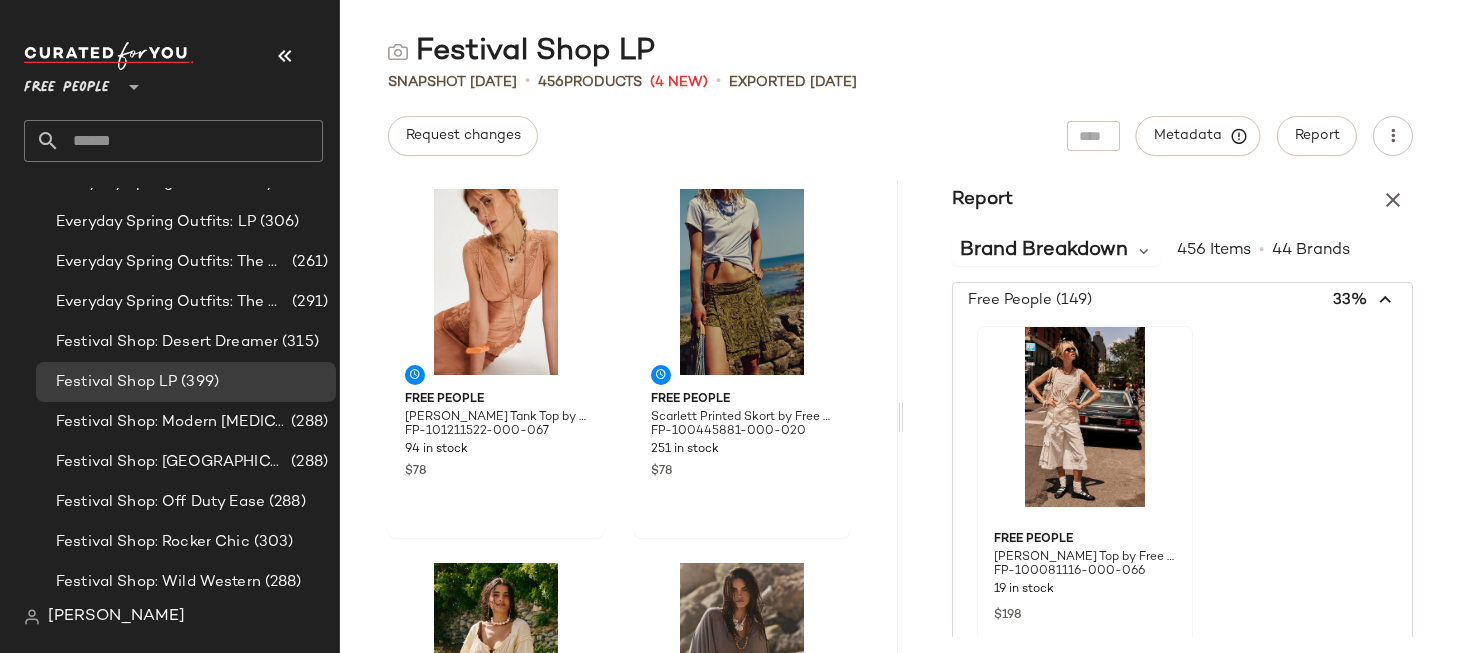 click 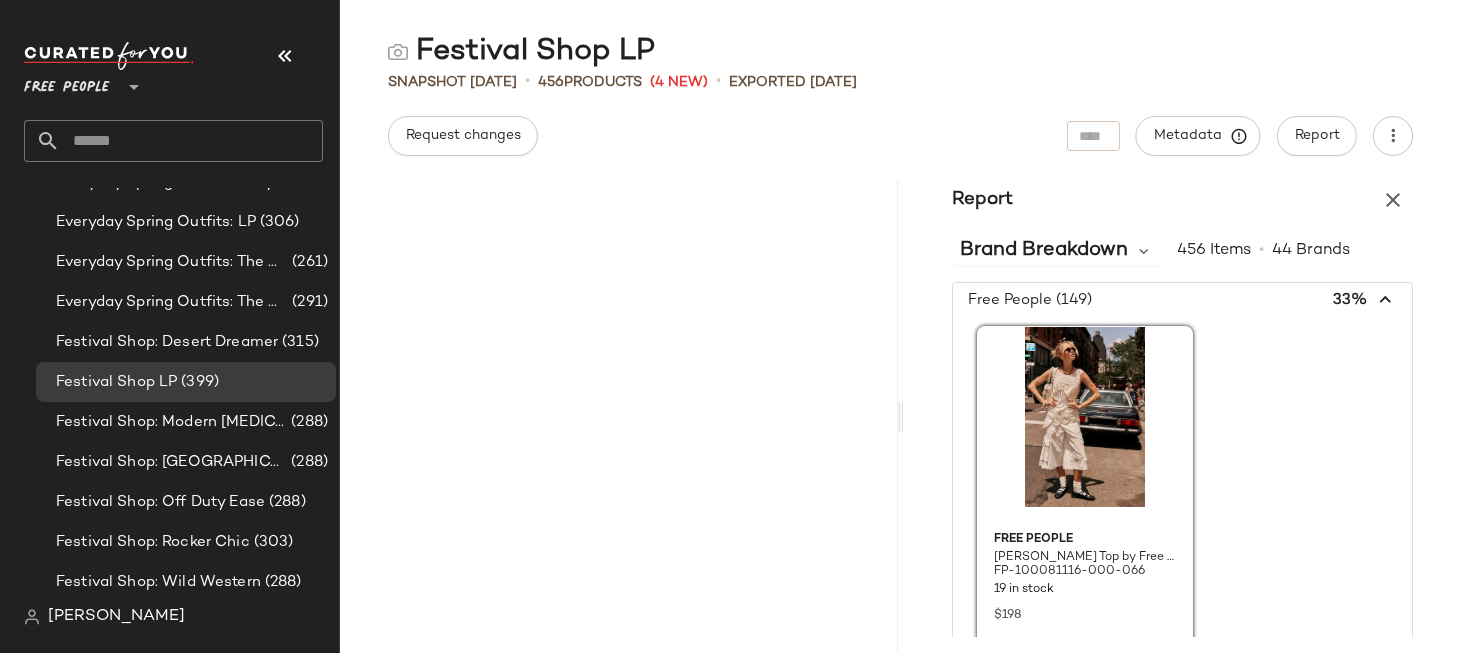 scroll, scrollTop: 6732, scrollLeft: 0, axis: vertical 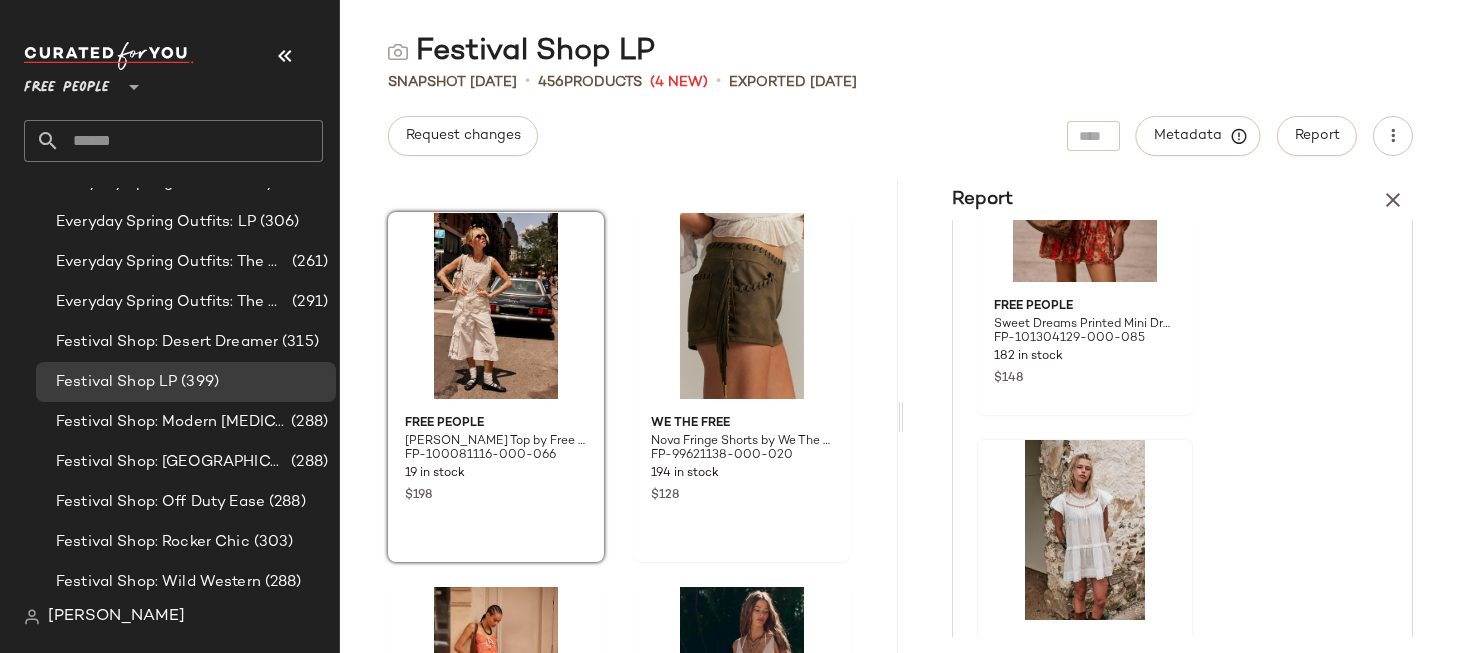 click 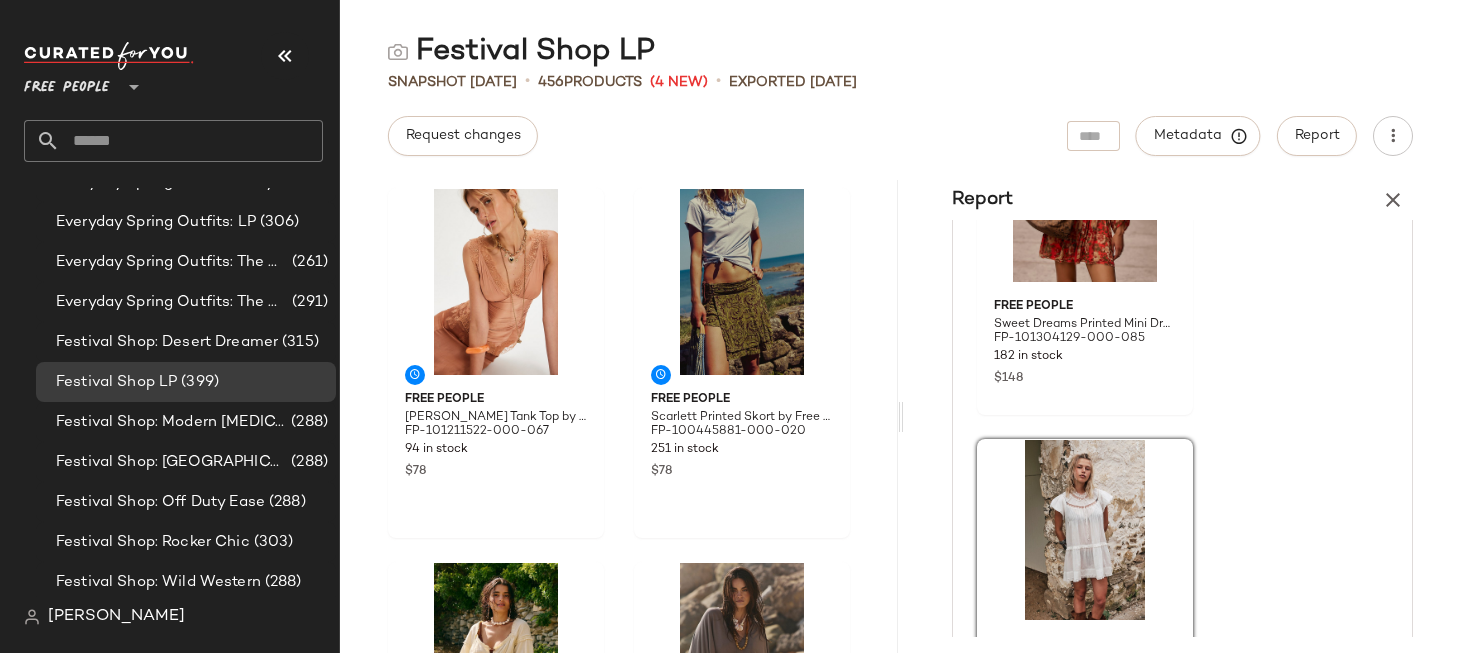 scroll, scrollTop: 3366, scrollLeft: 0, axis: vertical 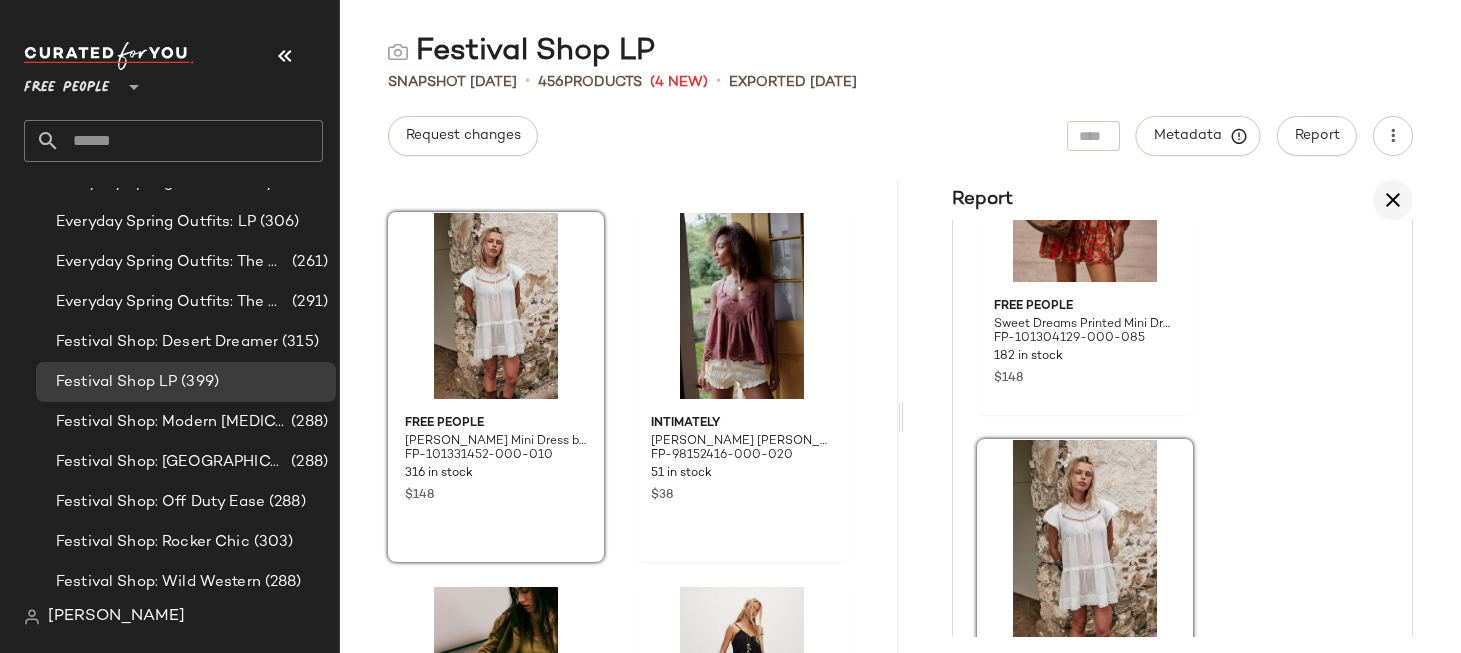 click at bounding box center (1393, 200) 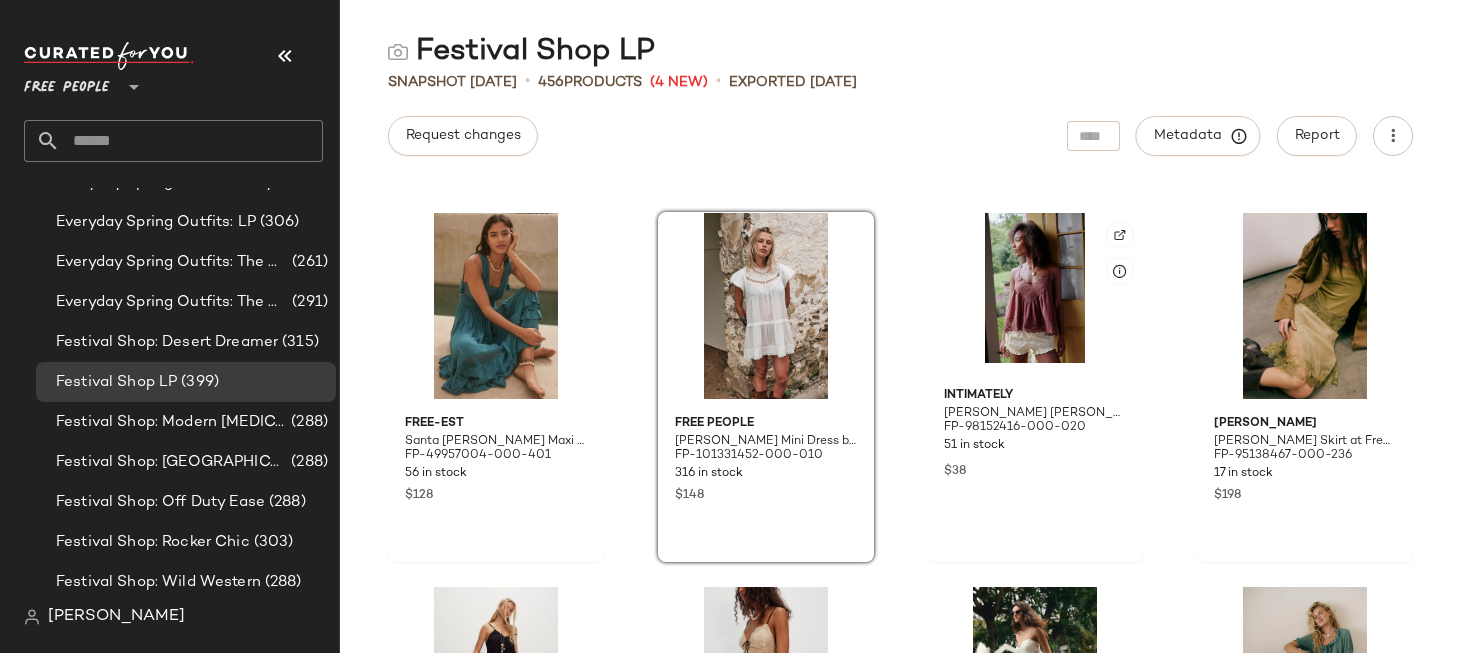 scroll, scrollTop: 0, scrollLeft: 0, axis: both 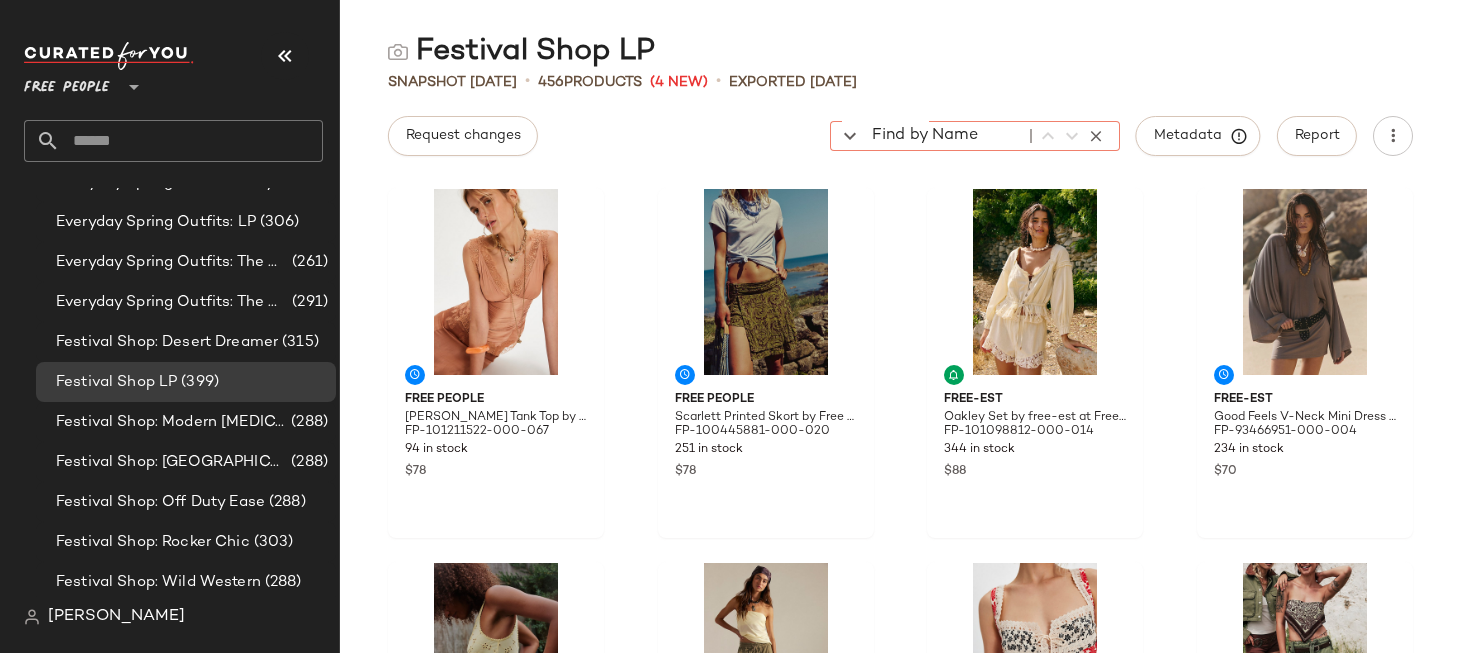 click on "Find by Name Find by Name" 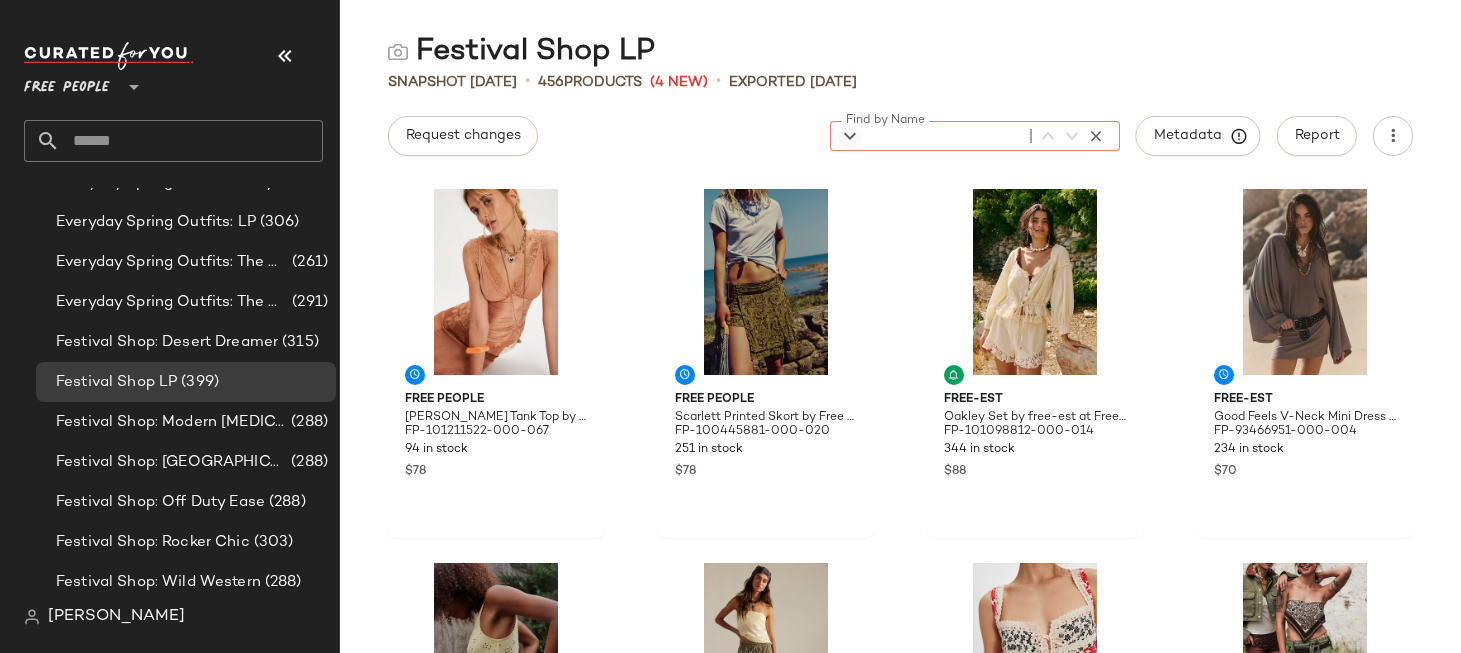 click at bounding box center [850, 136] 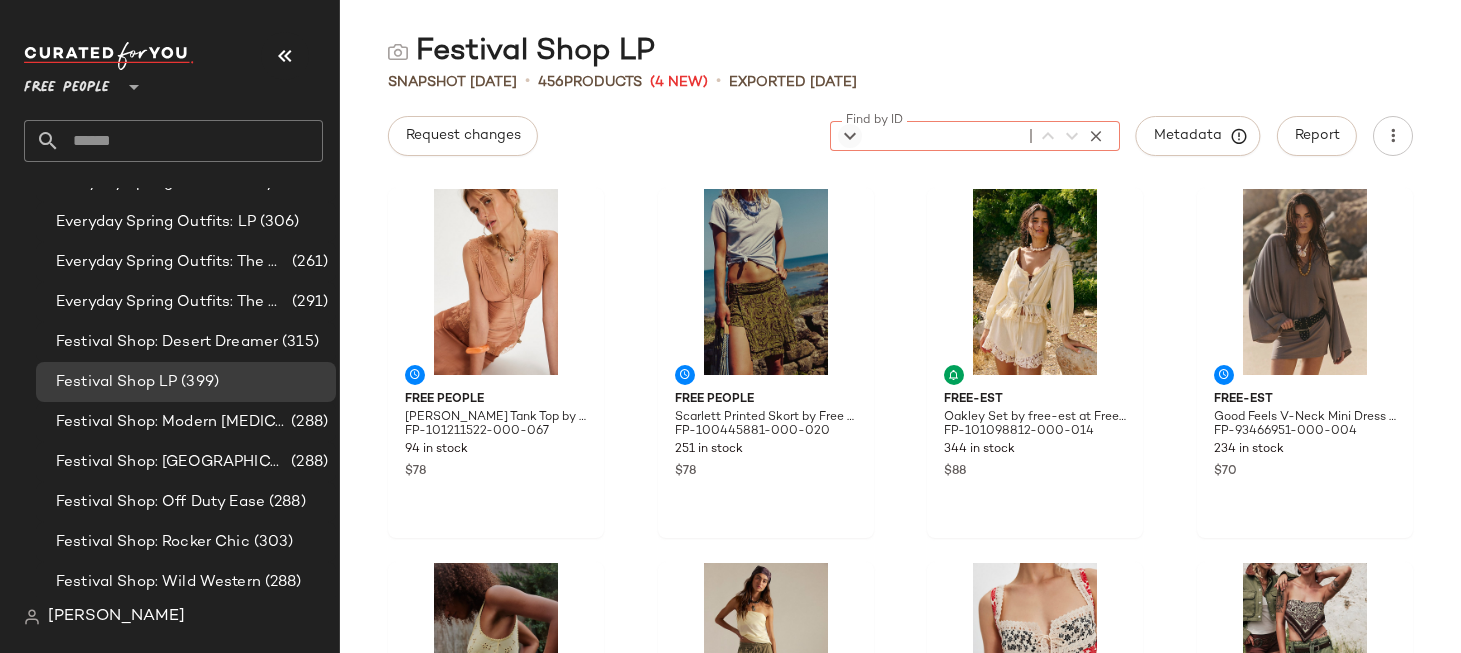 click at bounding box center (850, 136) 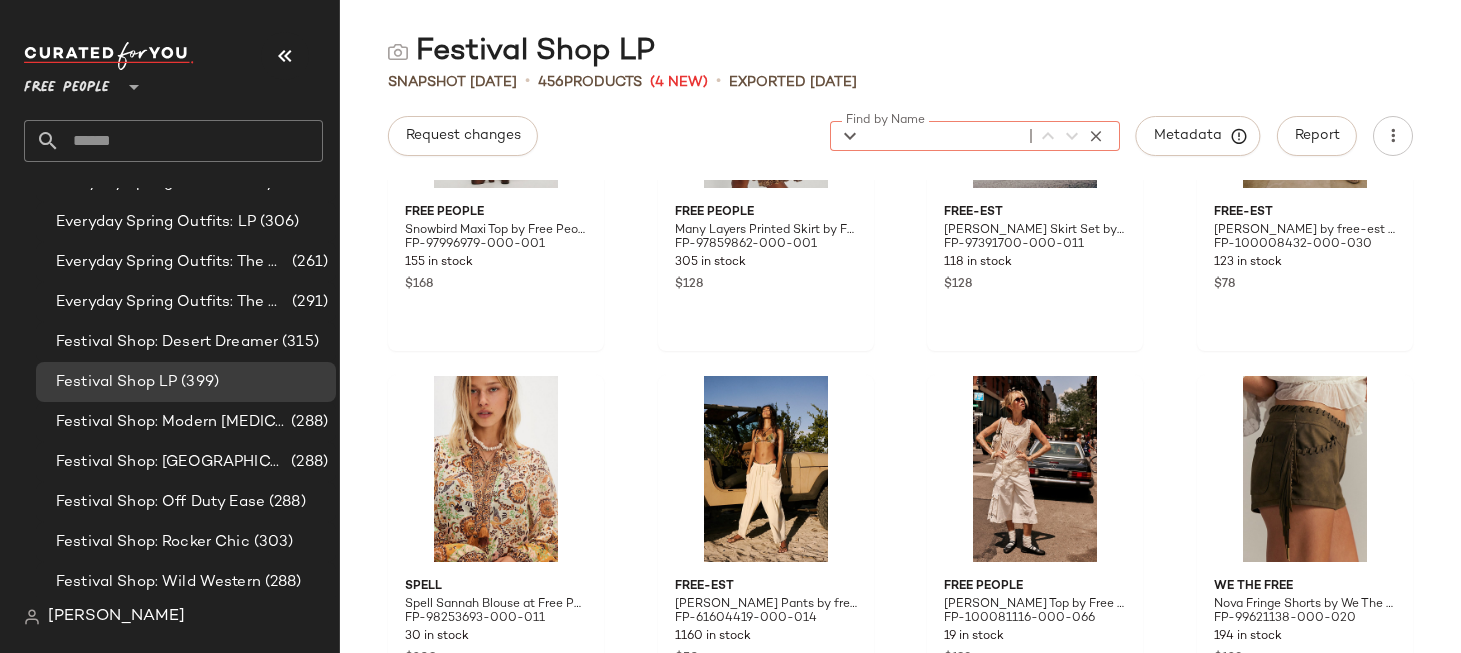 scroll, scrollTop: 1334, scrollLeft: 0, axis: vertical 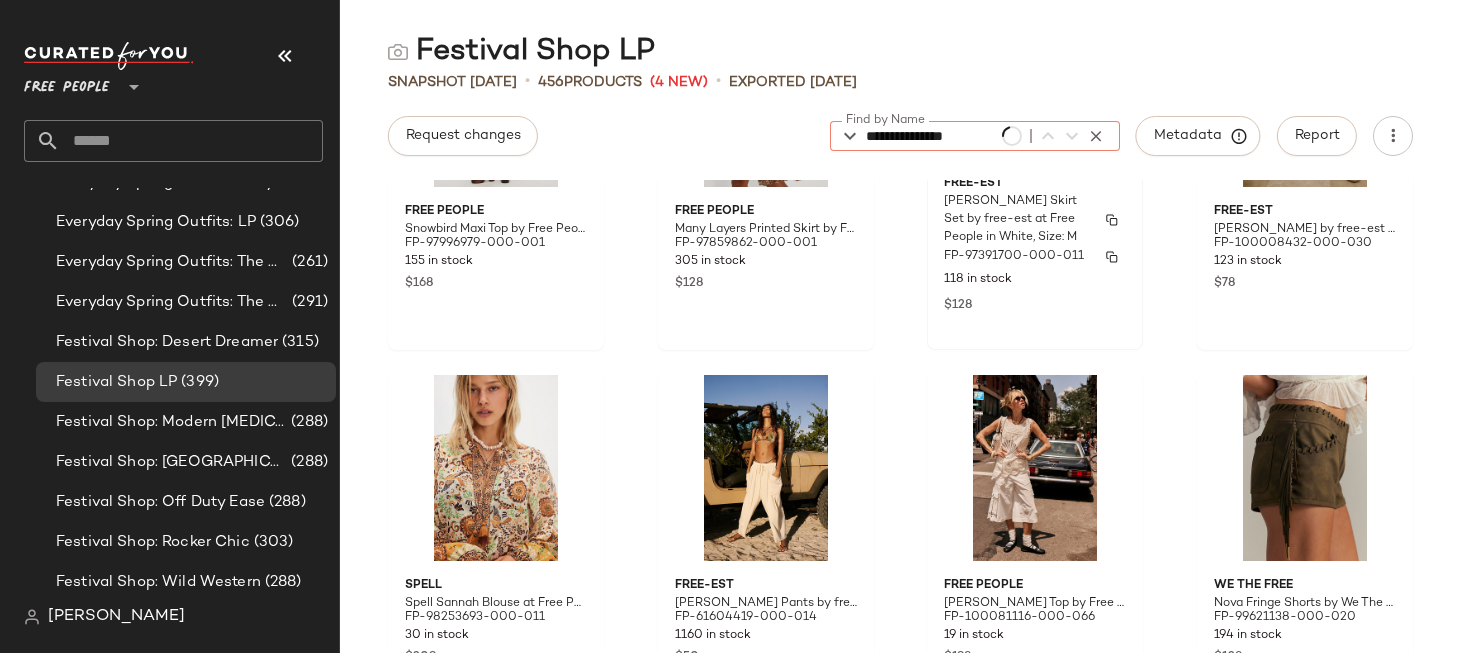 type on "**********" 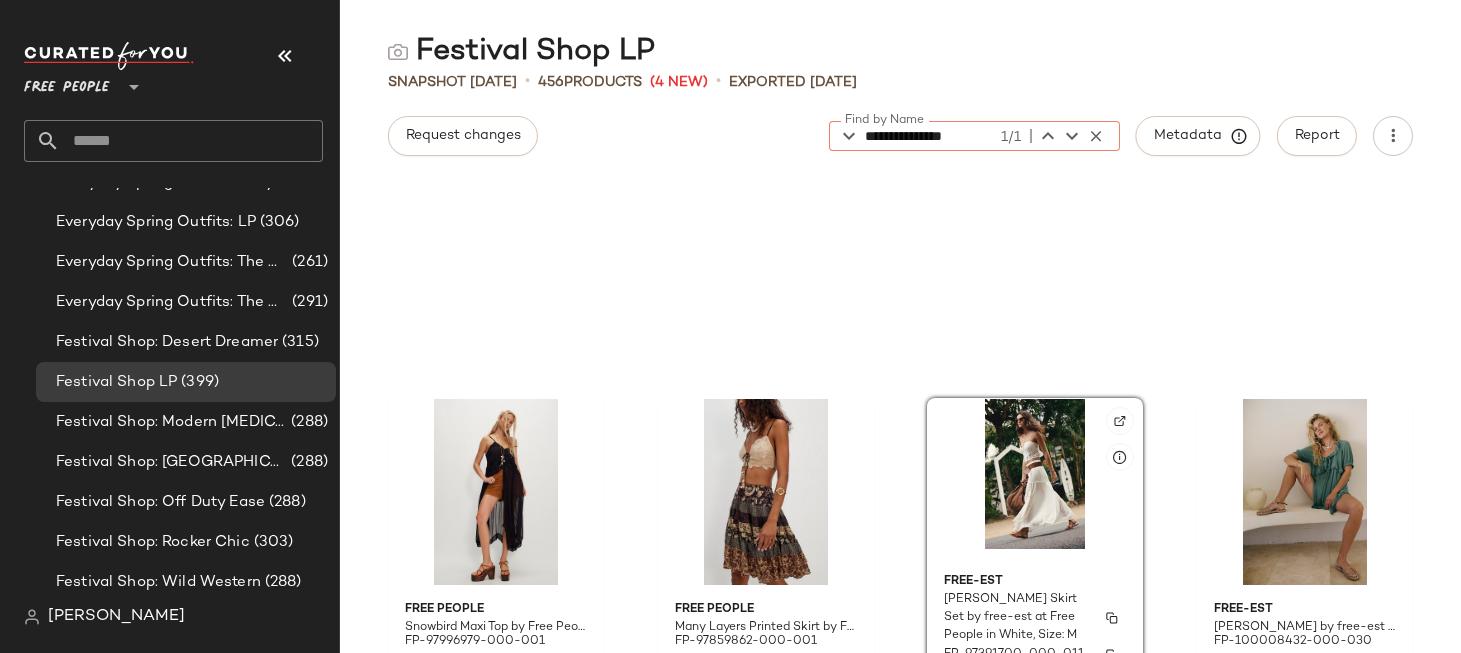 scroll, scrollTop: 933, scrollLeft: 0, axis: vertical 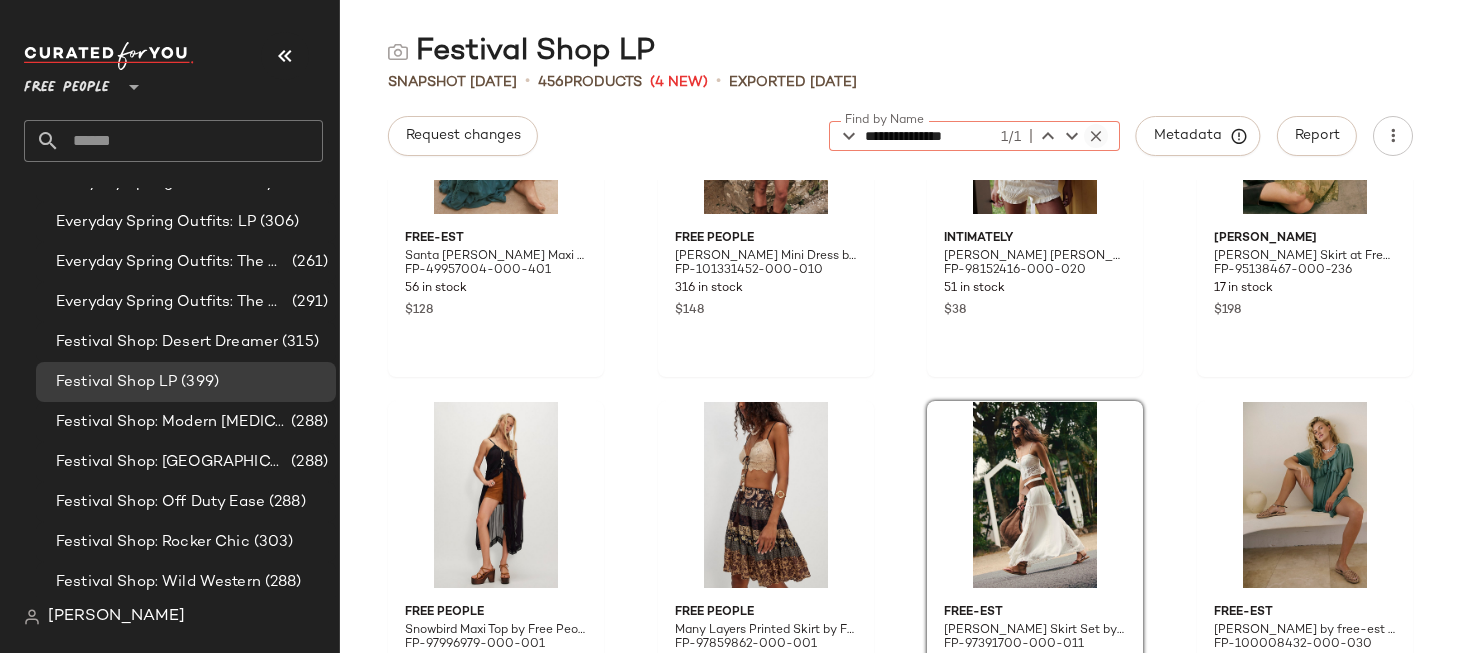 click 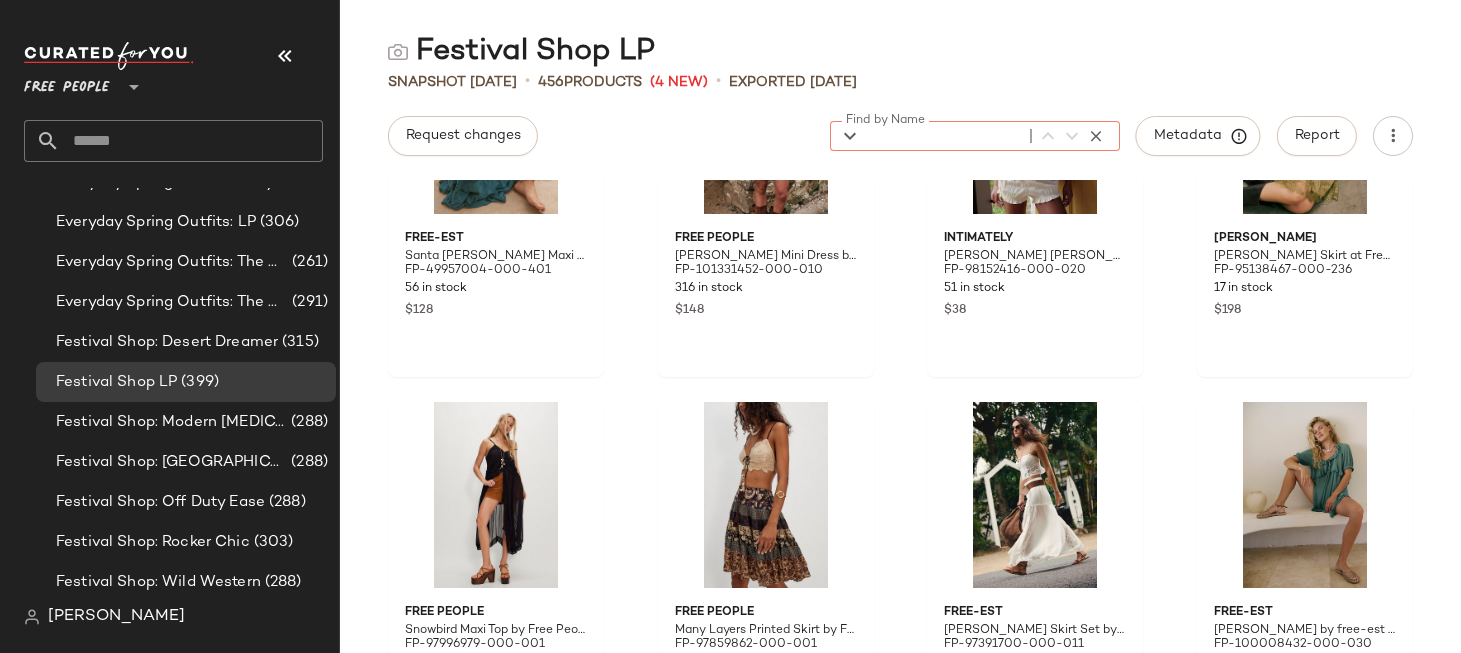 click at bounding box center [854, 136] 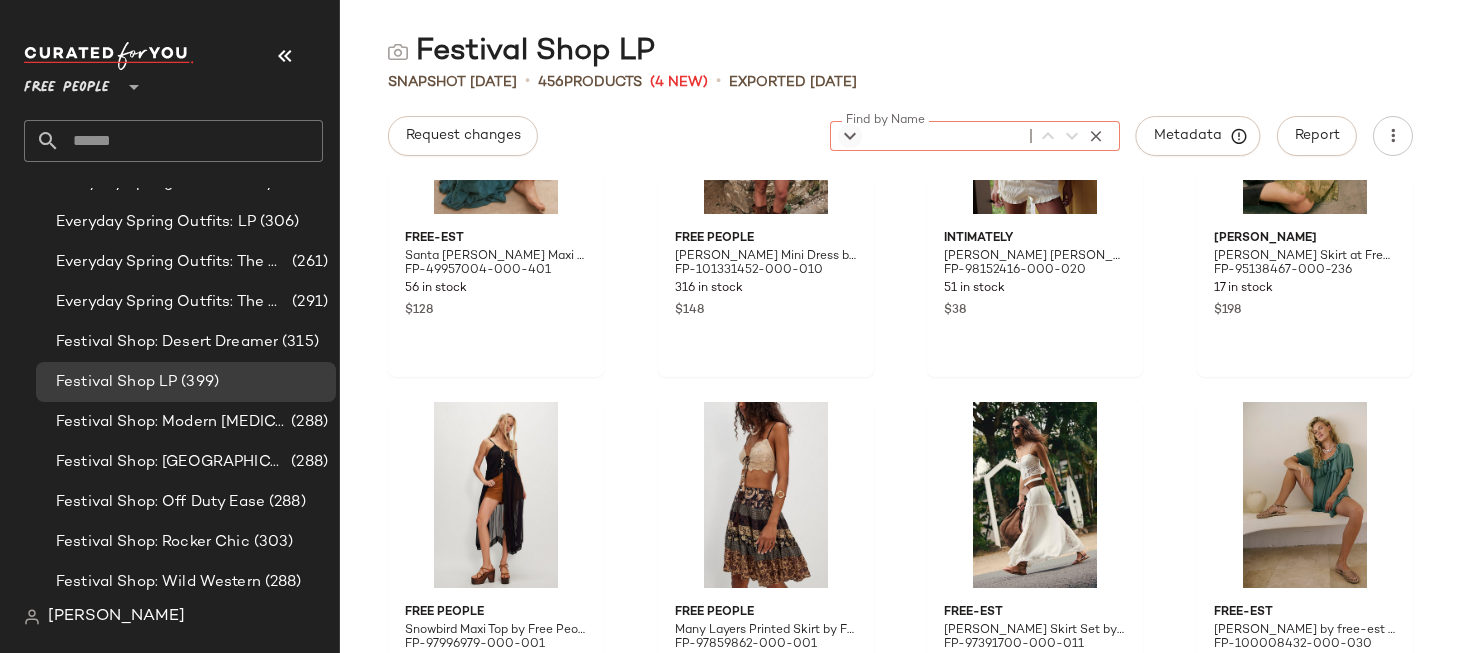 click at bounding box center [850, 136] 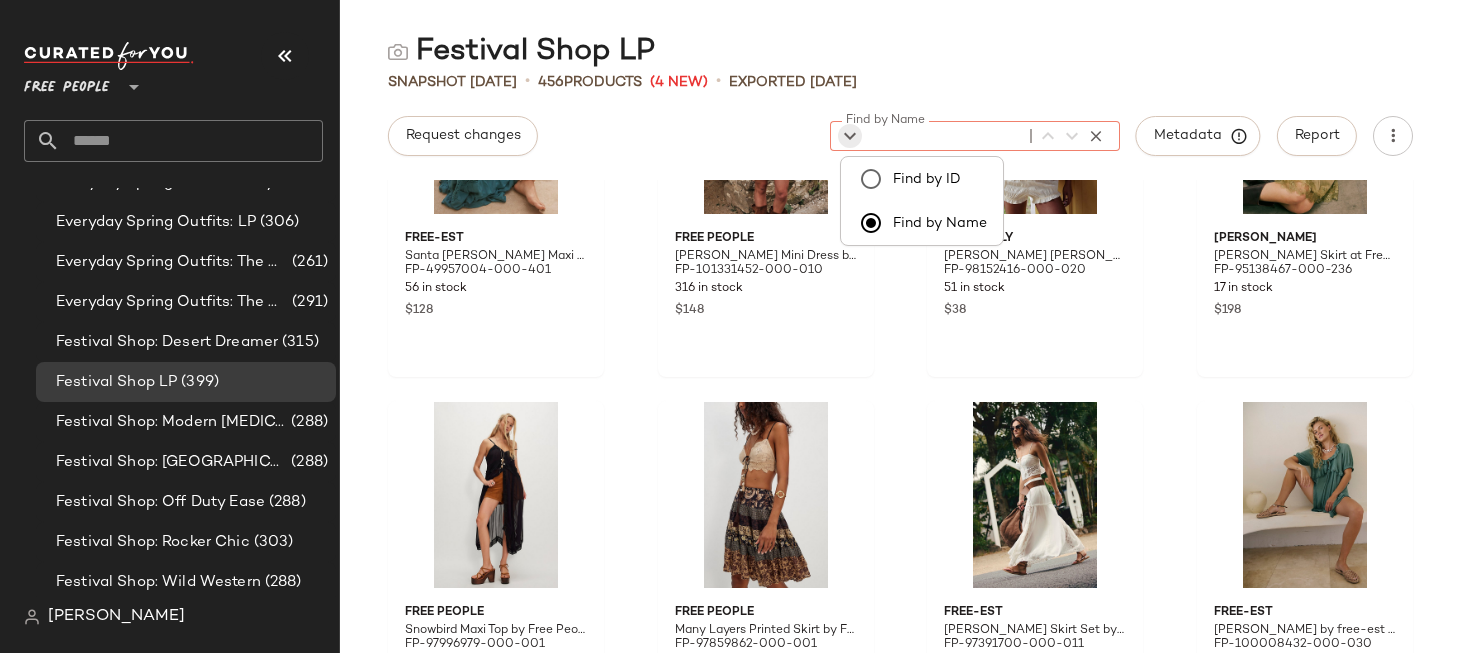 click on "Find by ID" 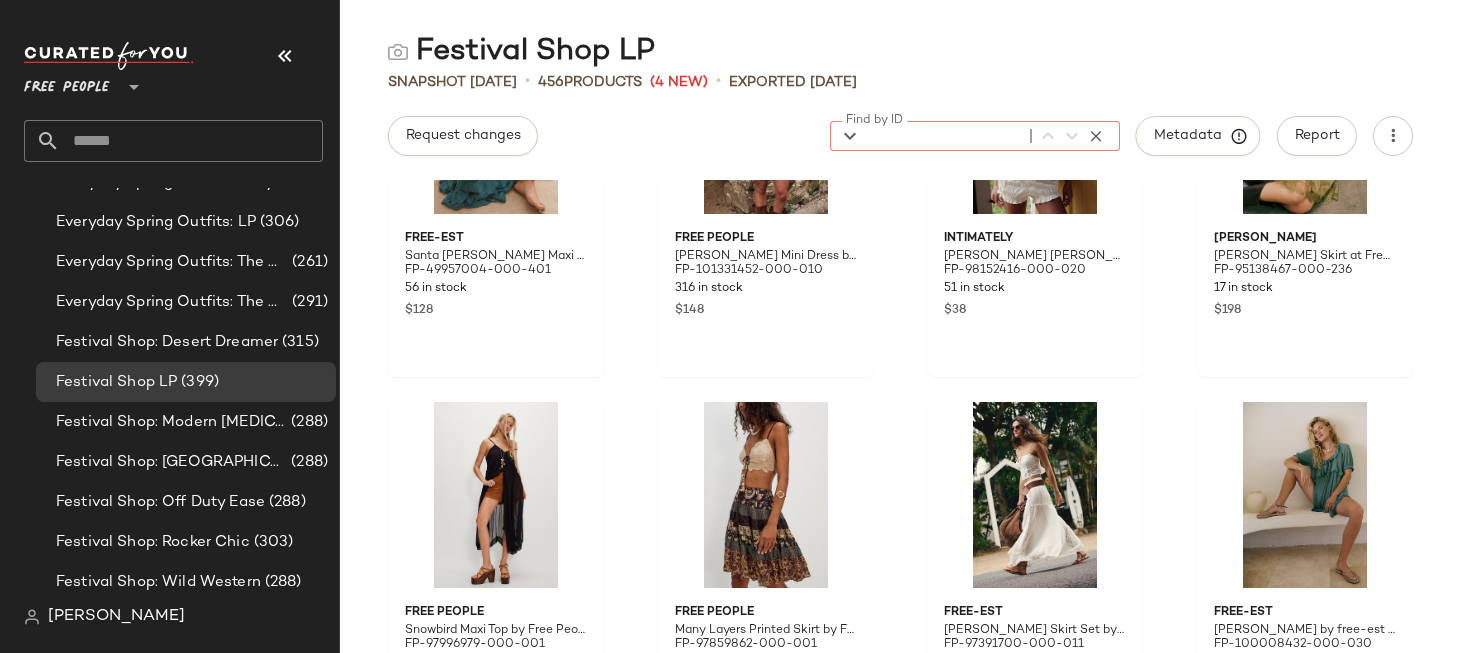click on "free-est Santa [PERSON_NAME] Maxi Dress by free-est at Free People in Blue, Size: XS FP-49957004-000-401 56 in stock $128 Free People [PERSON_NAME] Mini Dress by Free People in White, Size: XS FP-101331452-000-010 316 in stock $148 Intimately [PERSON_NAME] [PERSON_NAME] by Intimately at Free People in Brown, Size: S FP-98152416-000-020 51 in stock $38 [PERSON_NAME] [PERSON_NAME] Skirt at Free People in Green, Size: S FP-95138467-000-236 17 in stock $198 Free People Snowbird Maxi Top by Free People in Black, Size: XS FP-97996979-000-001 155 in stock $168 Free People Many Layers Printed Skirt by Free People in Black, Size: XS FP-97859862-000-001 305 in stock $128 free-est [PERSON_NAME] Skirt Set by free-est at Free People in White, Size: M FP-97391700-000-011 118 in stock $128 free-est [PERSON_NAME] by free-est at Free People in Green, Size: M FP-100008432-000-030 123 in stock $78 Spell Spell Sannah Blouse at Free People in White, Size: S FP-98253693-000-011 30 in stock $209 free-est [PERSON_NAME] Pants by free-est at Free People in Tan, Size: S $50" 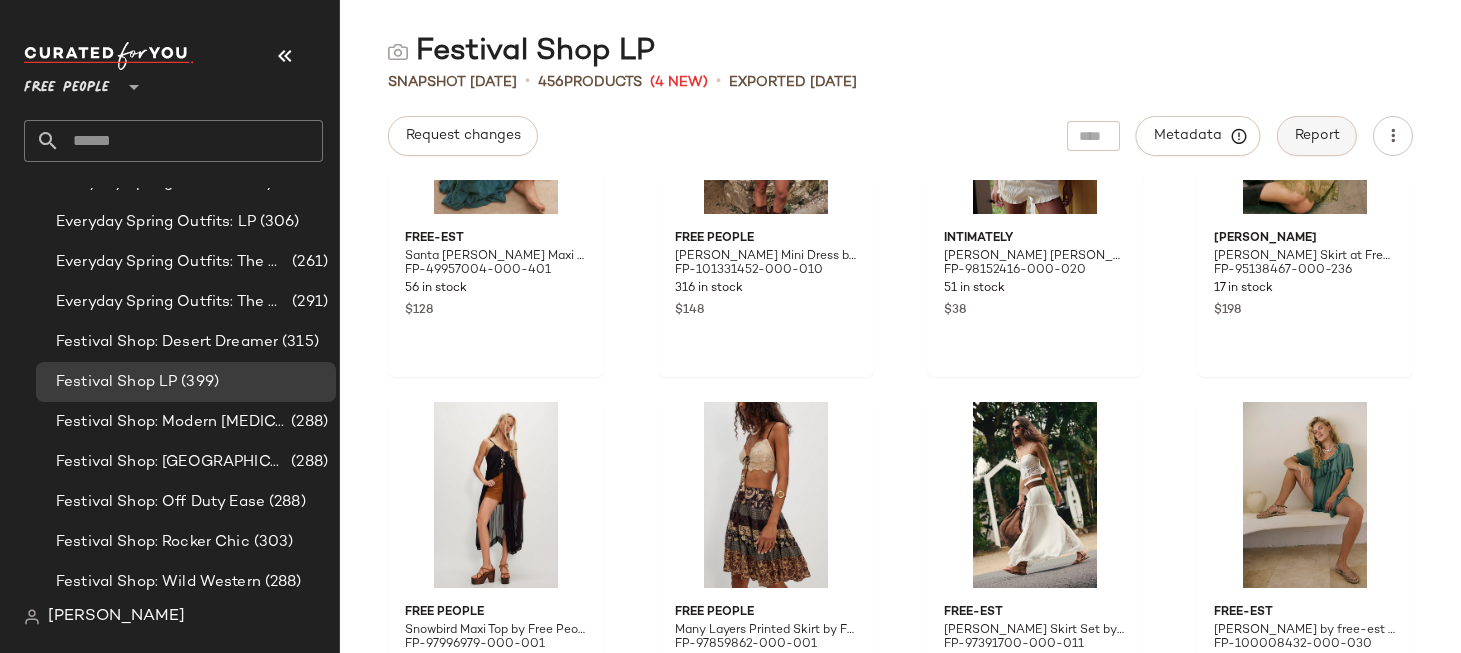 click on "Report" 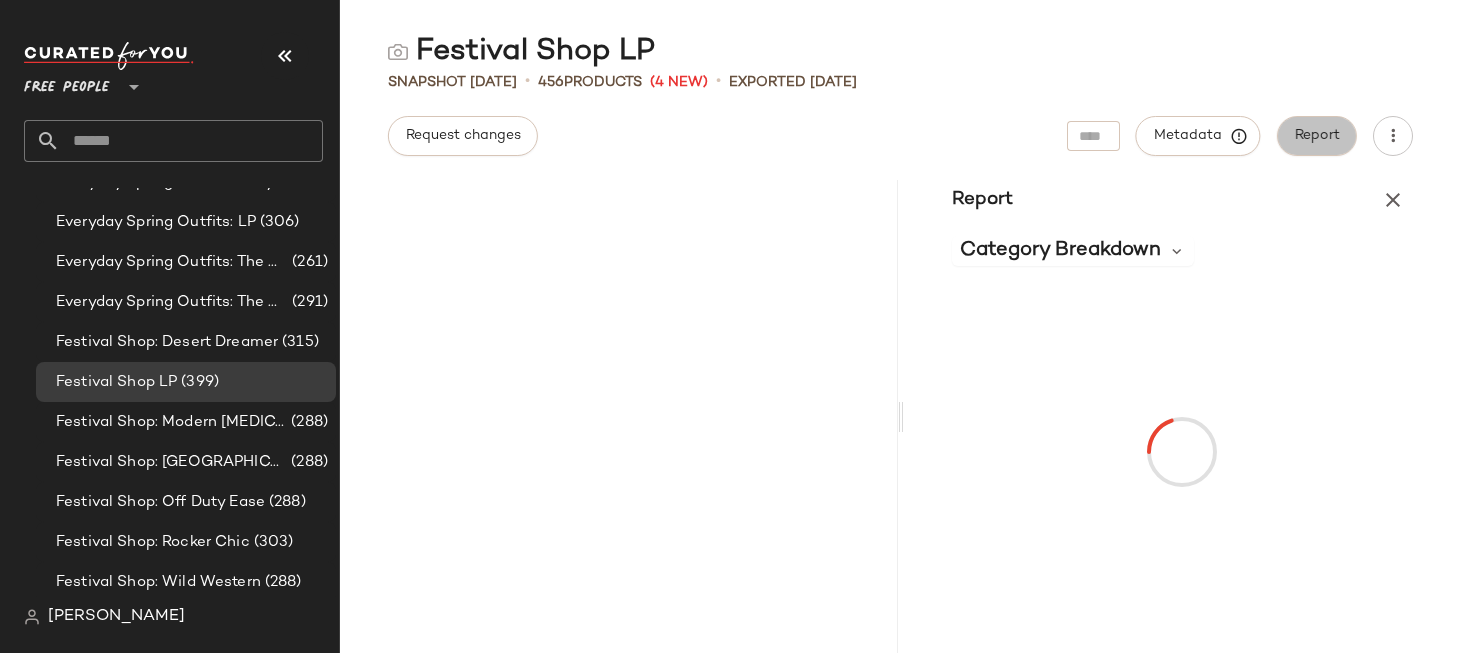 scroll, scrollTop: 1681, scrollLeft: 0, axis: vertical 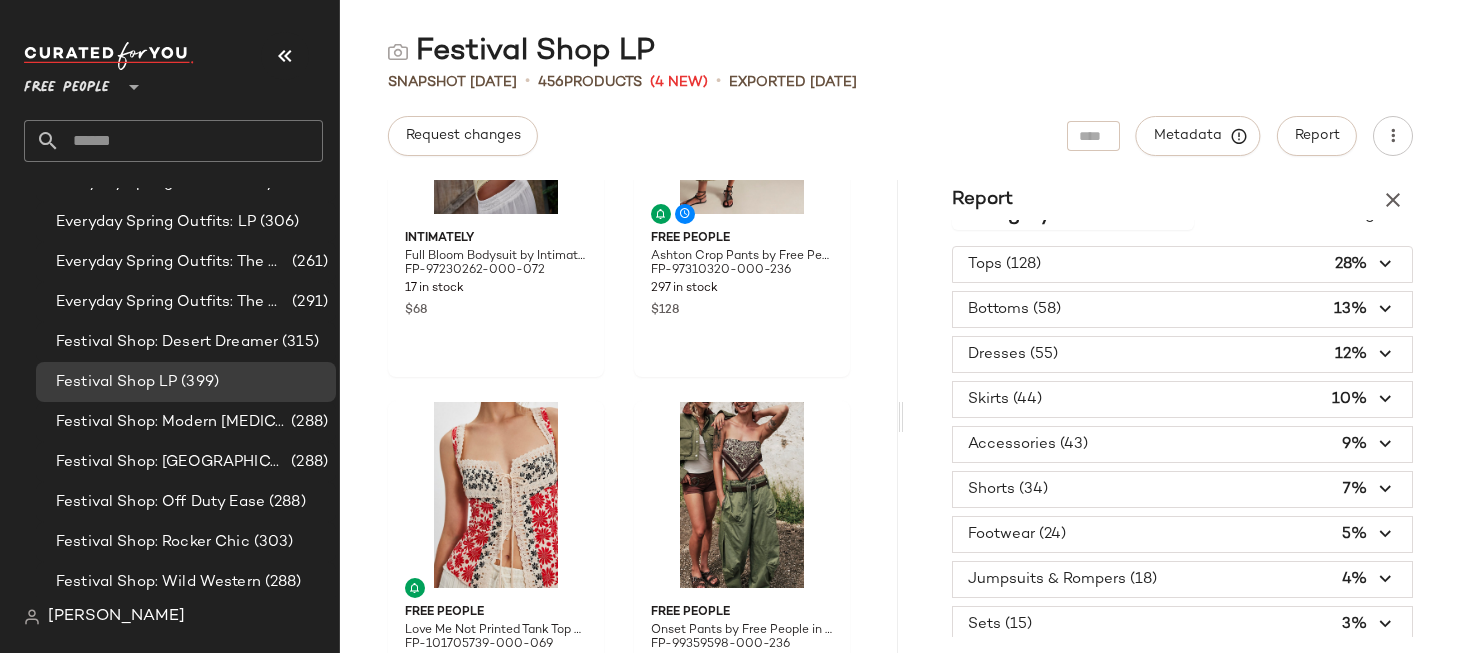 click at bounding box center (1183, 264) 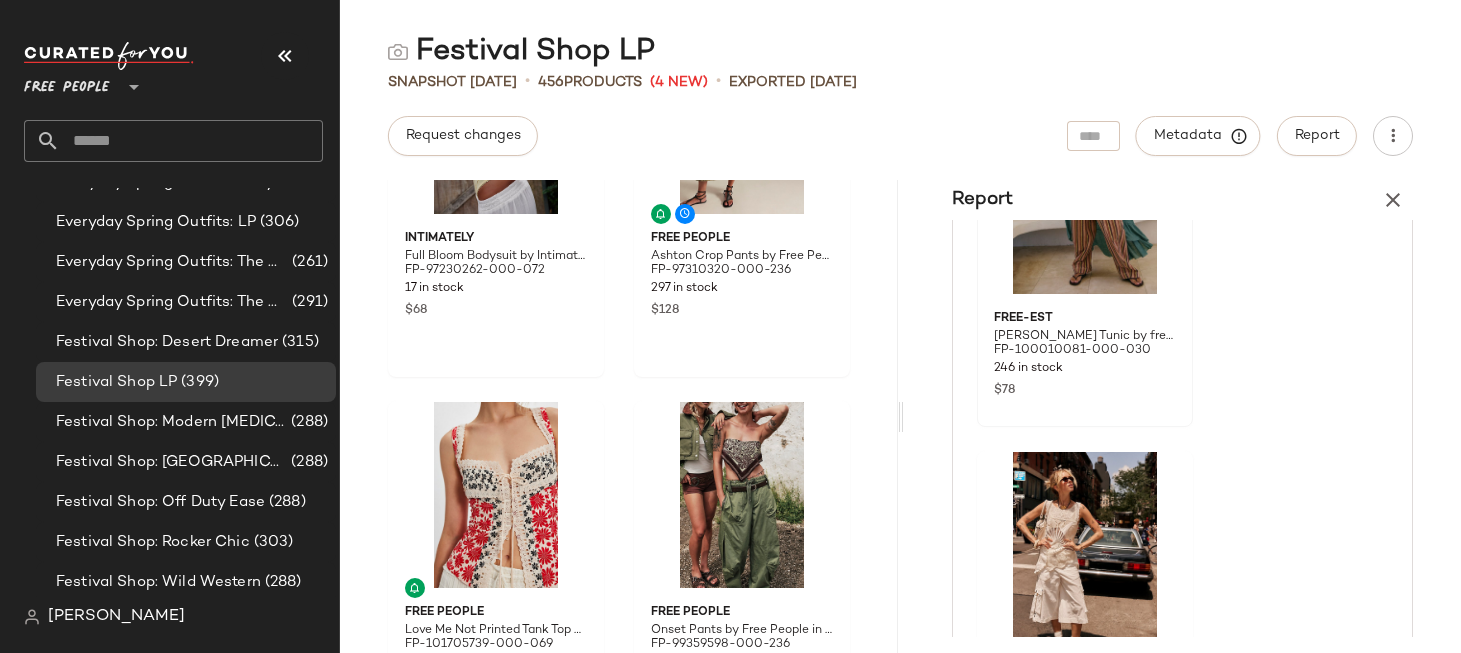 scroll, scrollTop: 0, scrollLeft: 0, axis: both 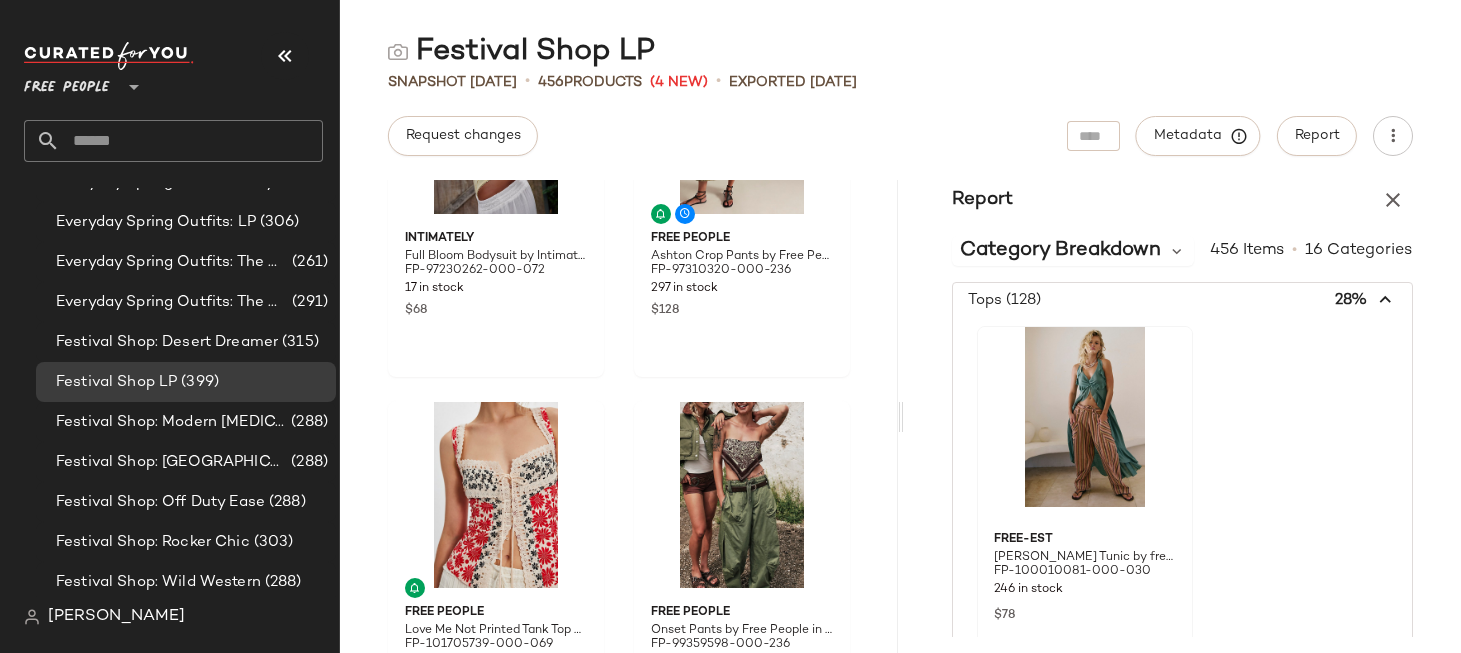 click 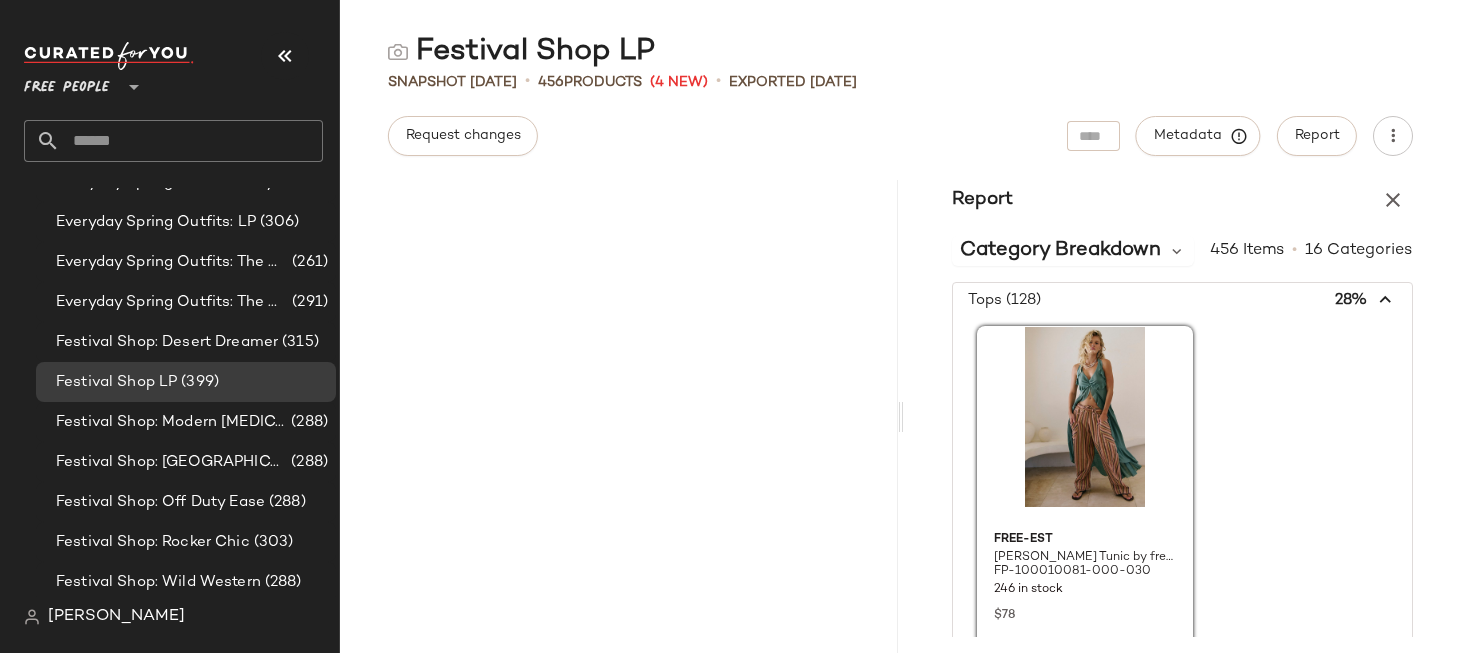 scroll, scrollTop: 51612, scrollLeft: 0, axis: vertical 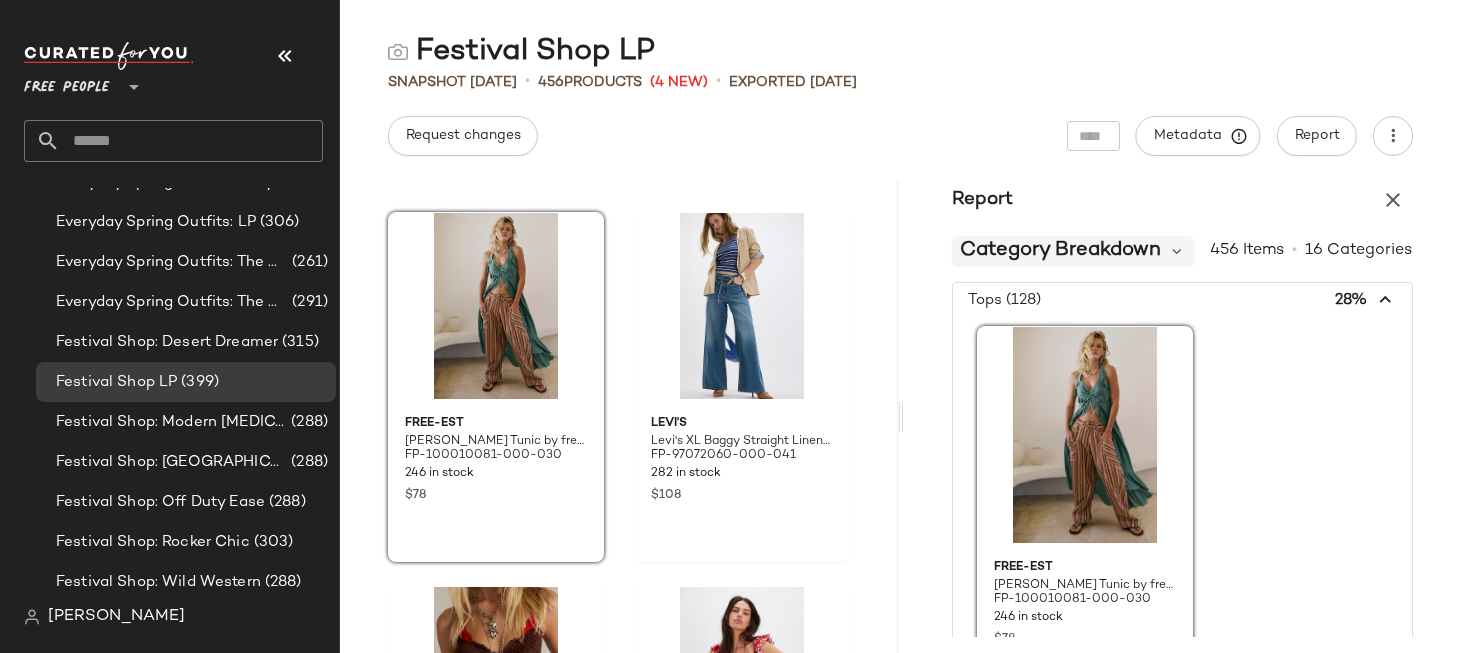 click on "Category Breakdown" at bounding box center (1060, 251) 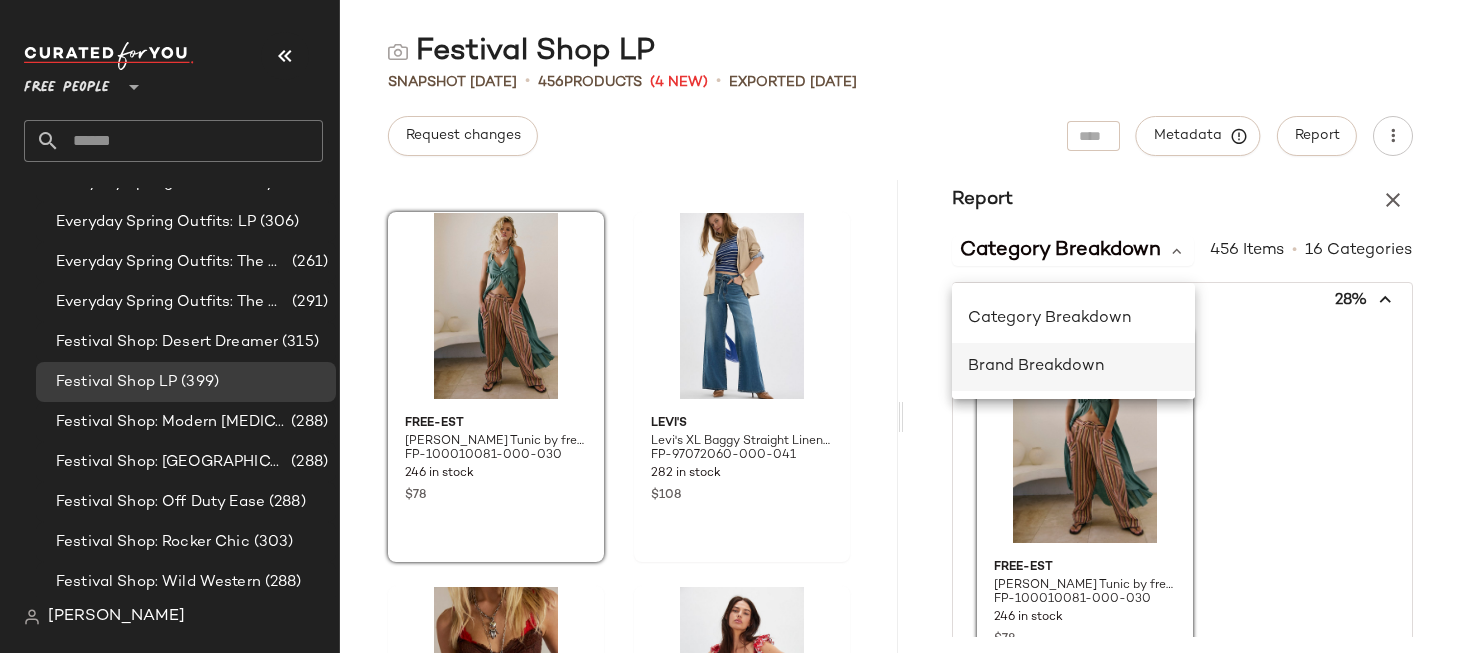 click on "Brand Breakdown" 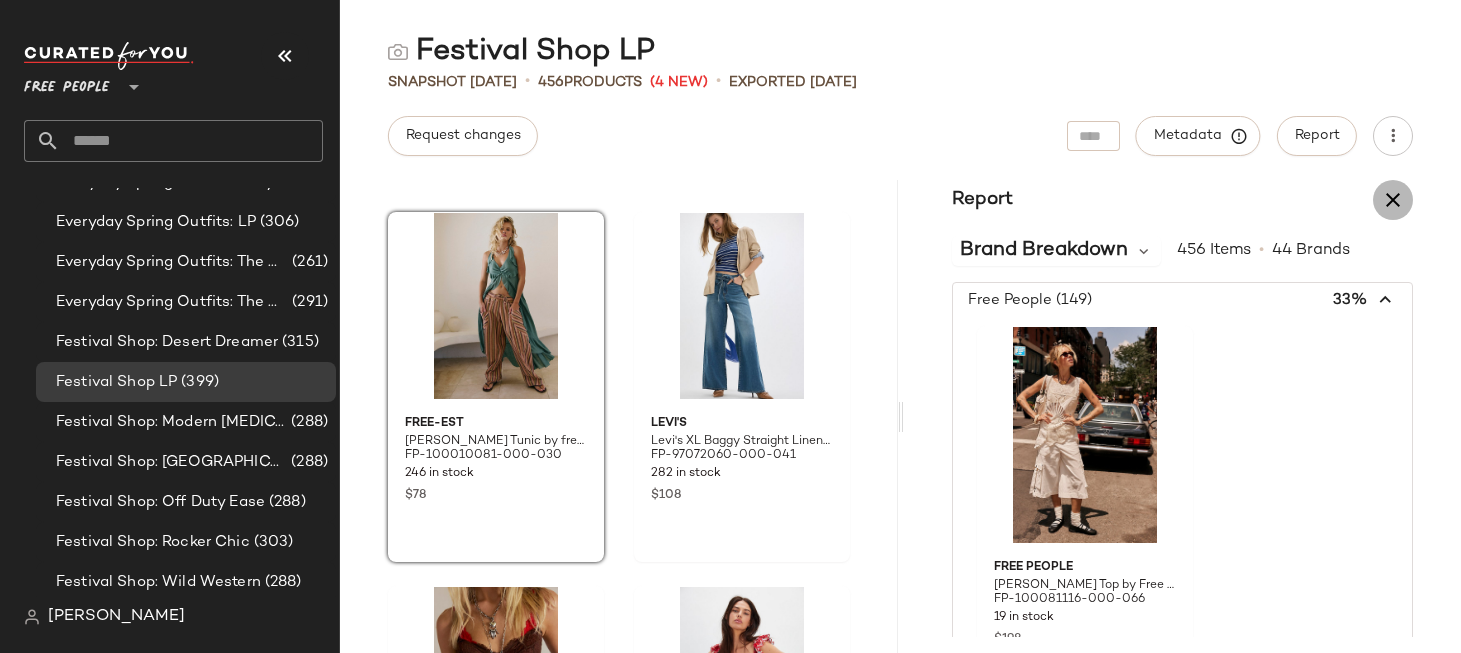 click at bounding box center [1393, 200] 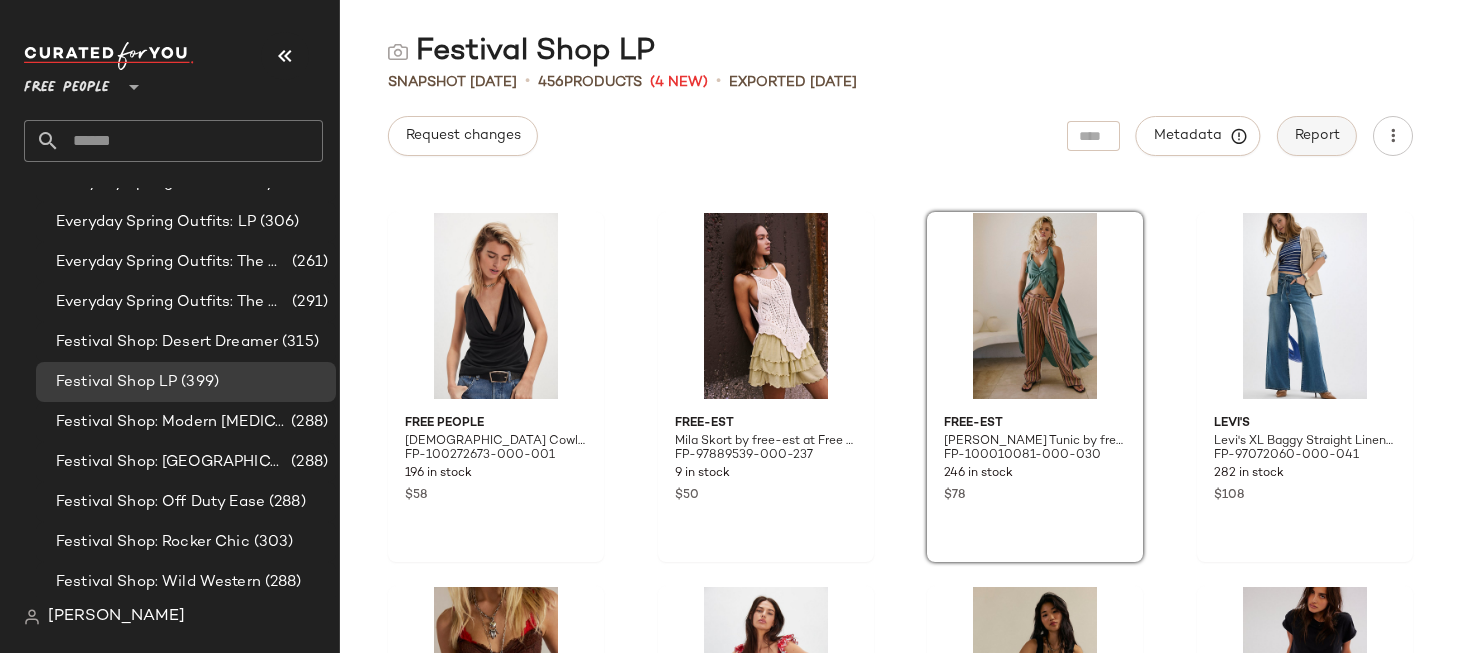 click on "Report" at bounding box center [1317, 136] 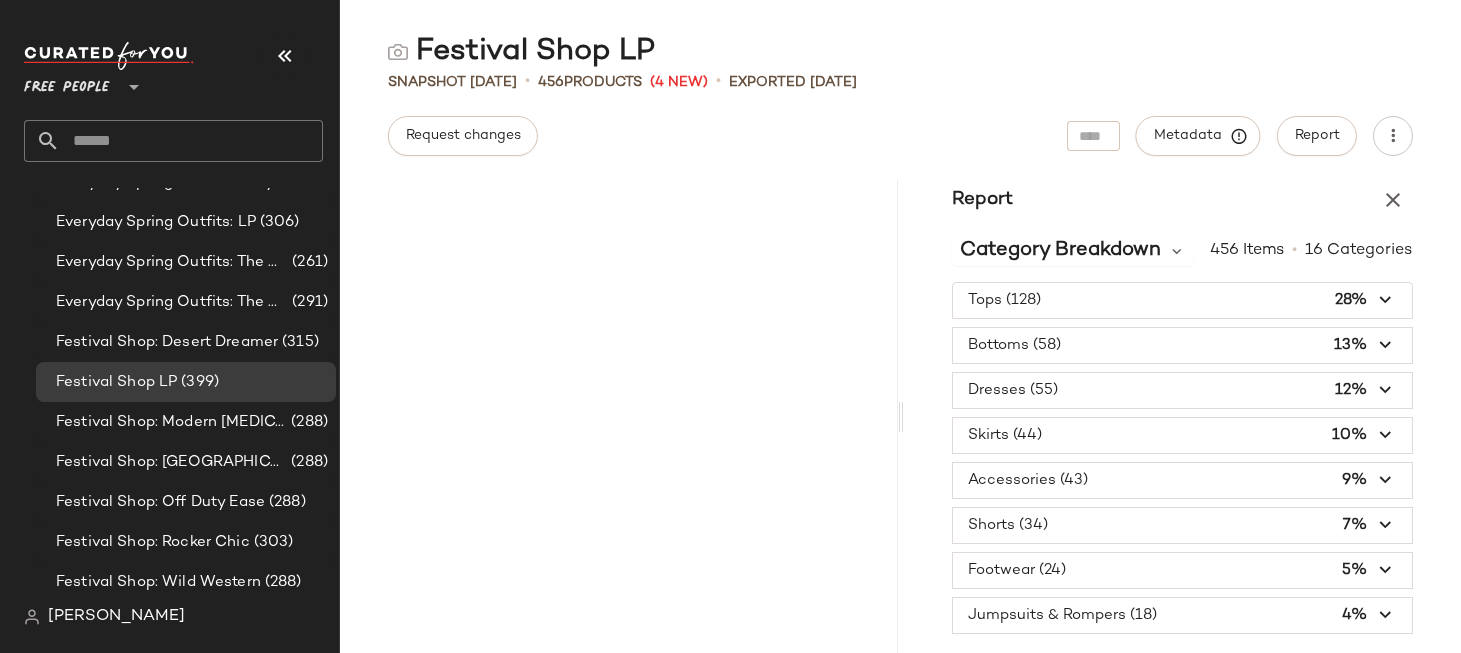 scroll, scrollTop: 51612, scrollLeft: 0, axis: vertical 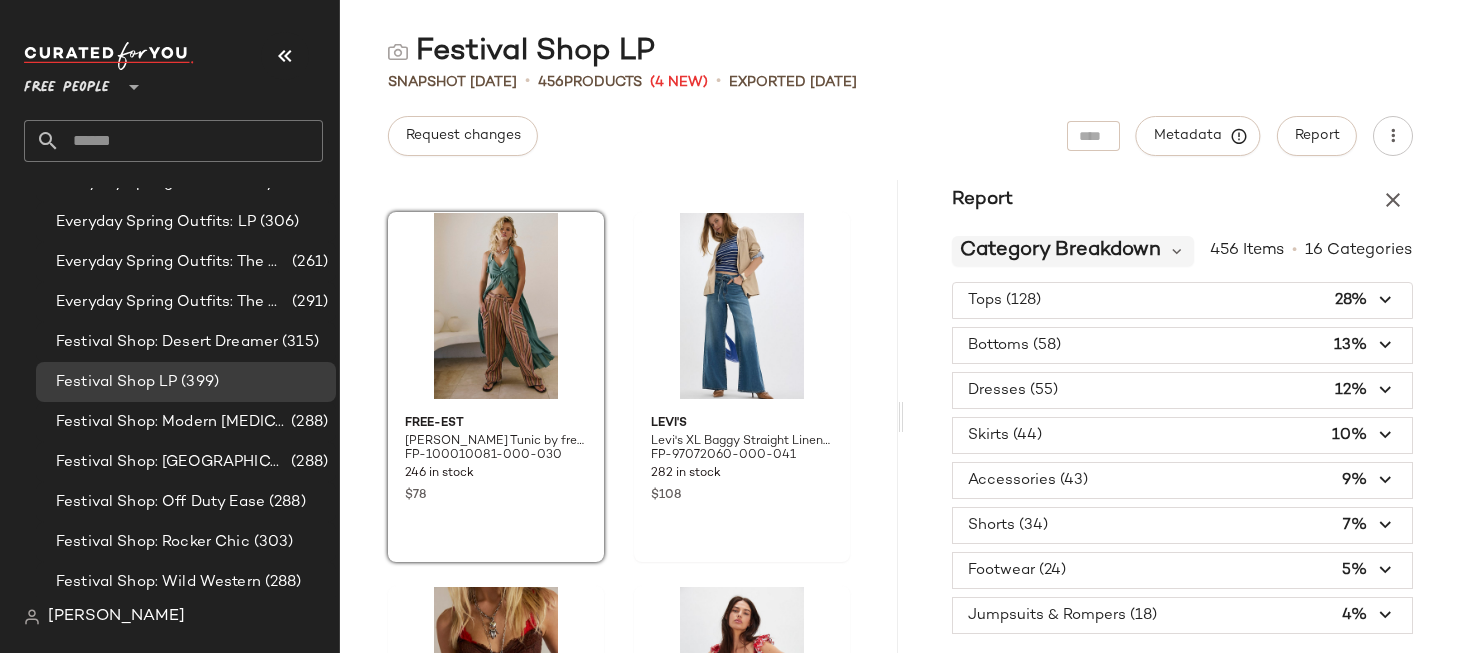 click on "Category Breakdown" at bounding box center [1060, 251] 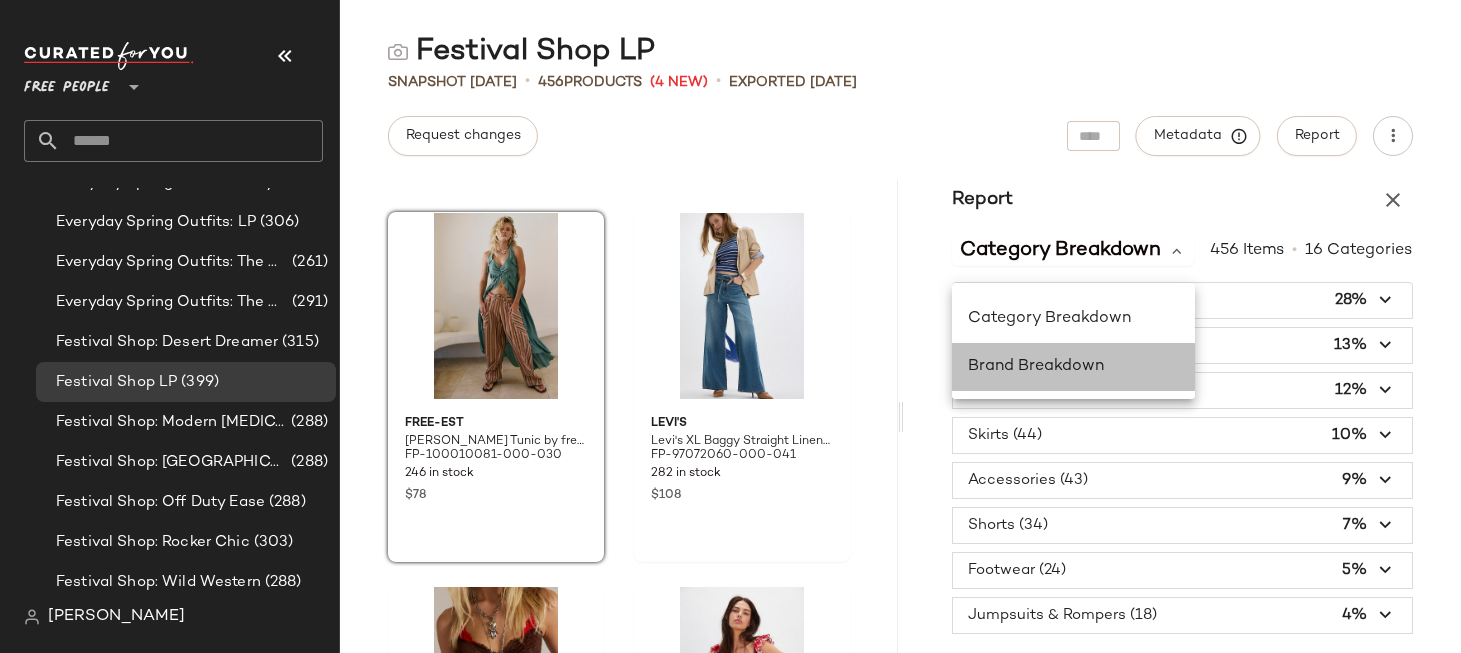 click on "Brand Breakdown" 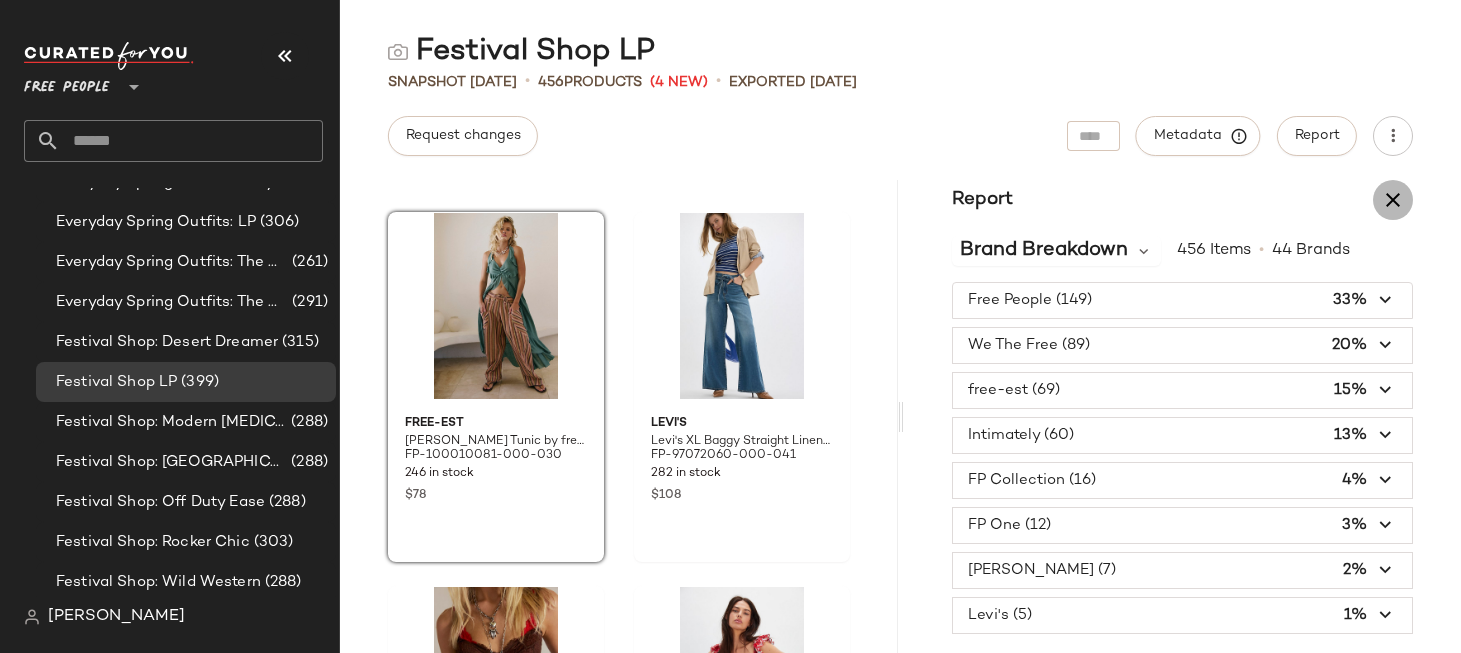click at bounding box center [1393, 200] 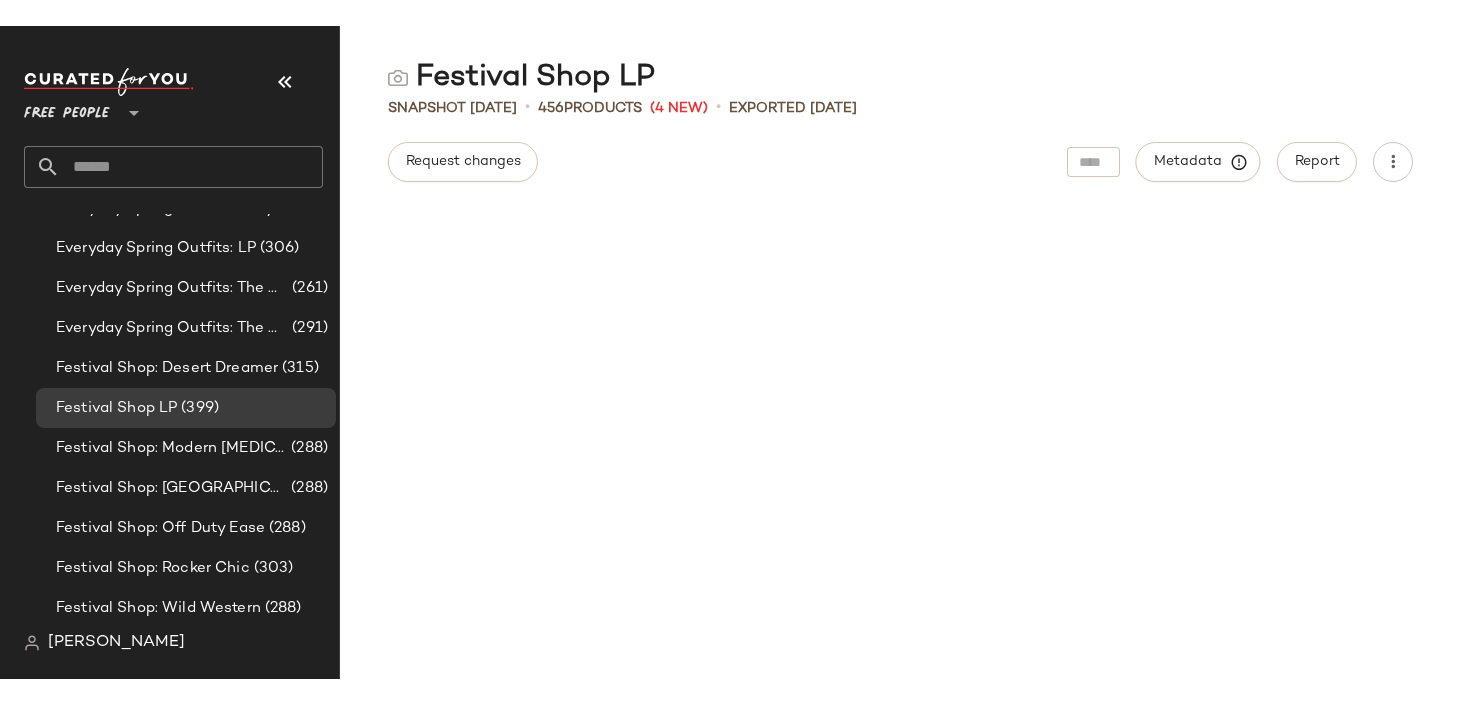 scroll, scrollTop: 12716, scrollLeft: 0, axis: vertical 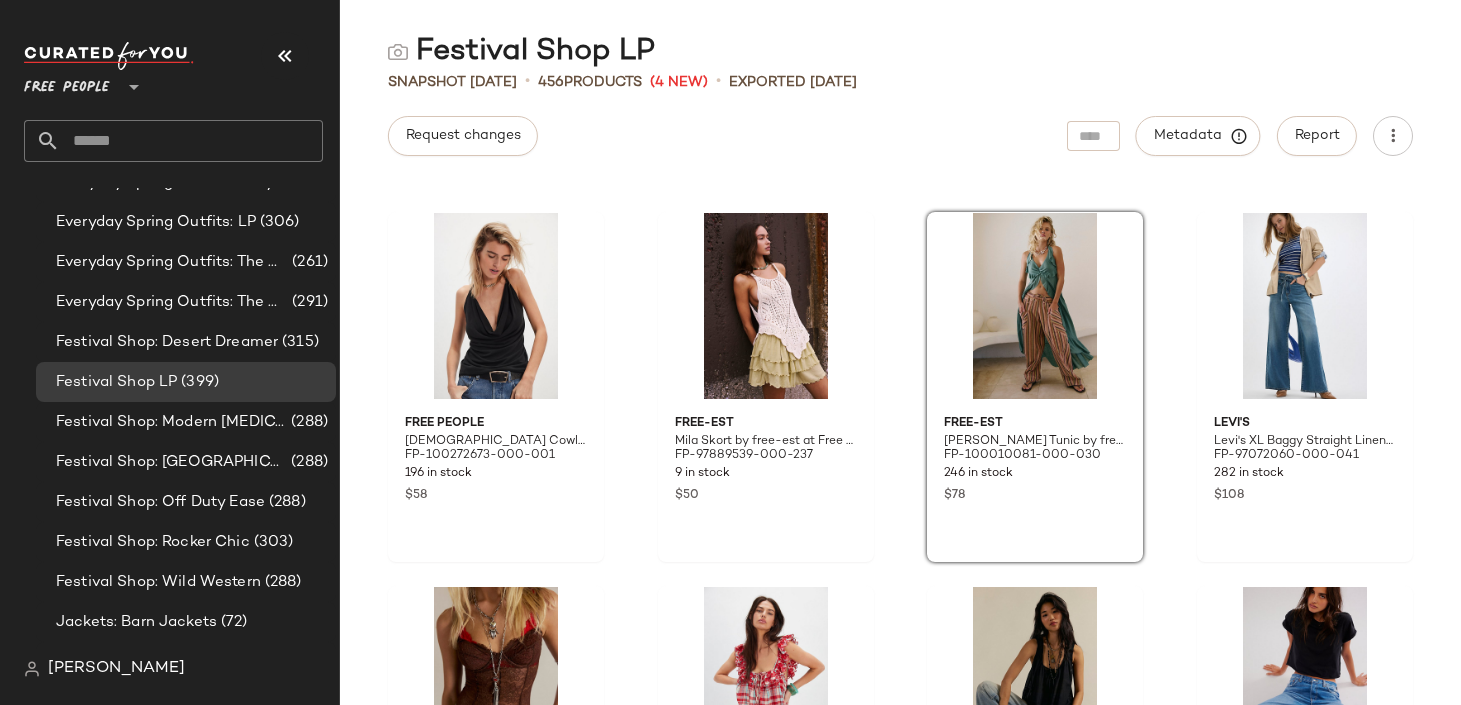 click on "Free People Veda Cowl-Neck Cami by Free People in Black, Size: S FP-100272673-000-001 196 in stock $58 free-est Mila Skort by free-est at Free People in Green, Size: L FP-97889539-000-237 9 in stock $50 free-est [PERSON_NAME] Tunic by free-est at Free People in Green, Size: L FP-100010081-000-030 246 in stock $78 [PERSON_NAME]'s [PERSON_NAME]'s XL Baggy Straight Linen+ Jeans at Free People in Medium Wash, Size: 25 FP-97072060-000-041 282 in stock $108 Free People Dandee Long Necklace by Free People in Red FP-98389851-000-060 439 in stock $38 Free People [PERSON_NAME] Mini Dress by Free People in Red, Size: M FP-98187685-000-060 6 in stock $168 Free People [PERSON_NAME] Tunic by Free People in Black, Size: M FP-99942427-000-001 524 in stock $88 We The Free We The Free The Perfect Tee at Free People in Black, Size: S FP-46940896-000-001 2114 in stock $38 Intimately All Or Nothing Tank Top by Intimately at Free People in Green, Size: XS FP-98205529-000-230 396 in stock $38 FP Collection Sunset Season Platforms by Free People in Brown, Size: US 11 $58" 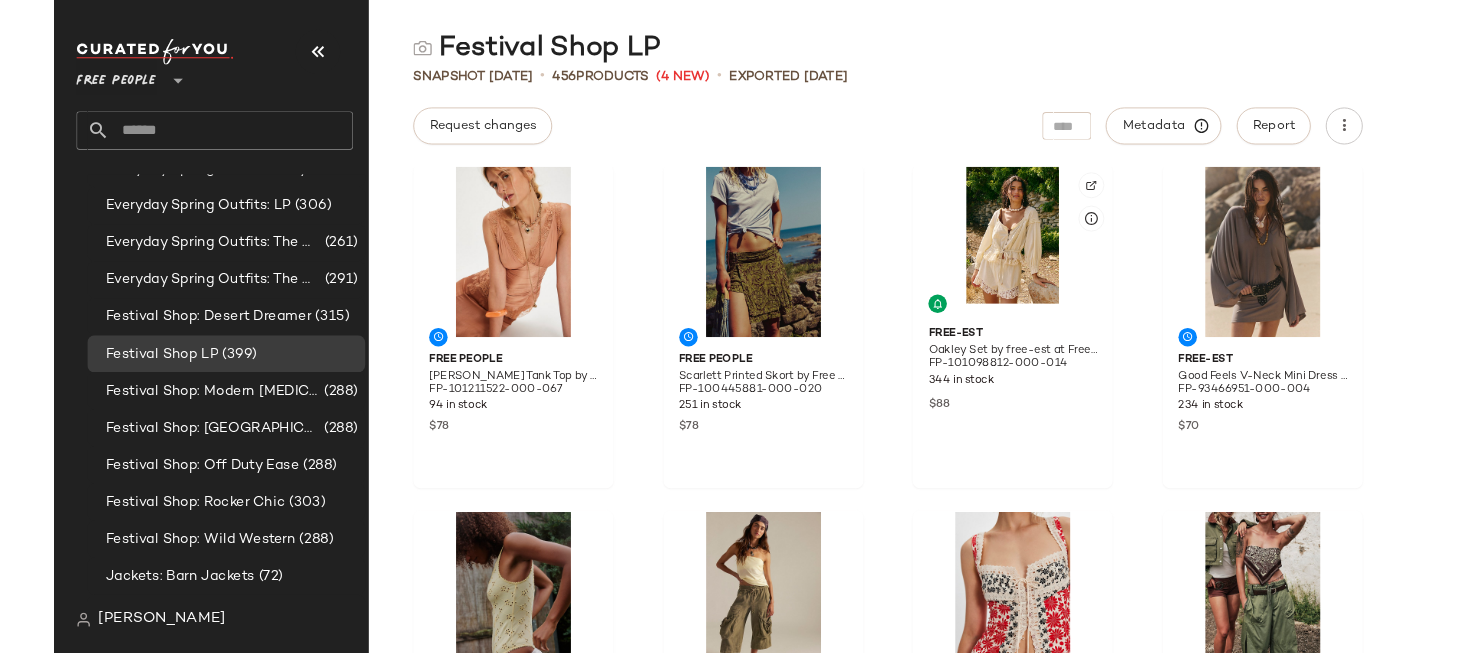 scroll, scrollTop: 0, scrollLeft: 0, axis: both 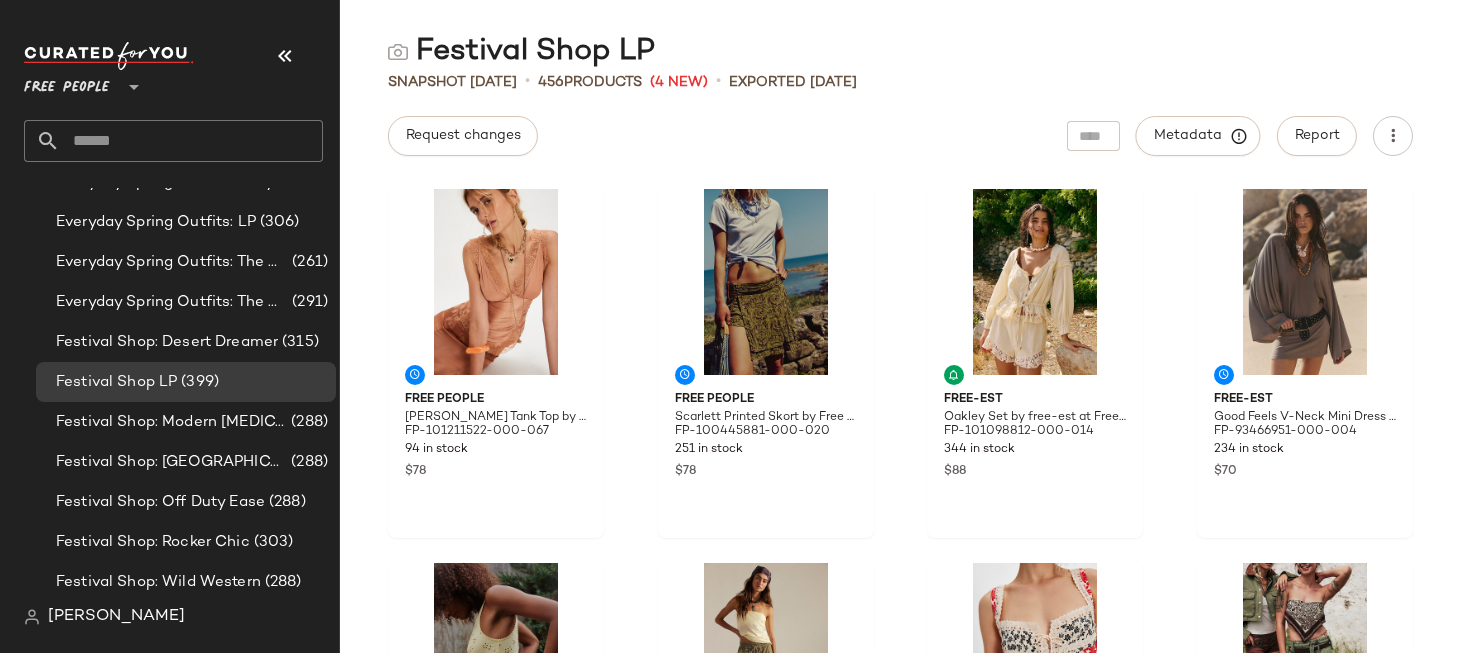 click 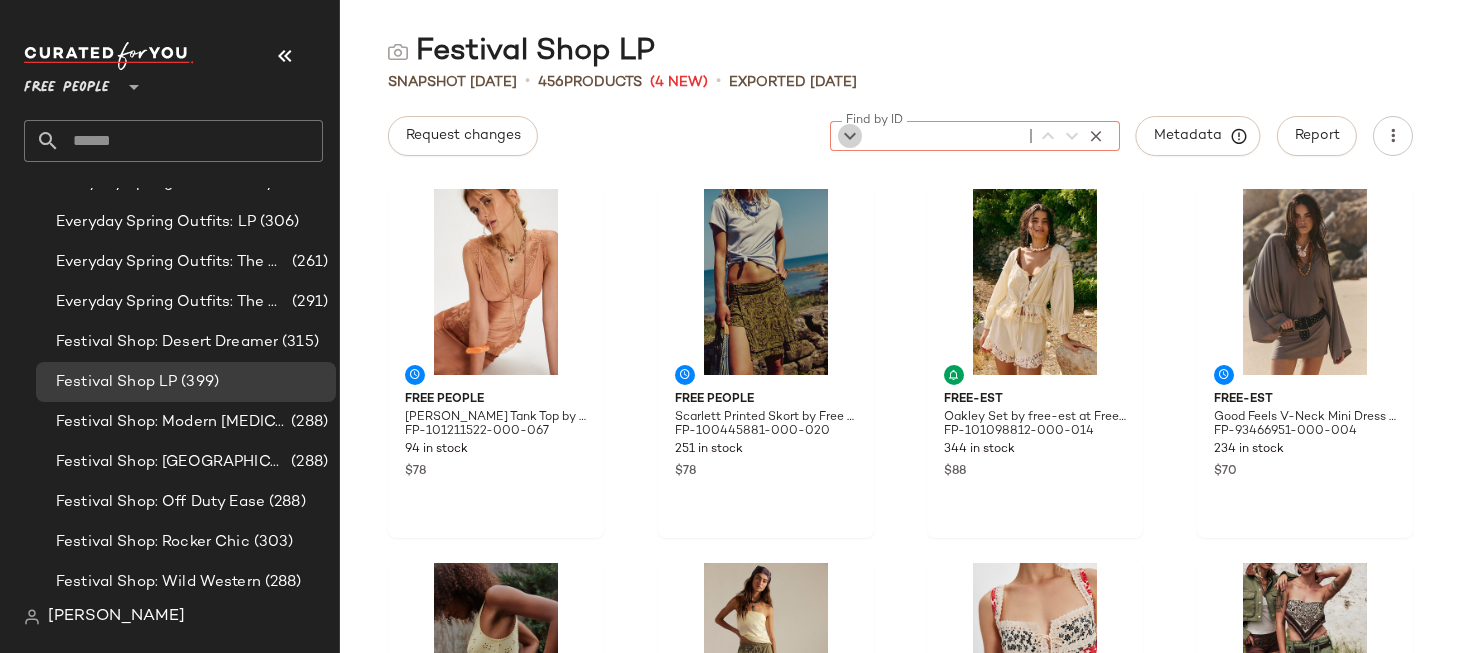 click at bounding box center (850, 136) 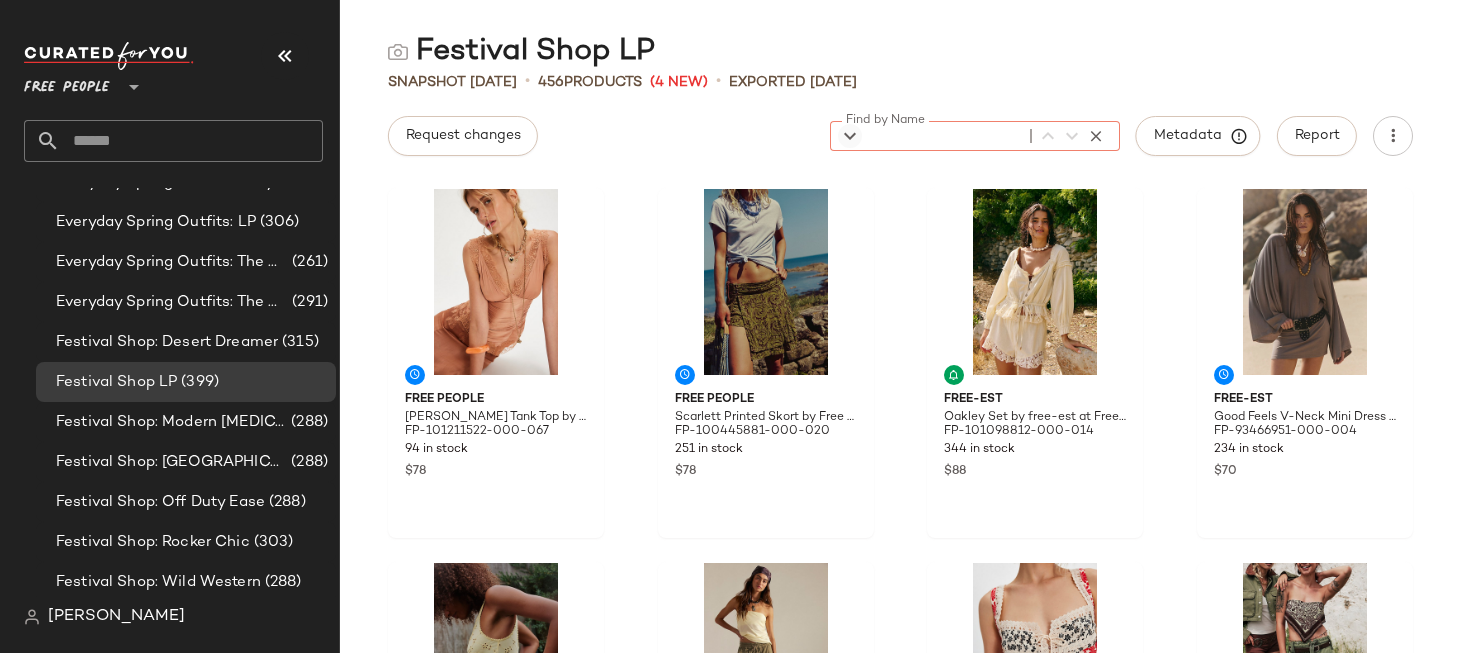 click at bounding box center (850, 136) 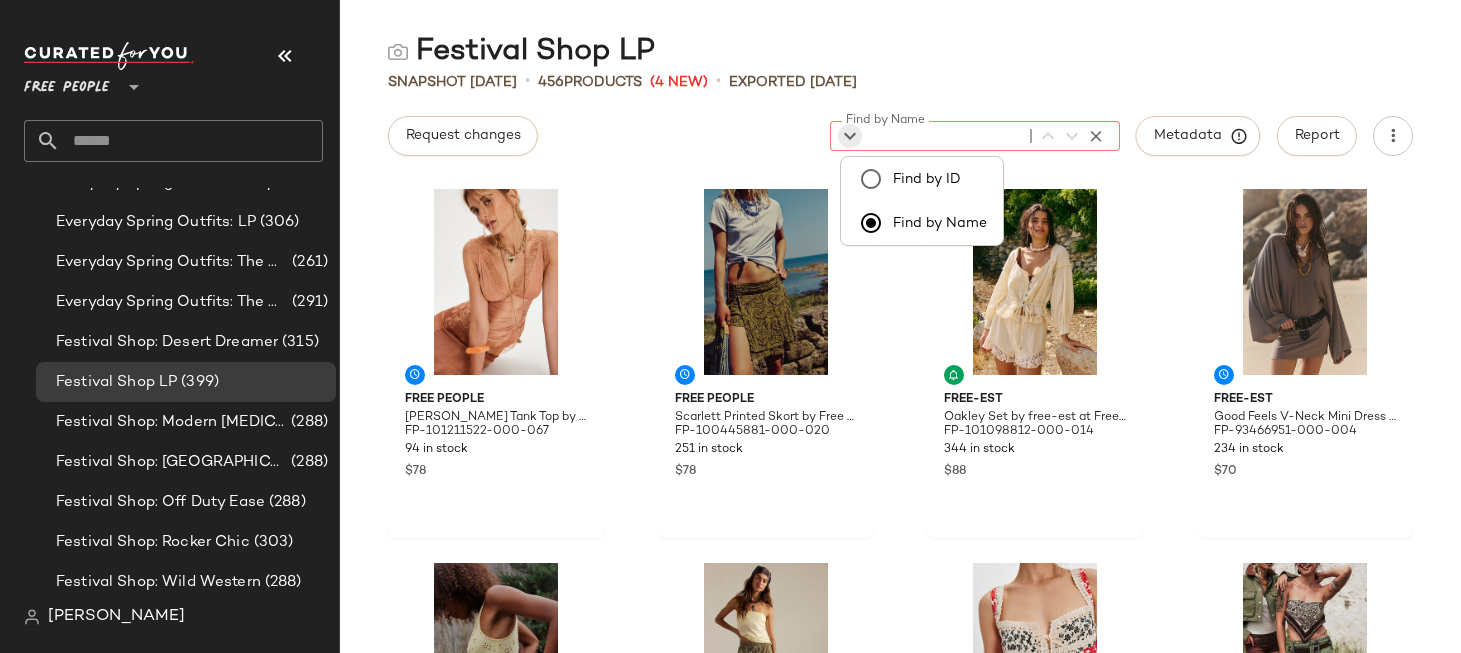 click on "Find by ID" 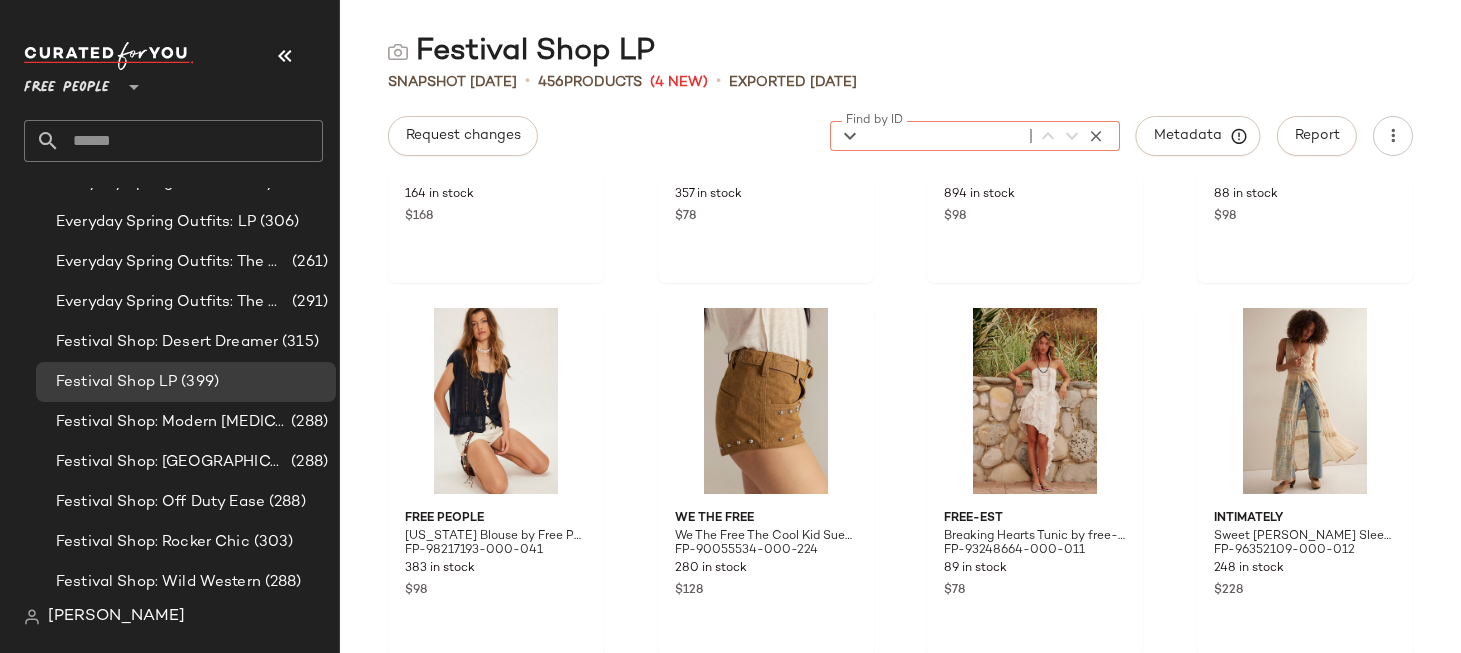 scroll, scrollTop: 2166, scrollLeft: 0, axis: vertical 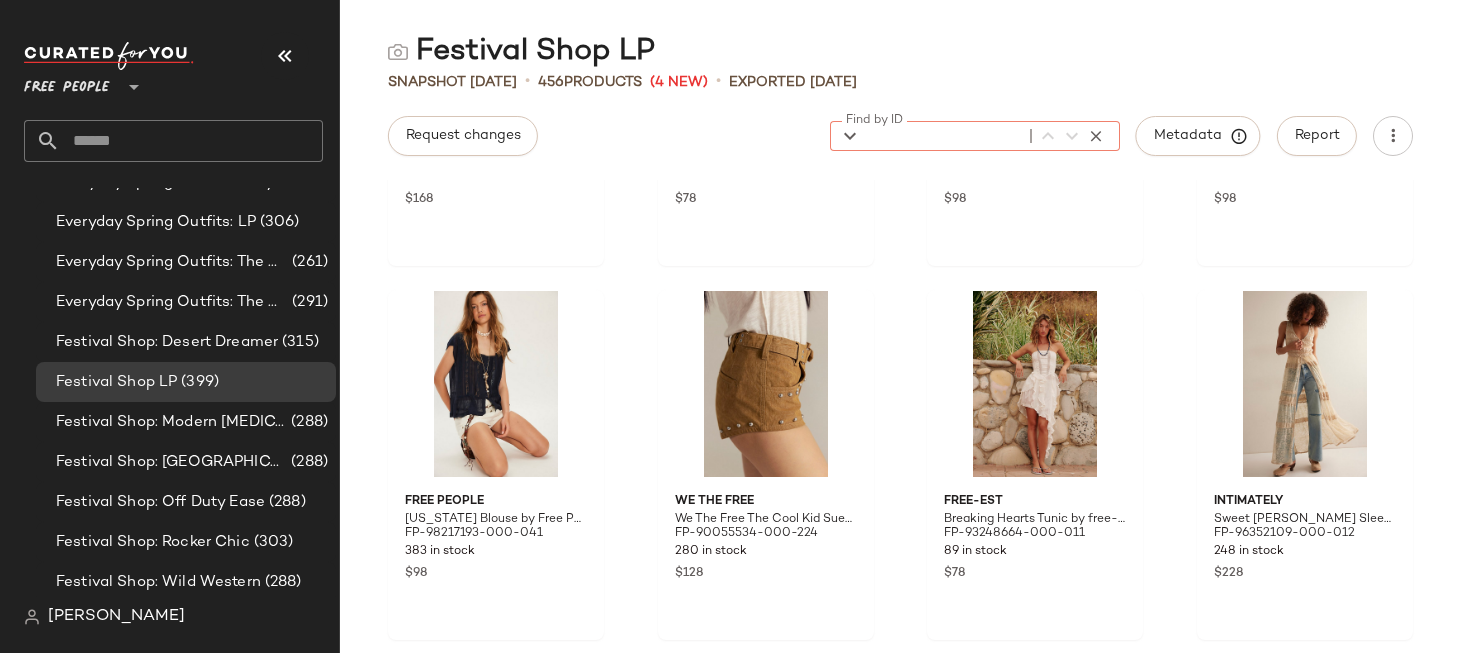 drag, startPoint x: 850, startPoint y: 135, endPoint x: 851, endPoint y: 149, distance: 14.035668 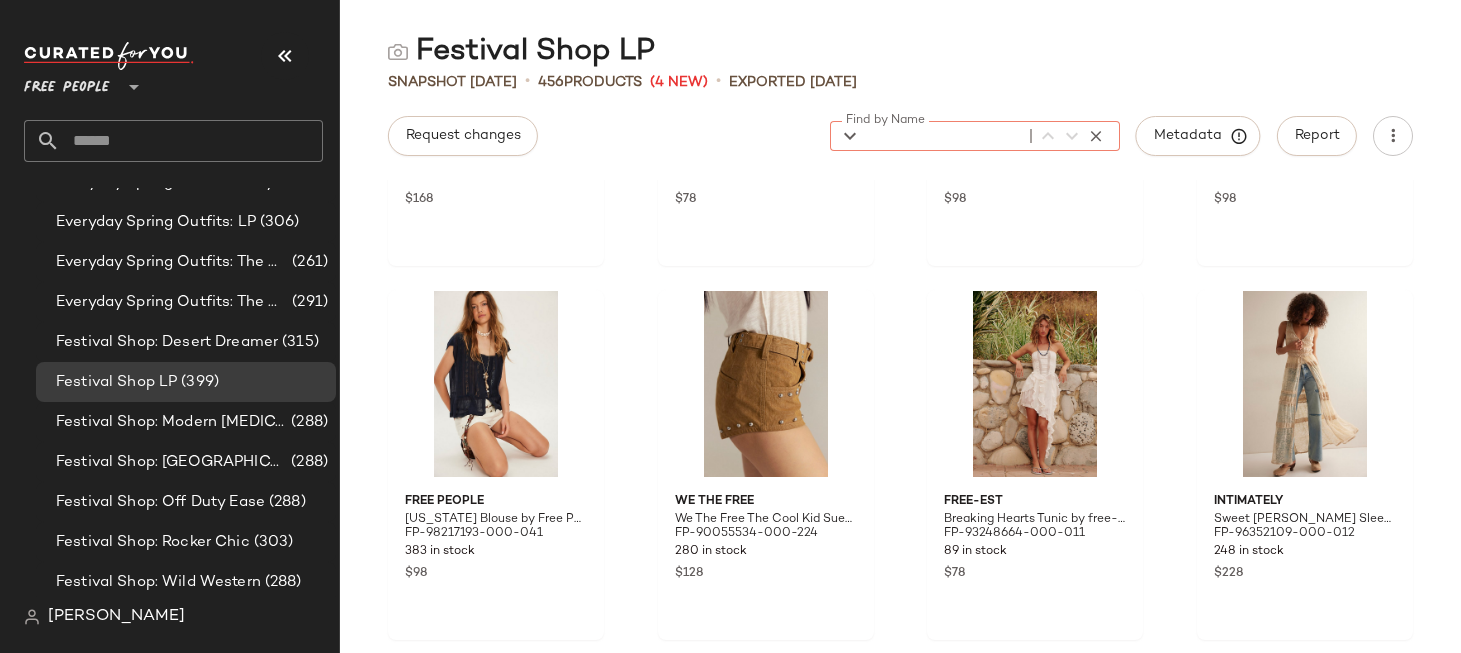 click on "Find by Name" 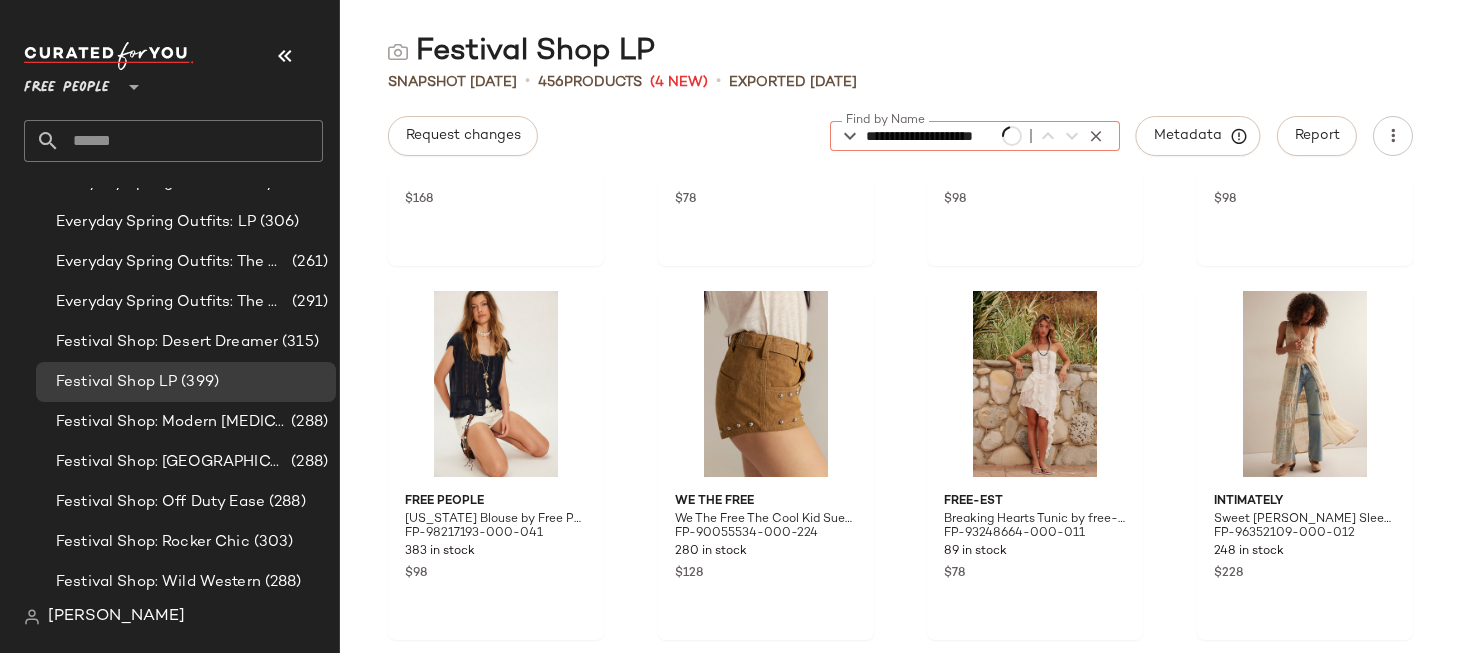scroll, scrollTop: 0, scrollLeft: 14, axis: horizontal 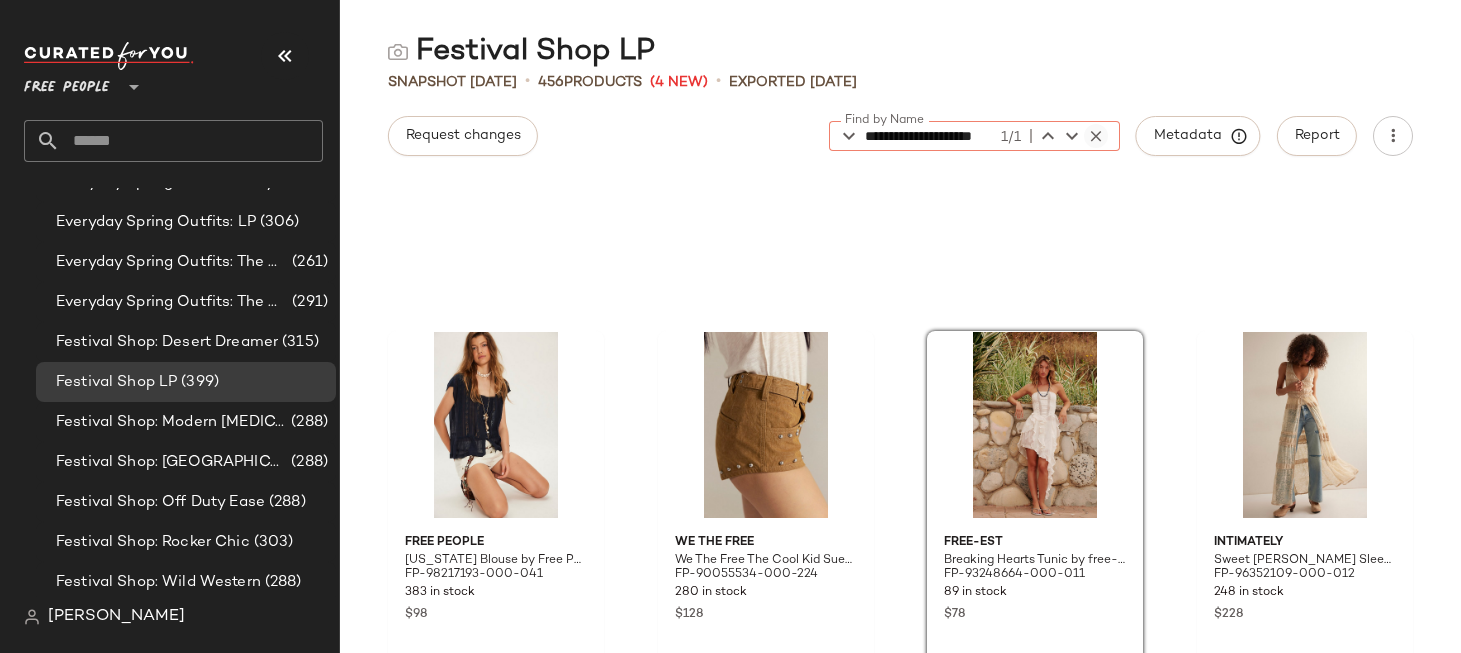 click 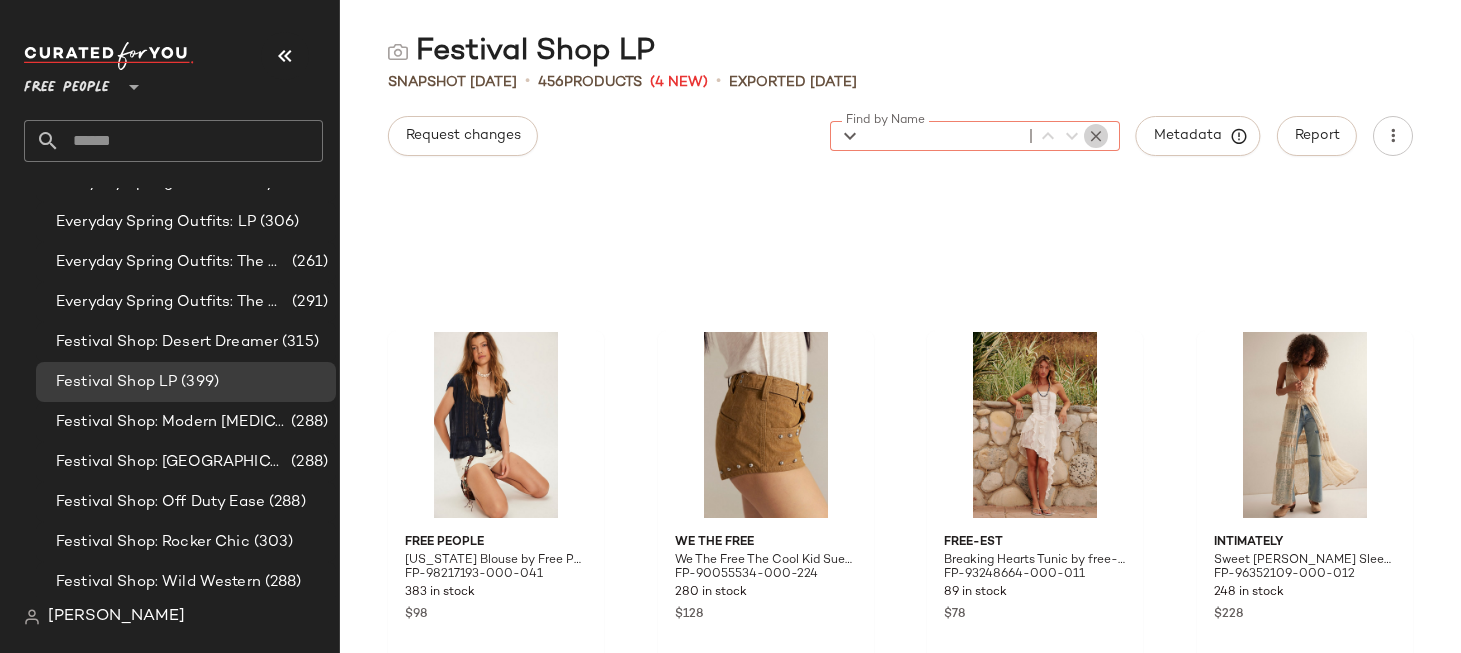 scroll, scrollTop: 0, scrollLeft: 0, axis: both 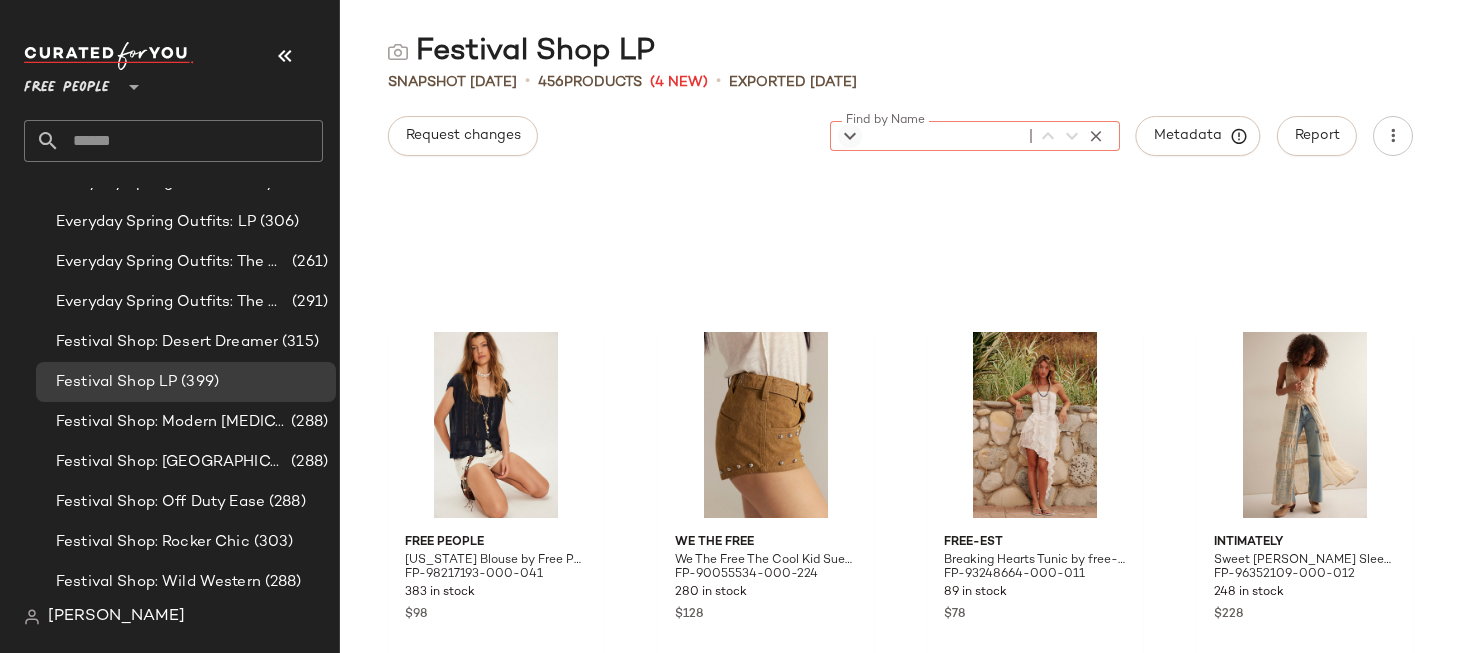 click at bounding box center [850, 136] 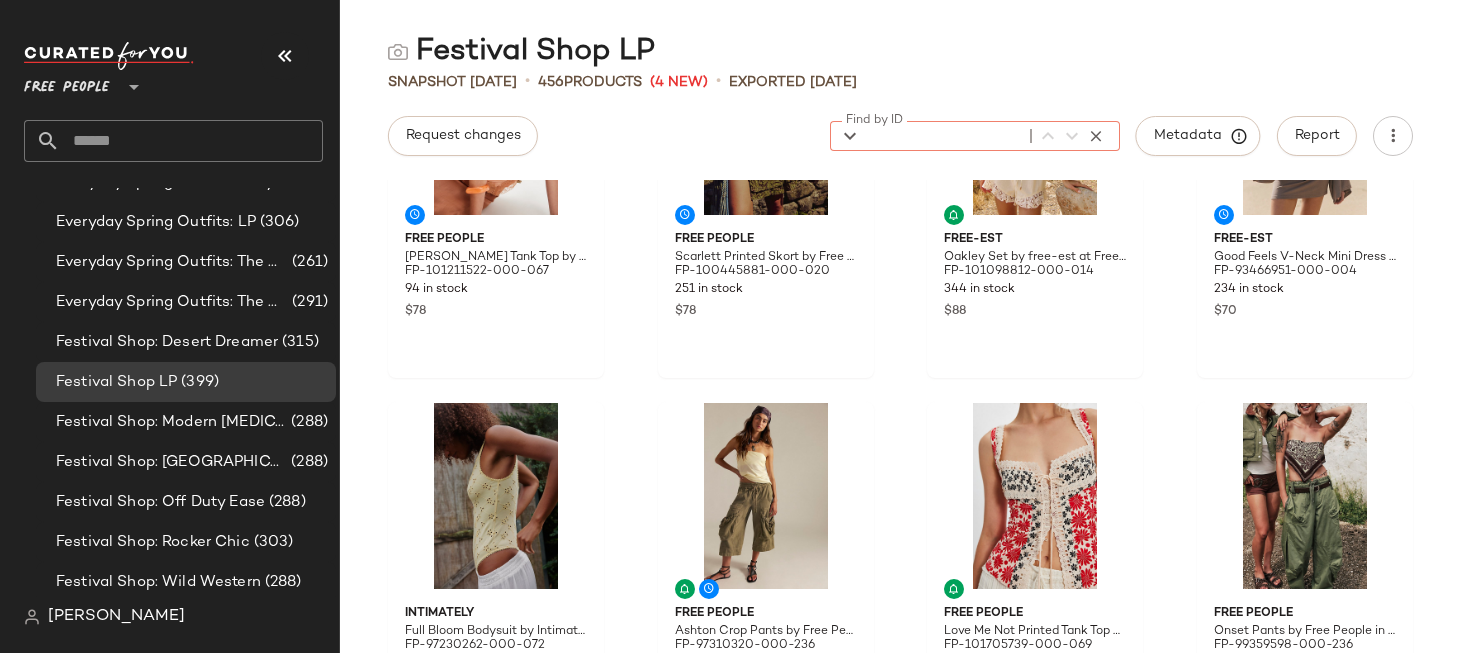 scroll, scrollTop: 0, scrollLeft: 0, axis: both 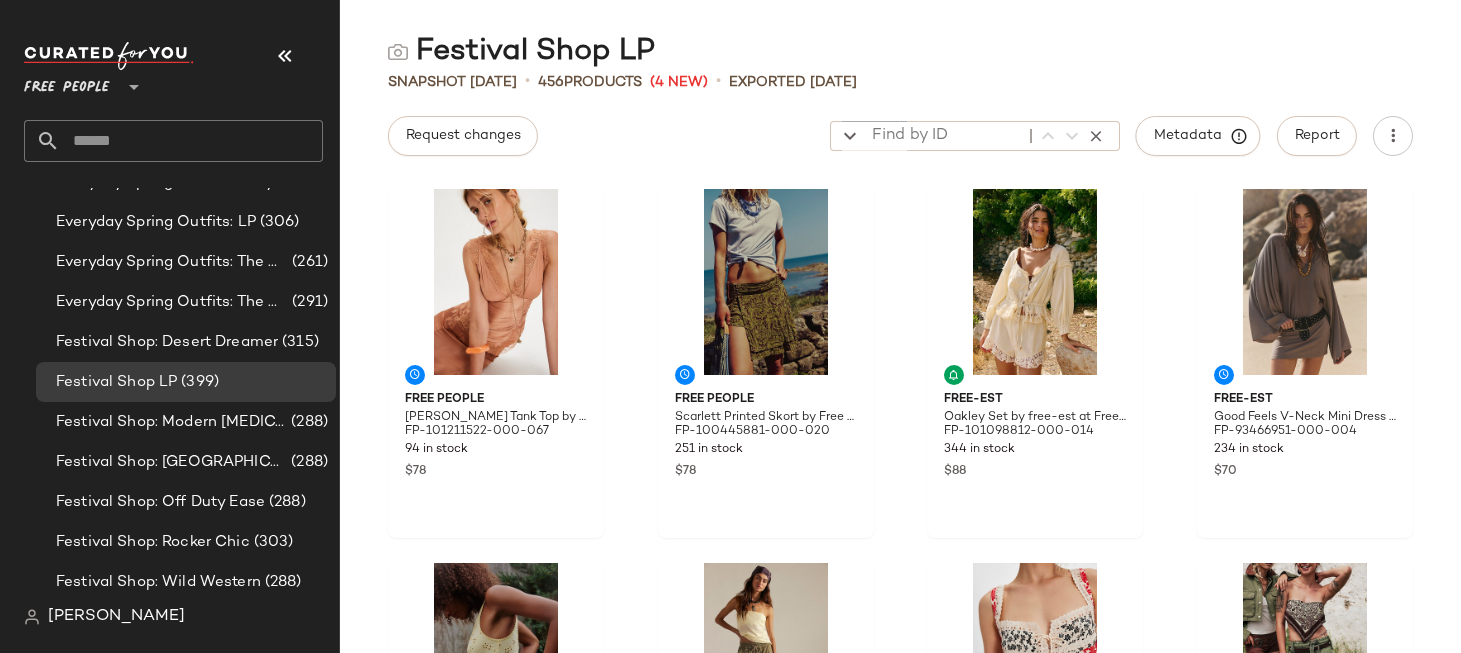 click on "Free People [PERSON_NAME] Lace Tank Top by Free People in Pink, Size: XS FP-101211522-000-067 94 in stock $78 Free People Scarlett Printed Skort by Free People in Brown, Size: M FP-100445881-000-020 251 in stock $78 free-est Oakley Set by free-est at Free People in Tan, Size: M FP-101098812-000-014 344 in stock $88 free-est Good Feels V-Neck Mini Dress by free-est at Free People in Grey, Size: XL FP-93466951-000-004 234 in stock $70 Intimately Full Bloom Bodysuit by Intimately at Free People in Yellow, Size: L FP-97230262-000-072 17 in stock $68 Free People Ashton Crop Pants by Free People in Green, Size: M FP-97310320-000-236 297 in stock $128 Free People Love Me Not Printed Tank Top by Free People in Red, Size: M FP-101705739-000-069 113 in stock $88 Free People Onset Pants by Free People in Green, Size: L FP-99359598-000-236 225 in stock $148 free-est Santa [PERSON_NAME] Maxi Dress by free-est at Free People in Blue, Size: XS FP-49957004-000-401 56 in stock $128 Free People FP-101331452-000-010 316 in stock $148 $38 $198" 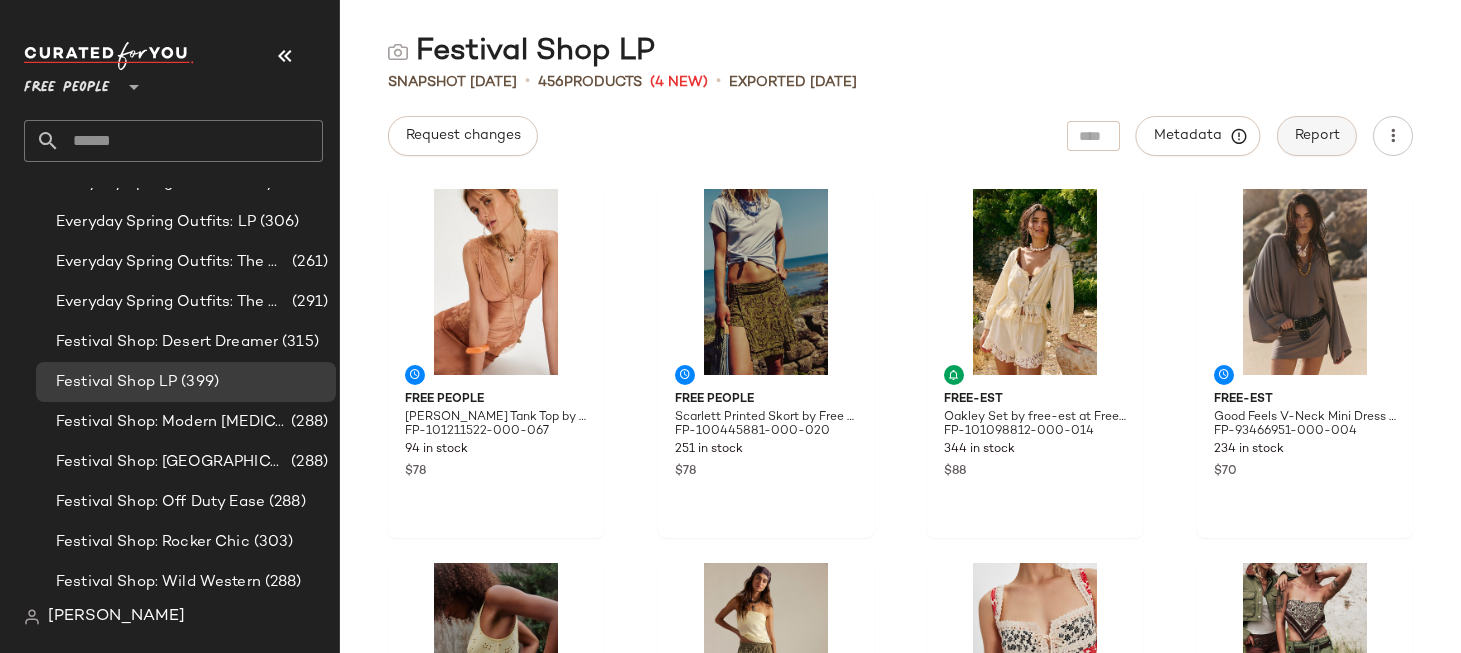 click on "Report" 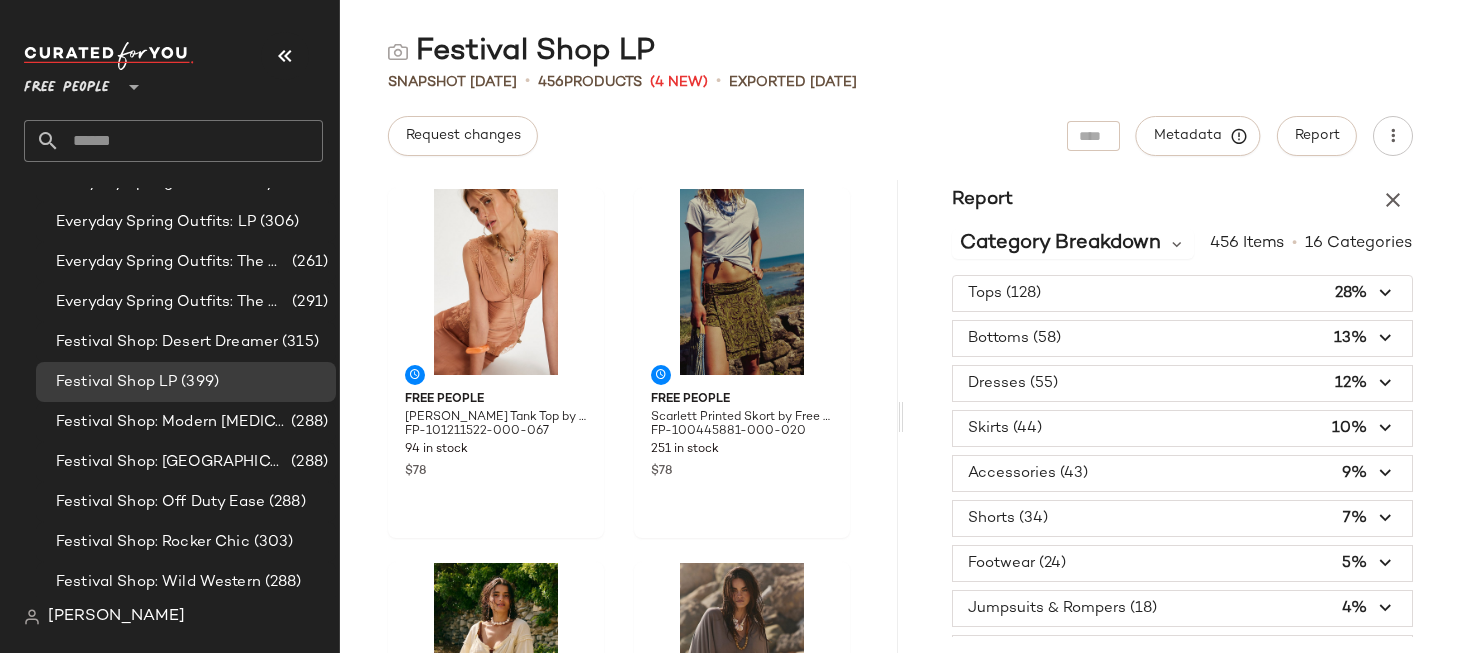scroll, scrollTop: 3, scrollLeft: 0, axis: vertical 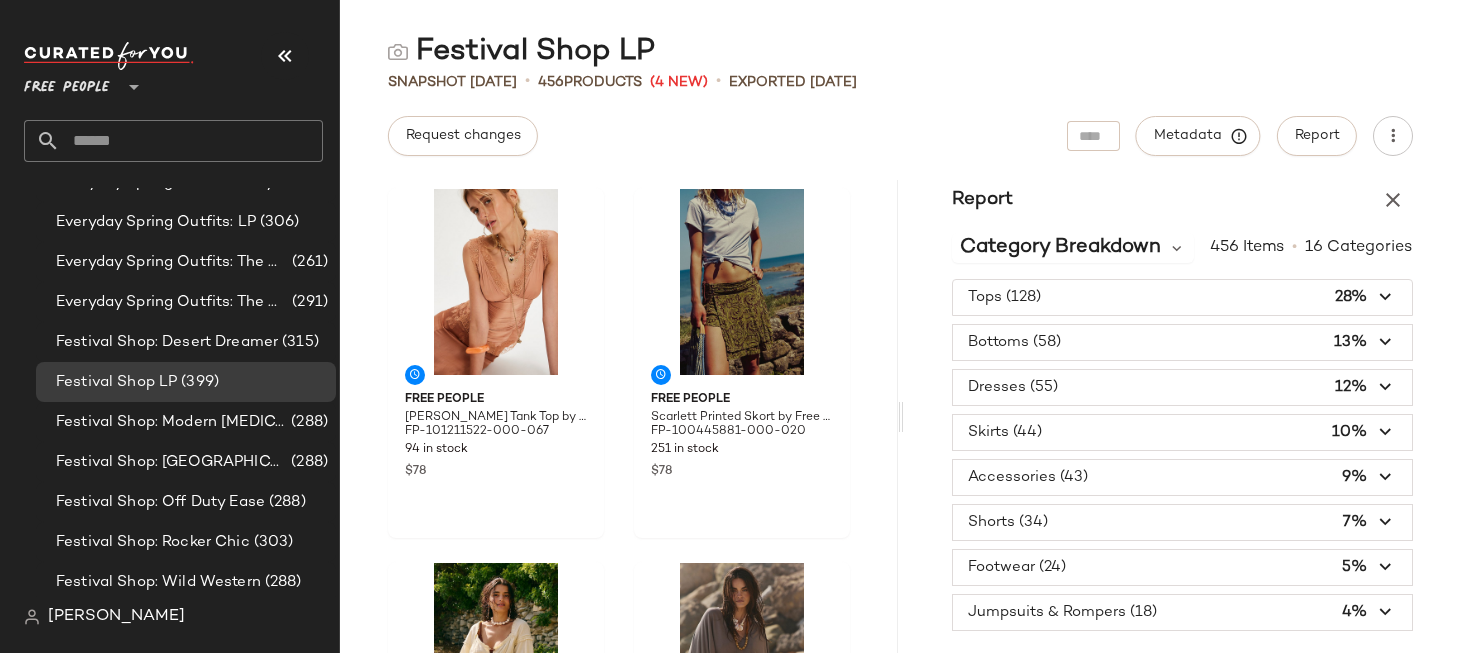 click at bounding box center [1183, 297] 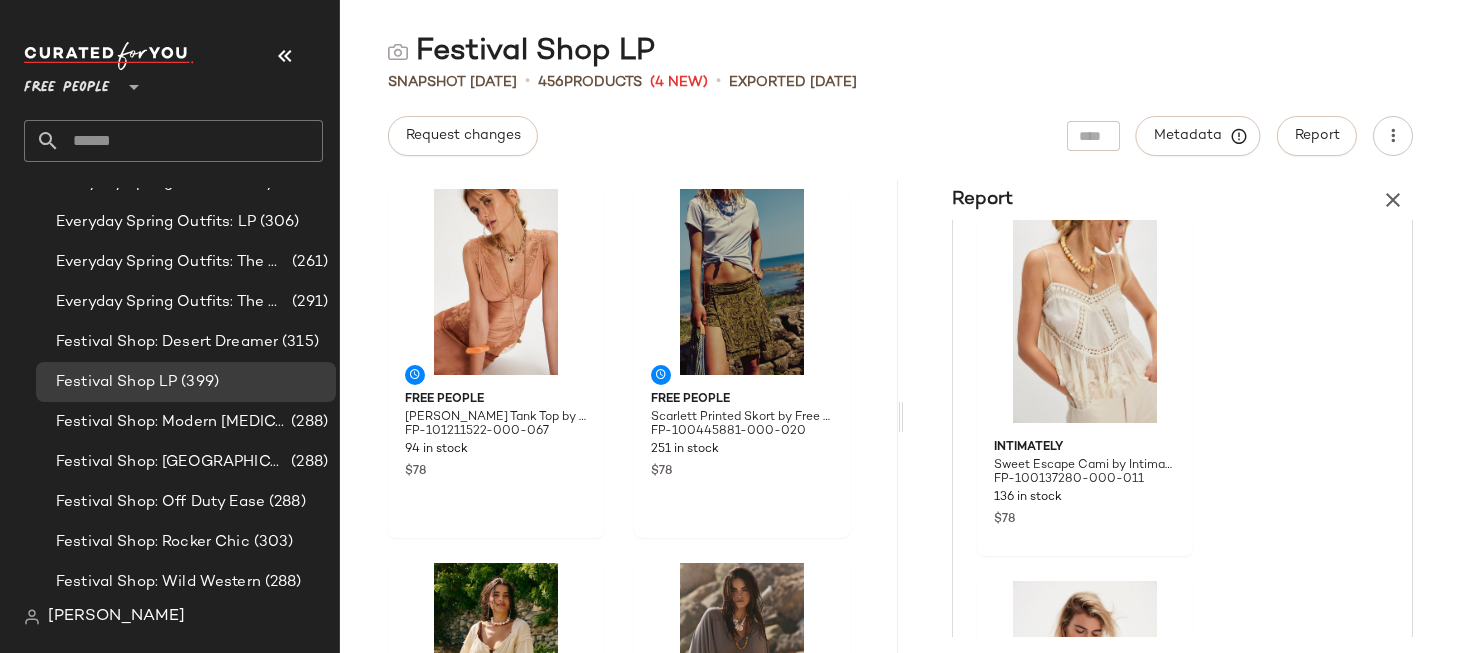 scroll, scrollTop: 0, scrollLeft: 0, axis: both 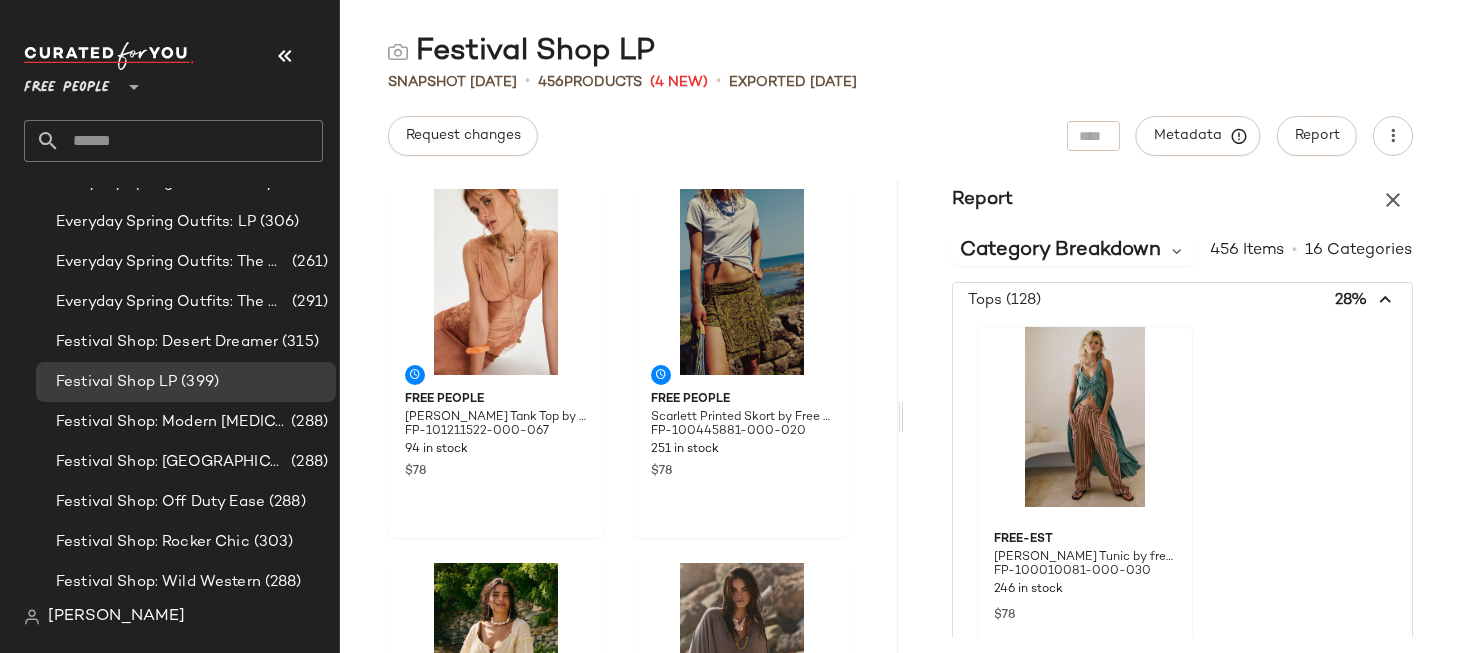 click 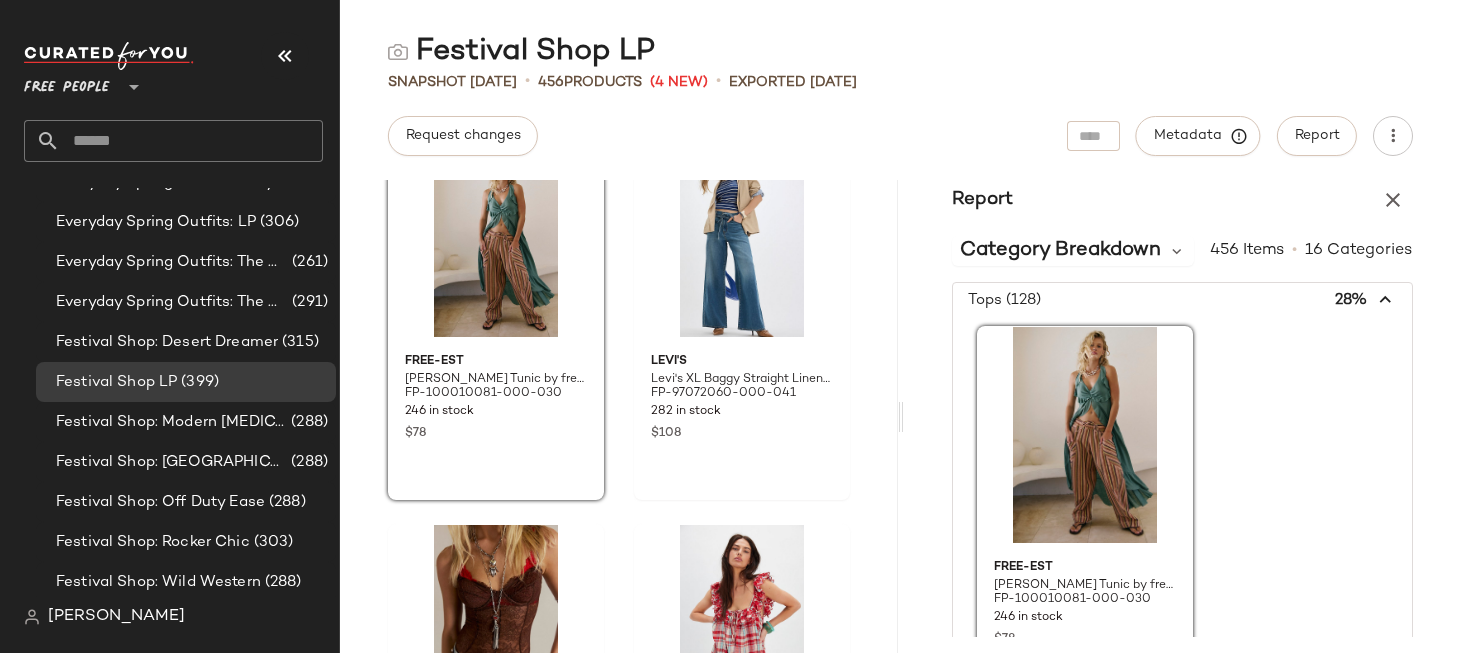 scroll, scrollTop: 51673, scrollLeft: 0, axis: vertical 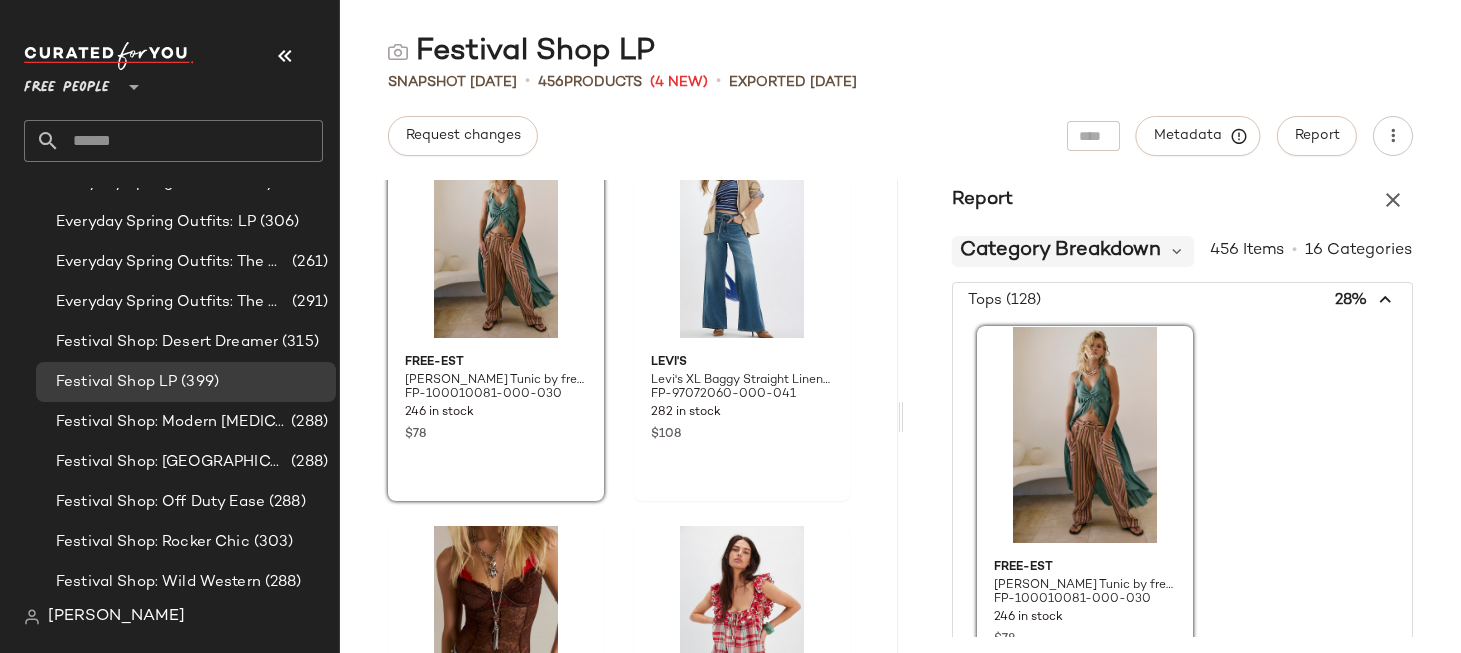 click on "Category Breakdown" at bounding box center [1060, 251] 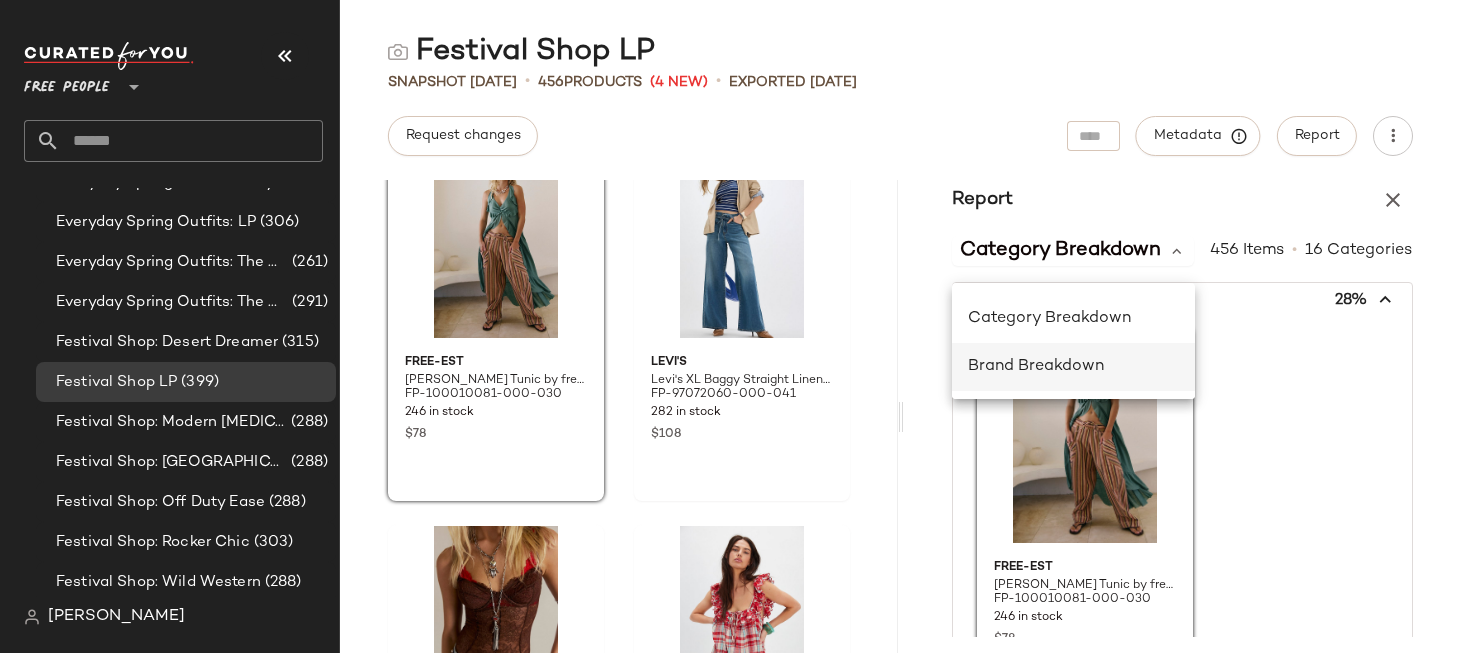 click on "Brand Breakdown" 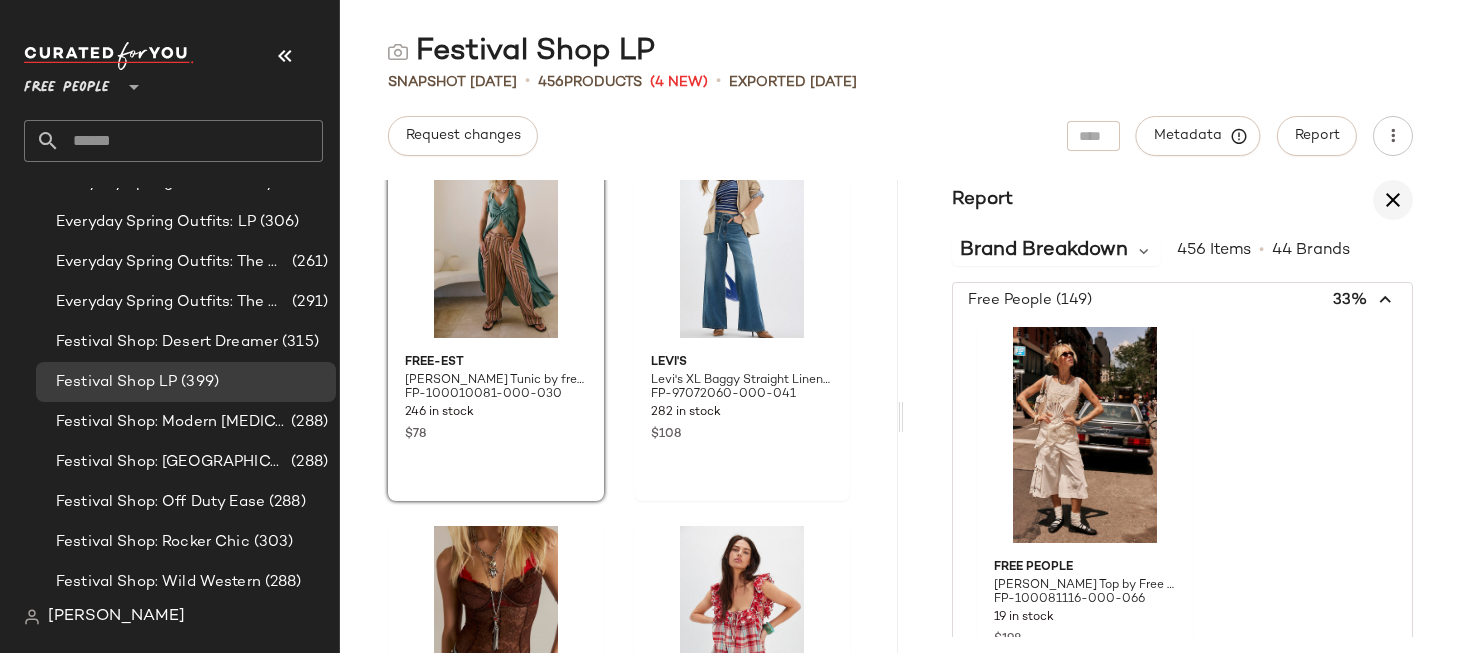 click at bounding box center (1393, 200) 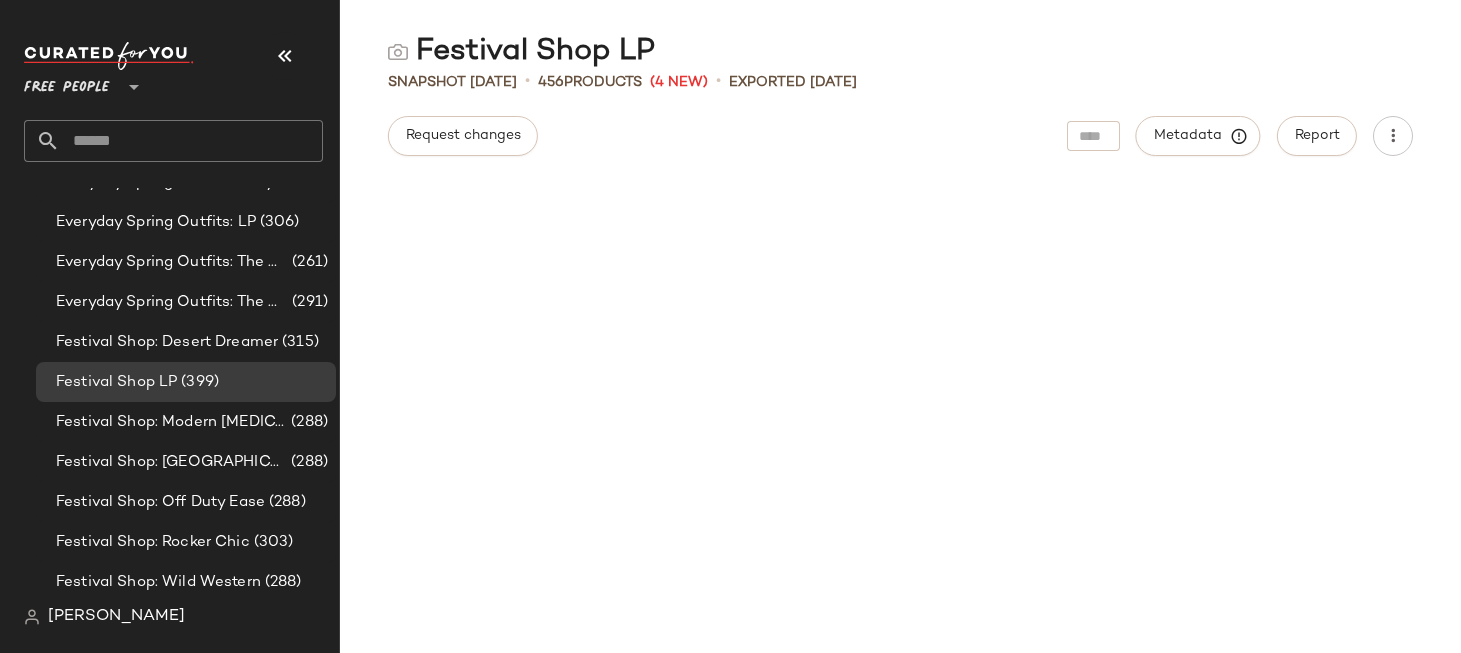 scroll, scrollTop: 12716, scrollLeft: 0, axis: vertical 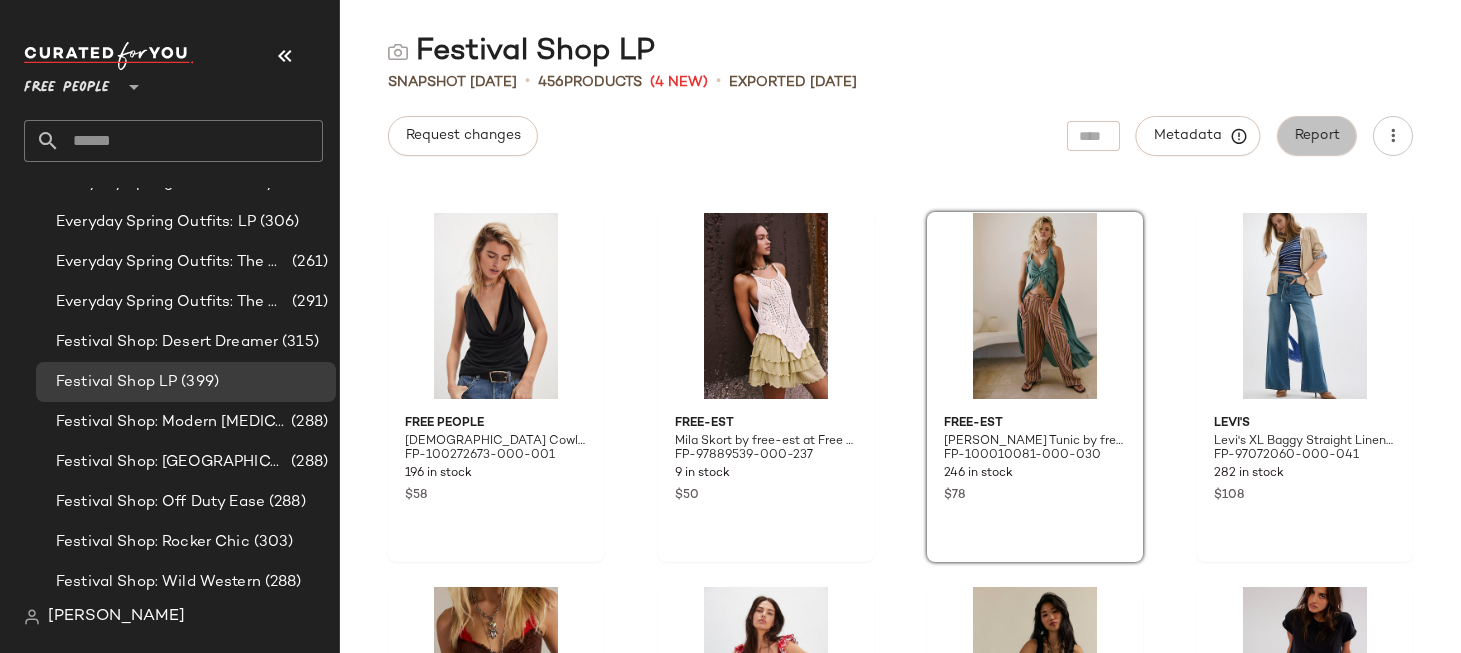 click on "Report" at bounding box center [1317, 136] 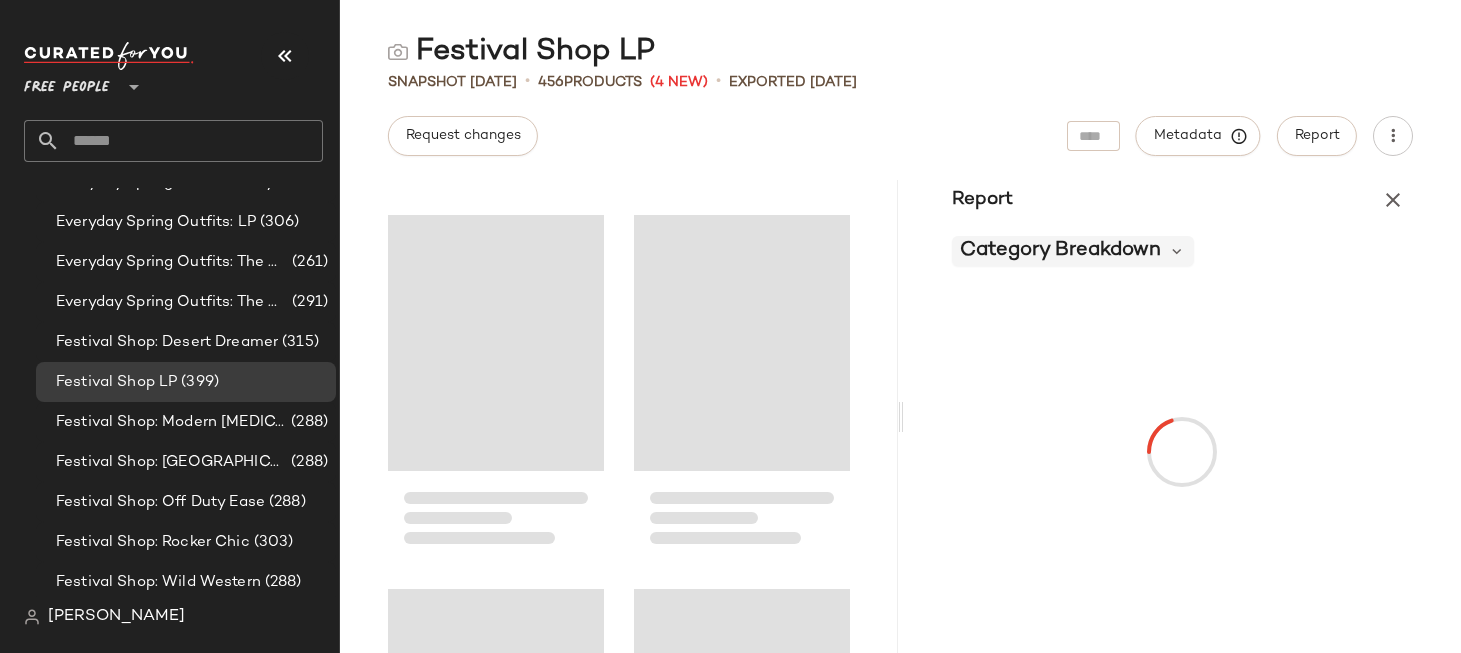 scroll, scrollTop: 51612, scrollLeft: 0, axis: vertical 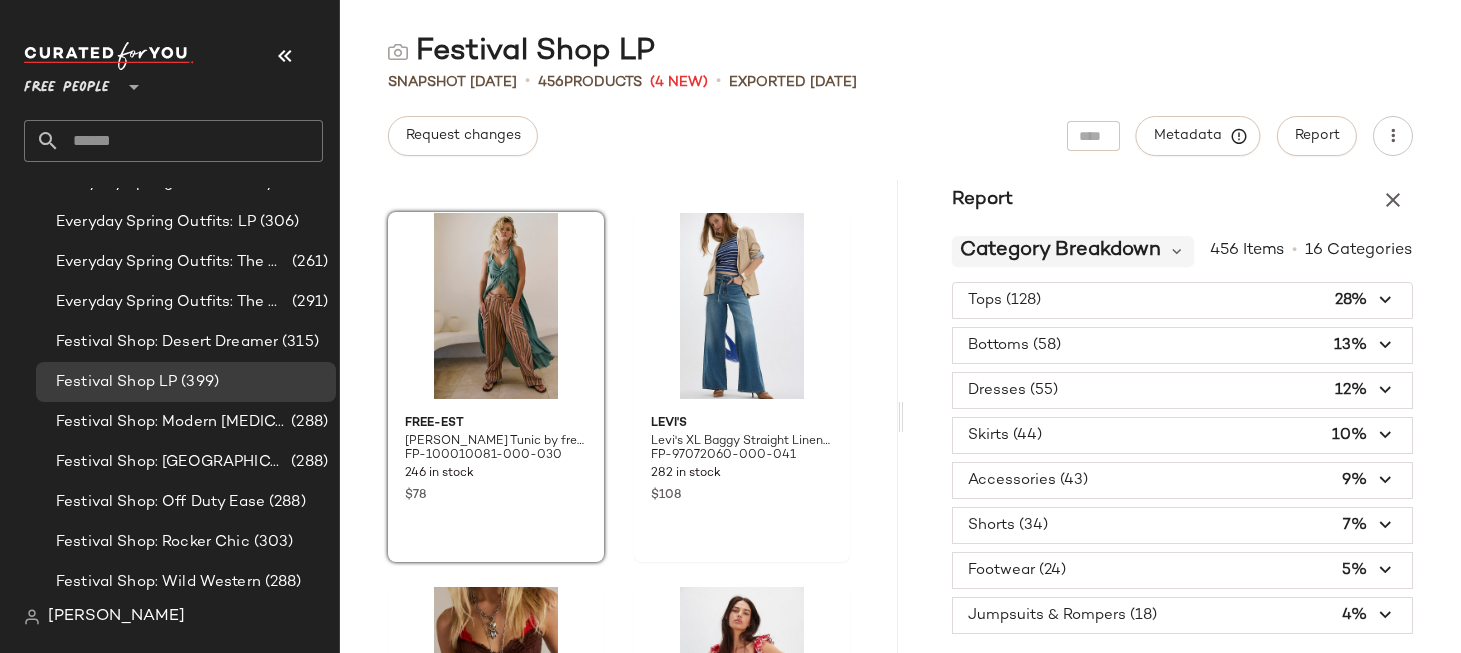 click on "Category Breakdown" at bounding box center [1060, 251] 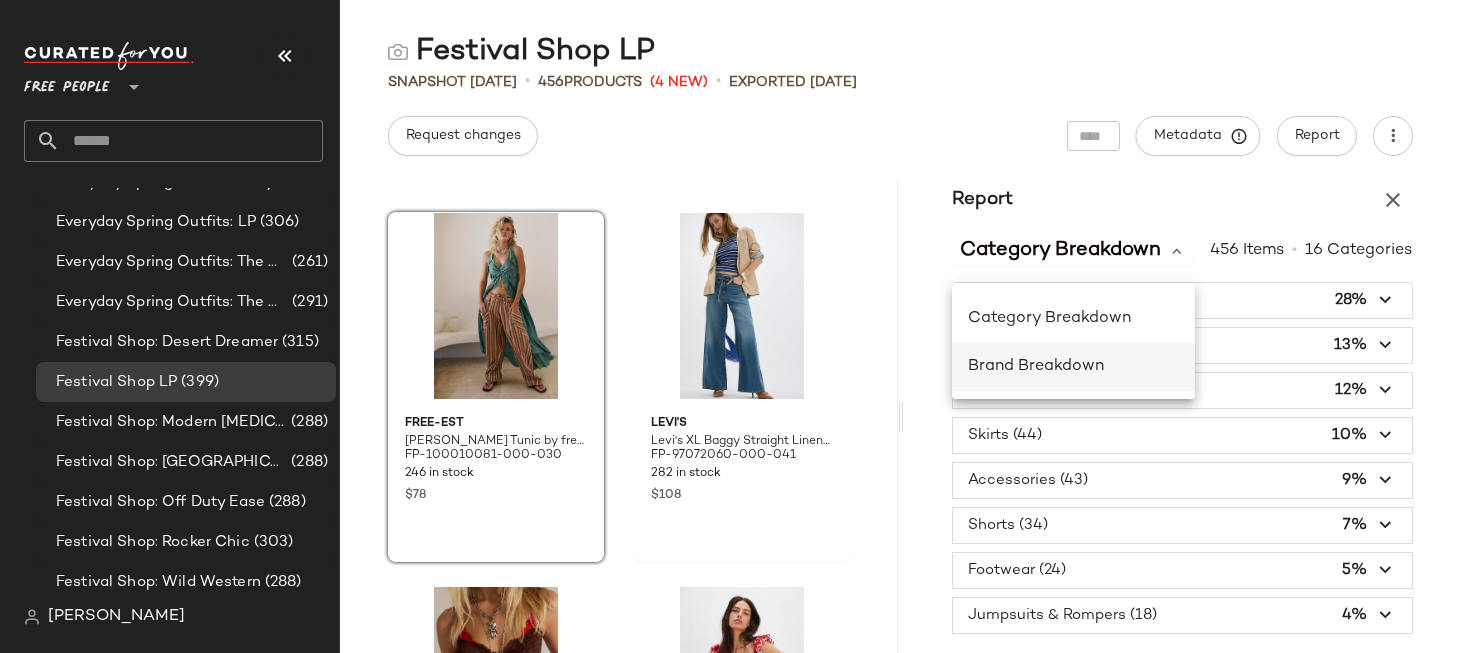 click on "Brand Breakdown" 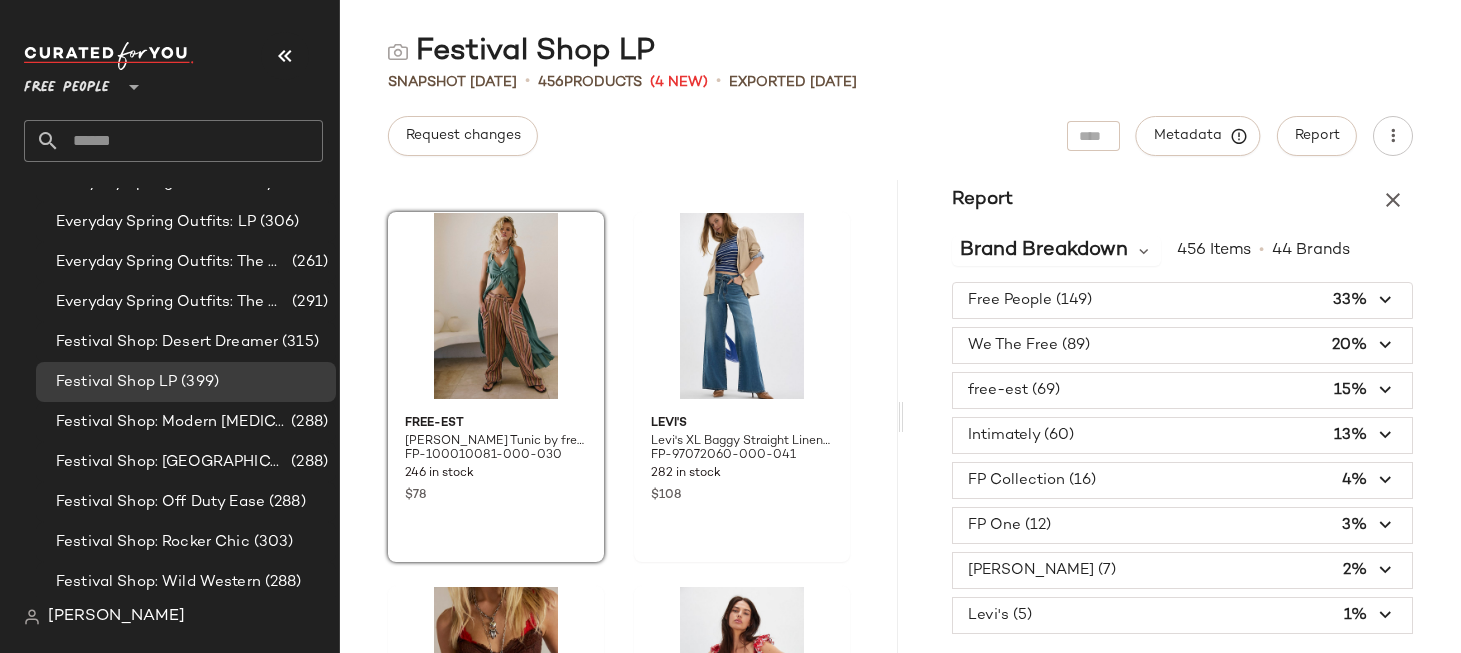 click at bounding box center (1183, 300) 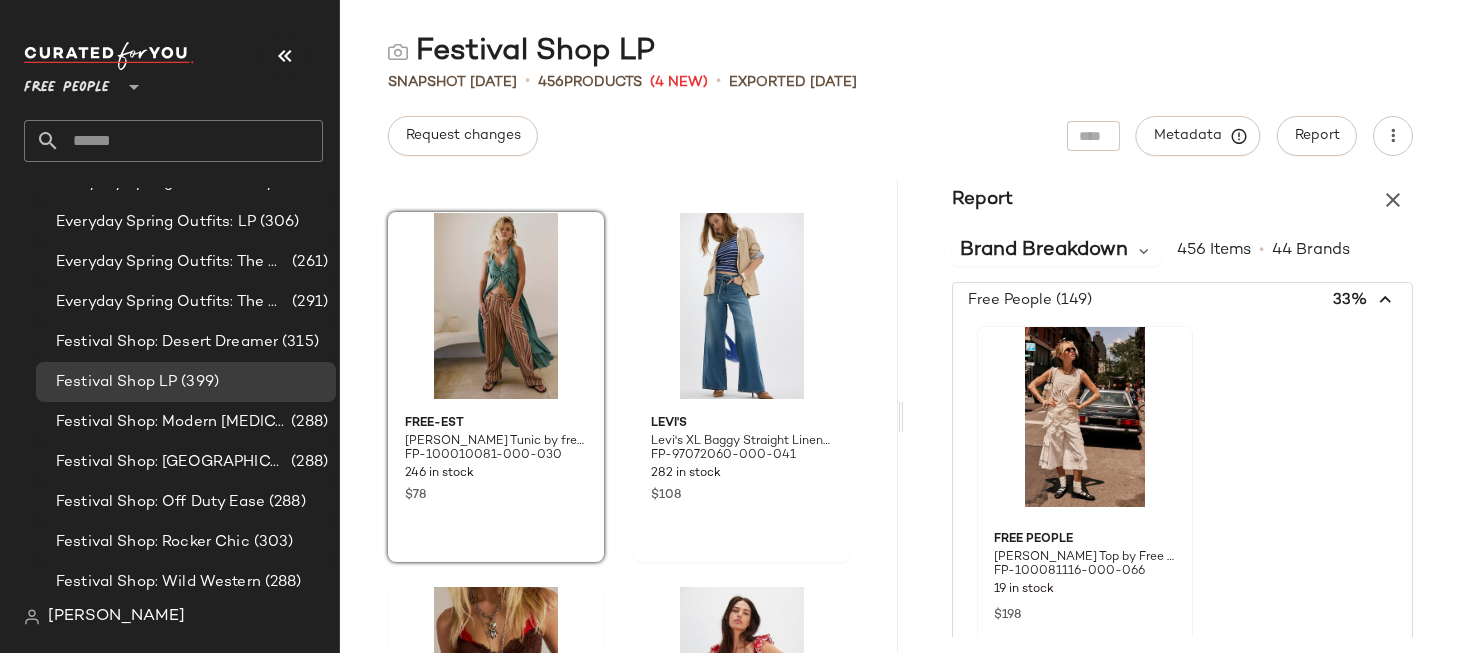 click 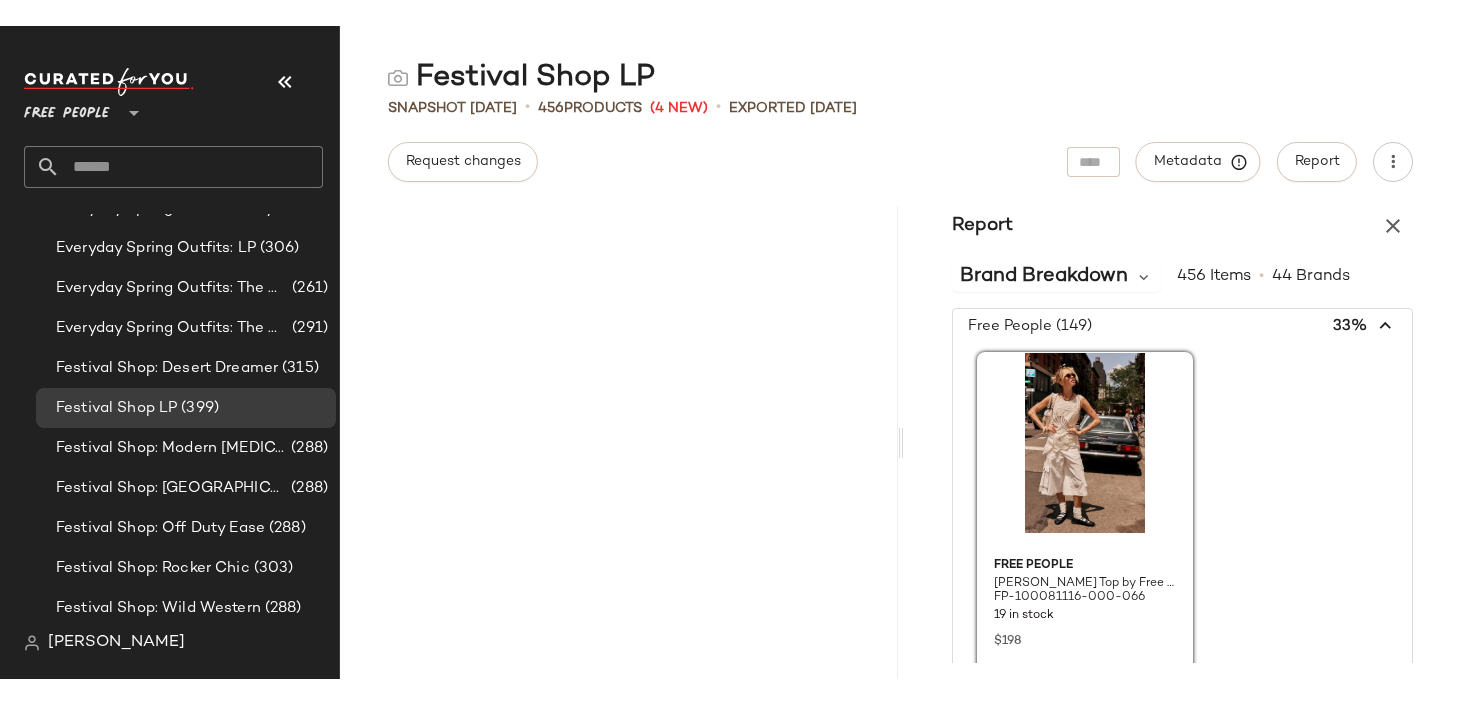 scroll, scrollTop: 6732, scrollLeft: 0, axis: vertical 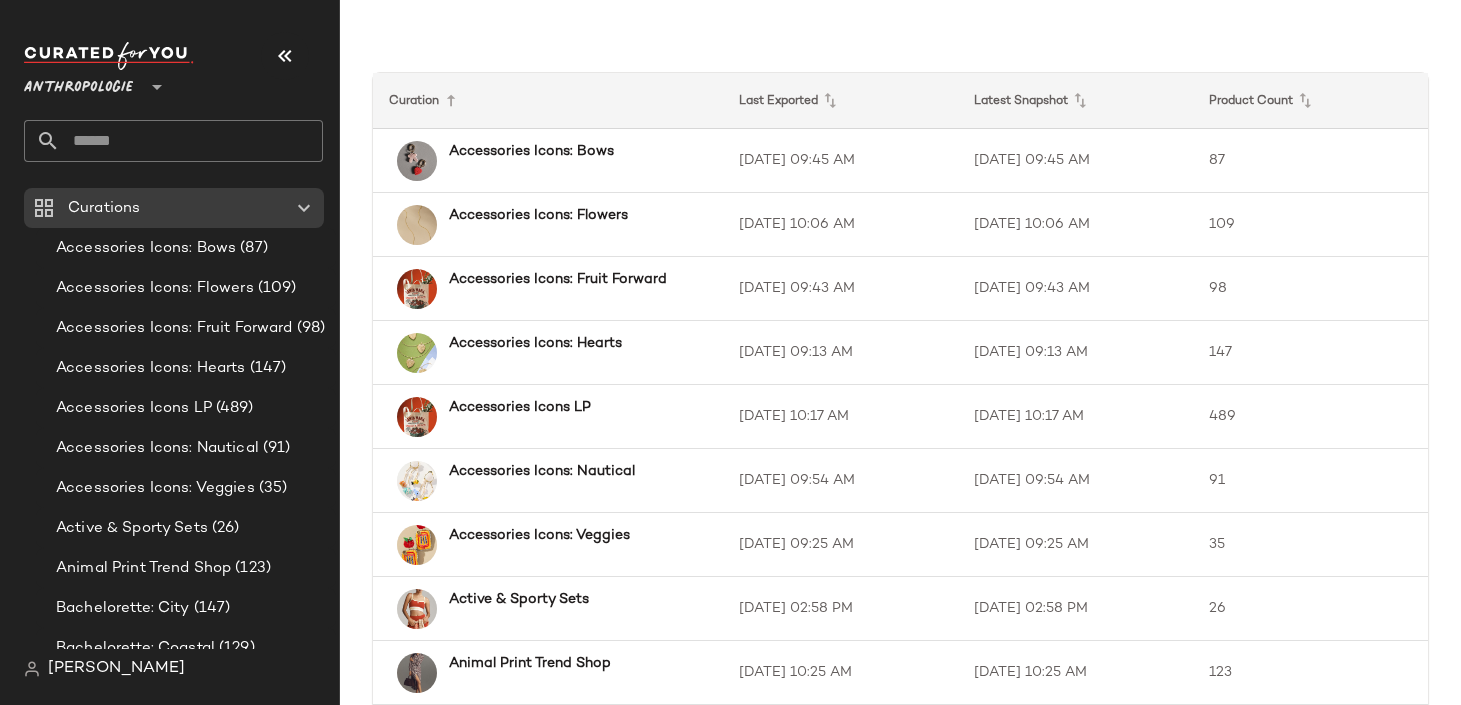 click on "Anthropologie" at bounding box center [78, 83] 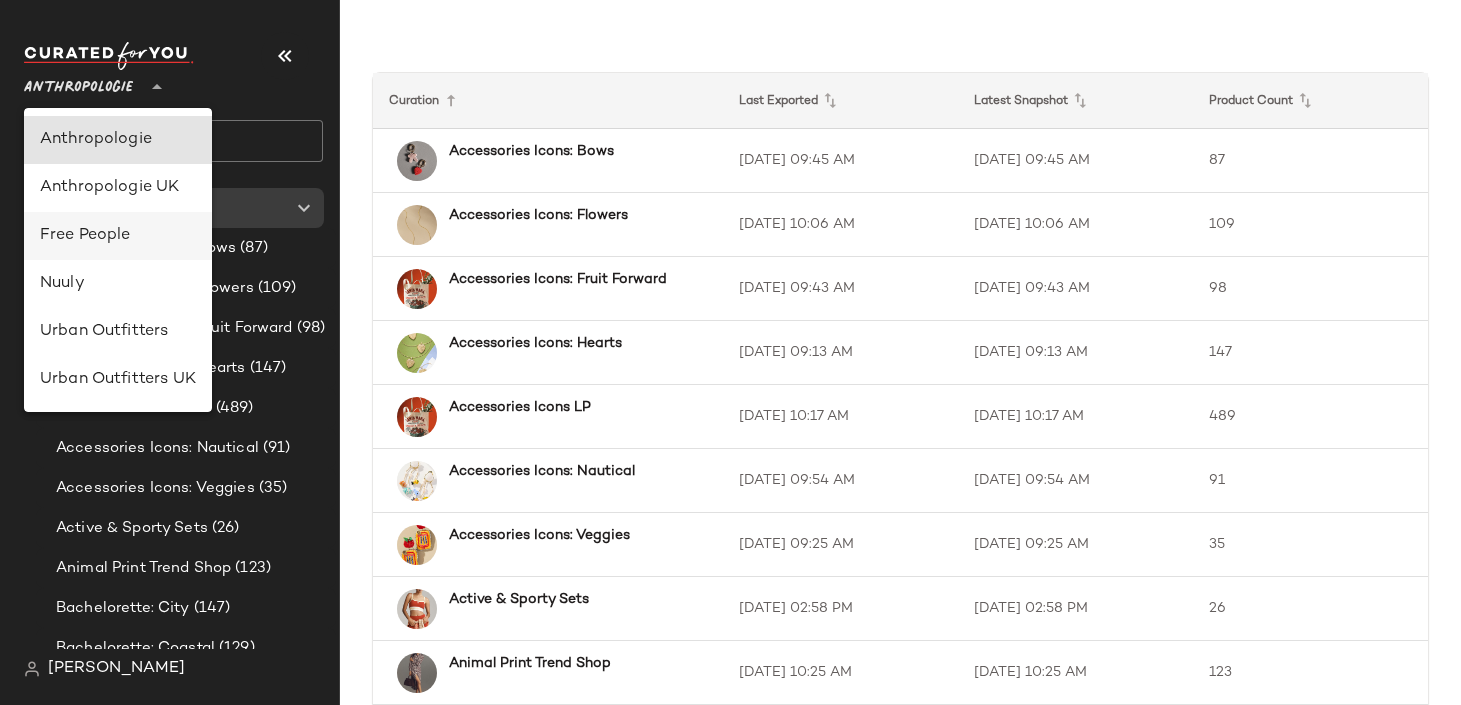 click on "Free People" 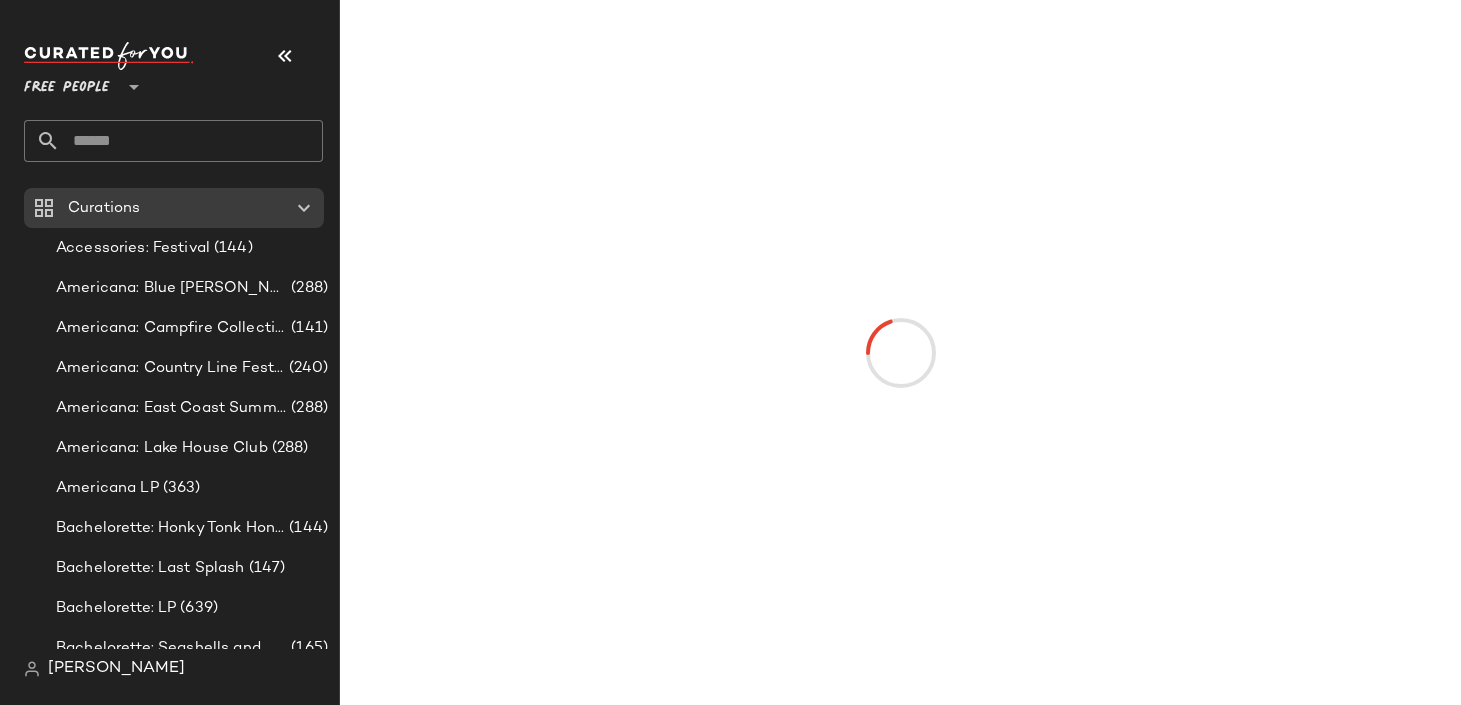 click on "[PERSON_NAME]" at bounding box center (116, 669) 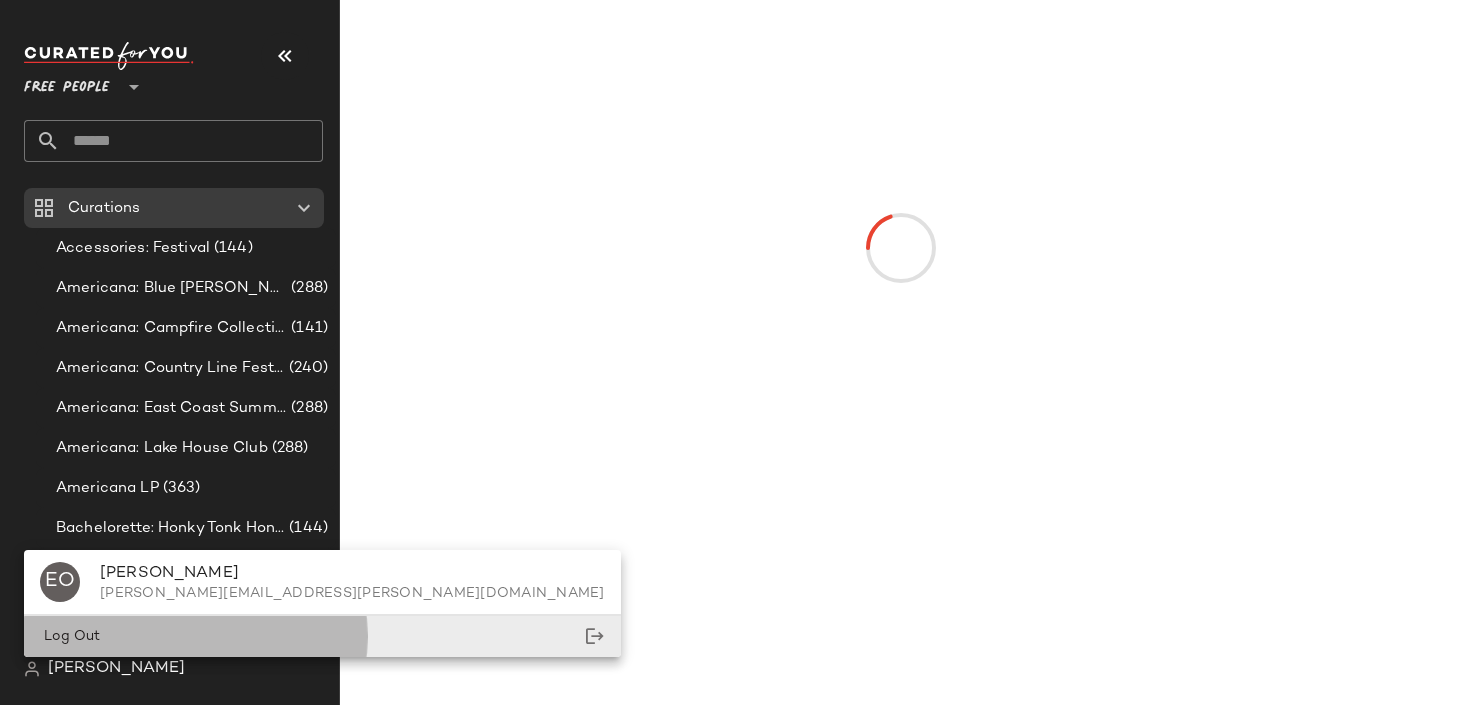click on "Log Out" 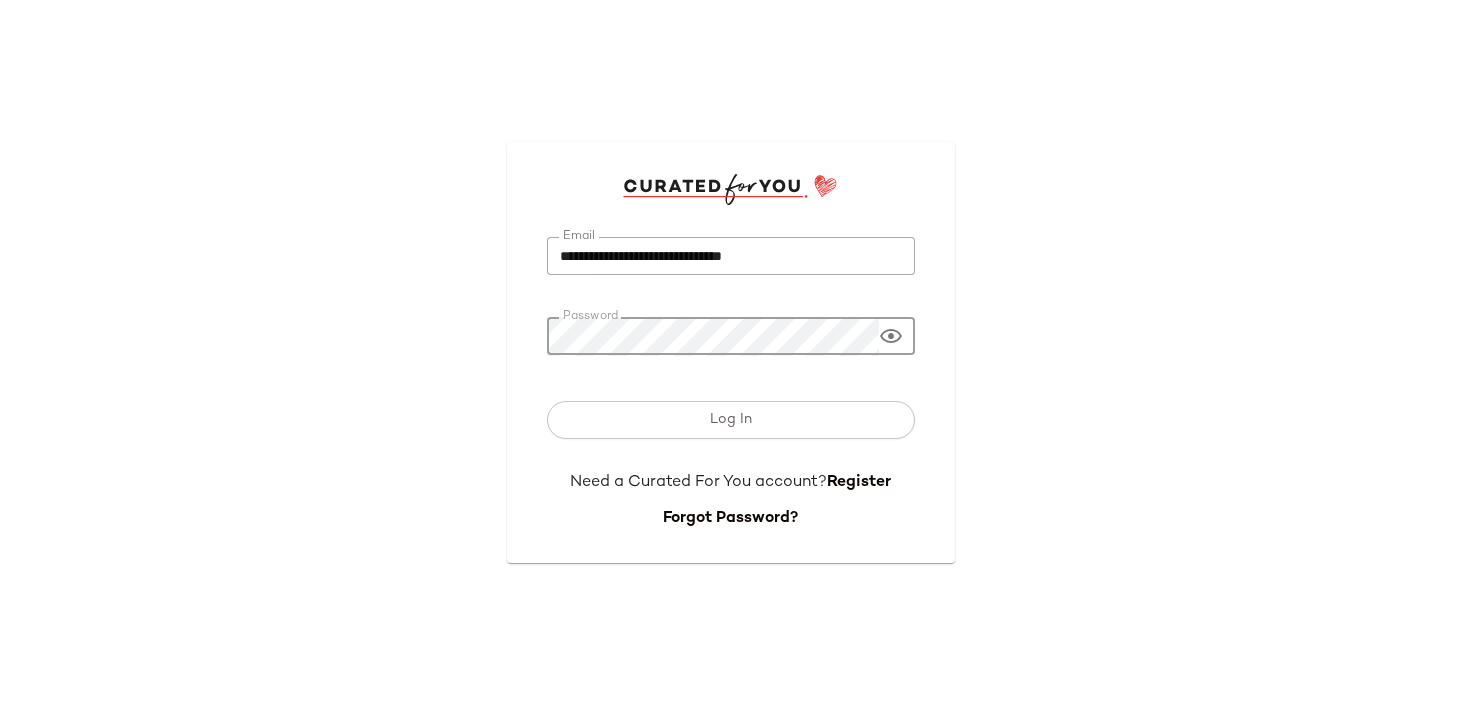 click on "**********" 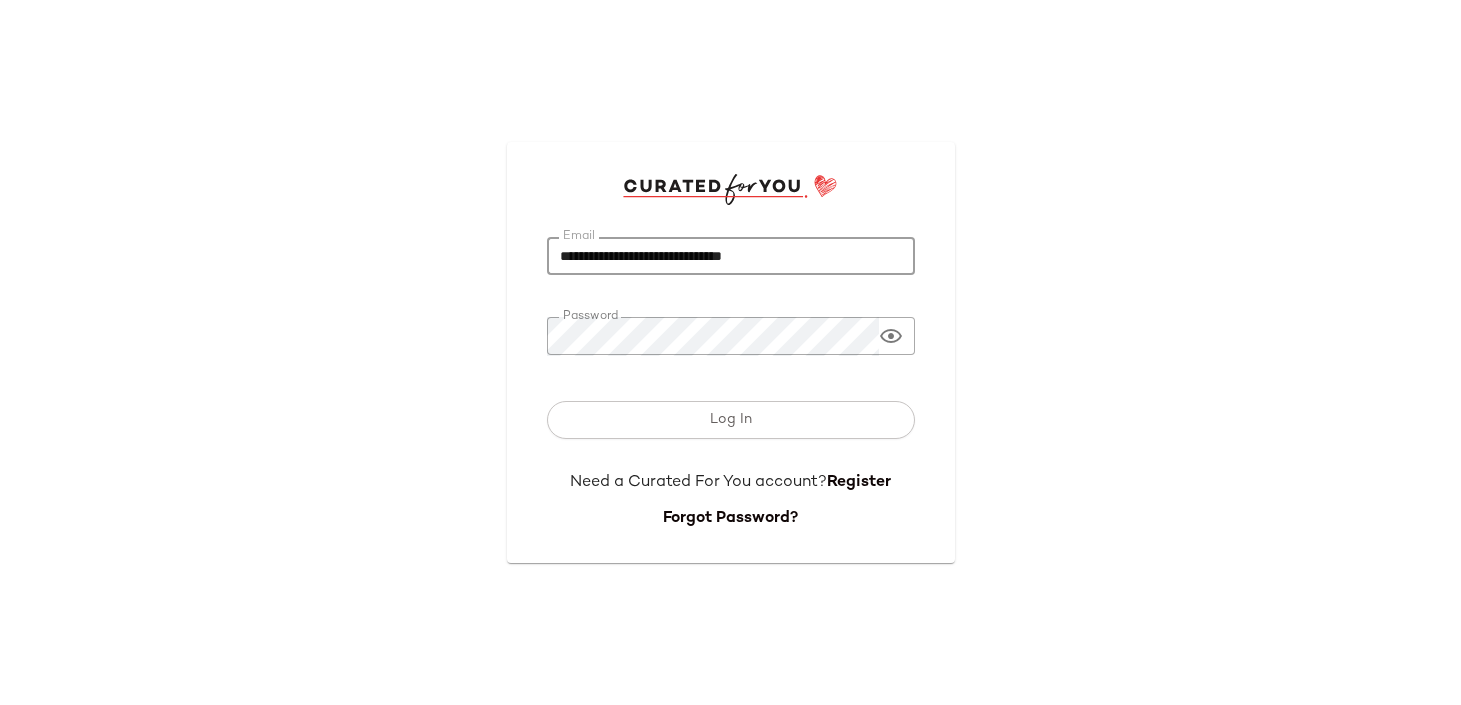 click on "**********" 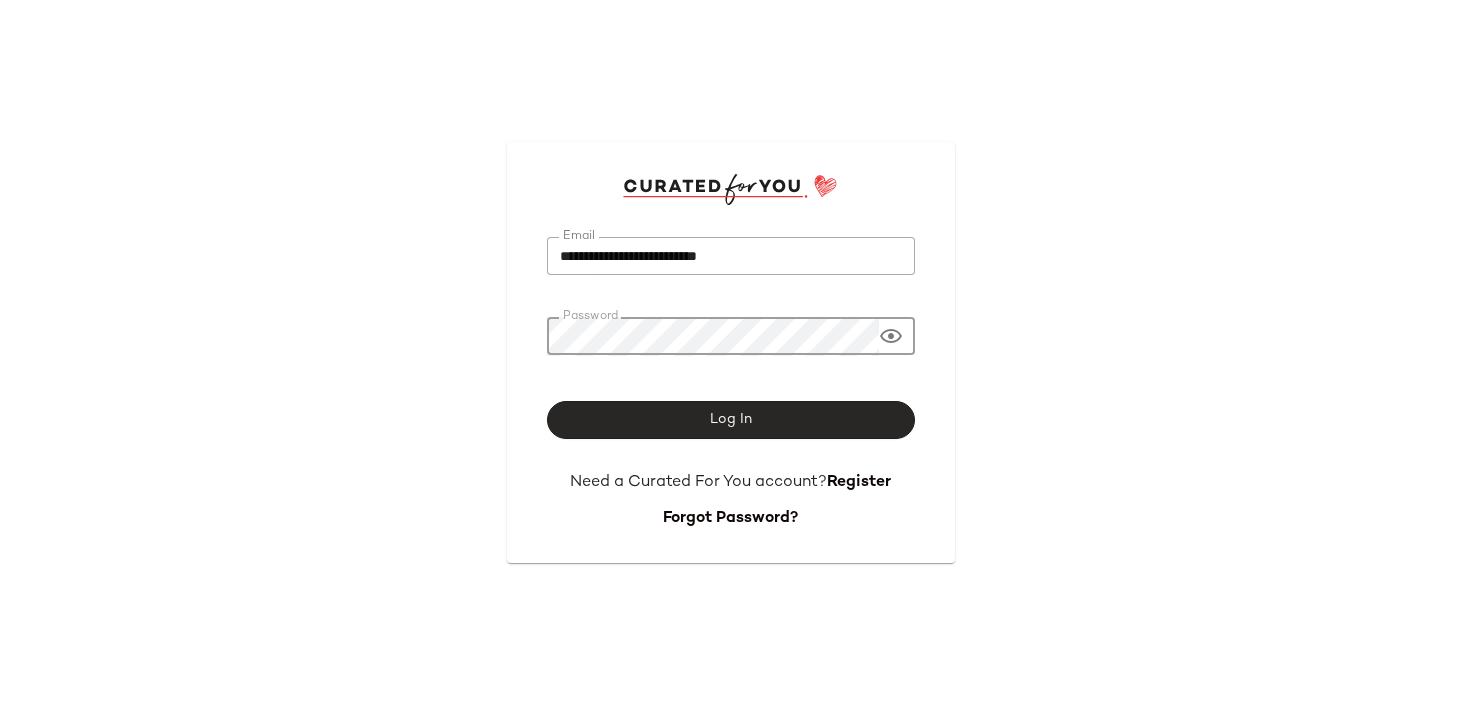 click on "Log In" at bounding box center [731, 420] 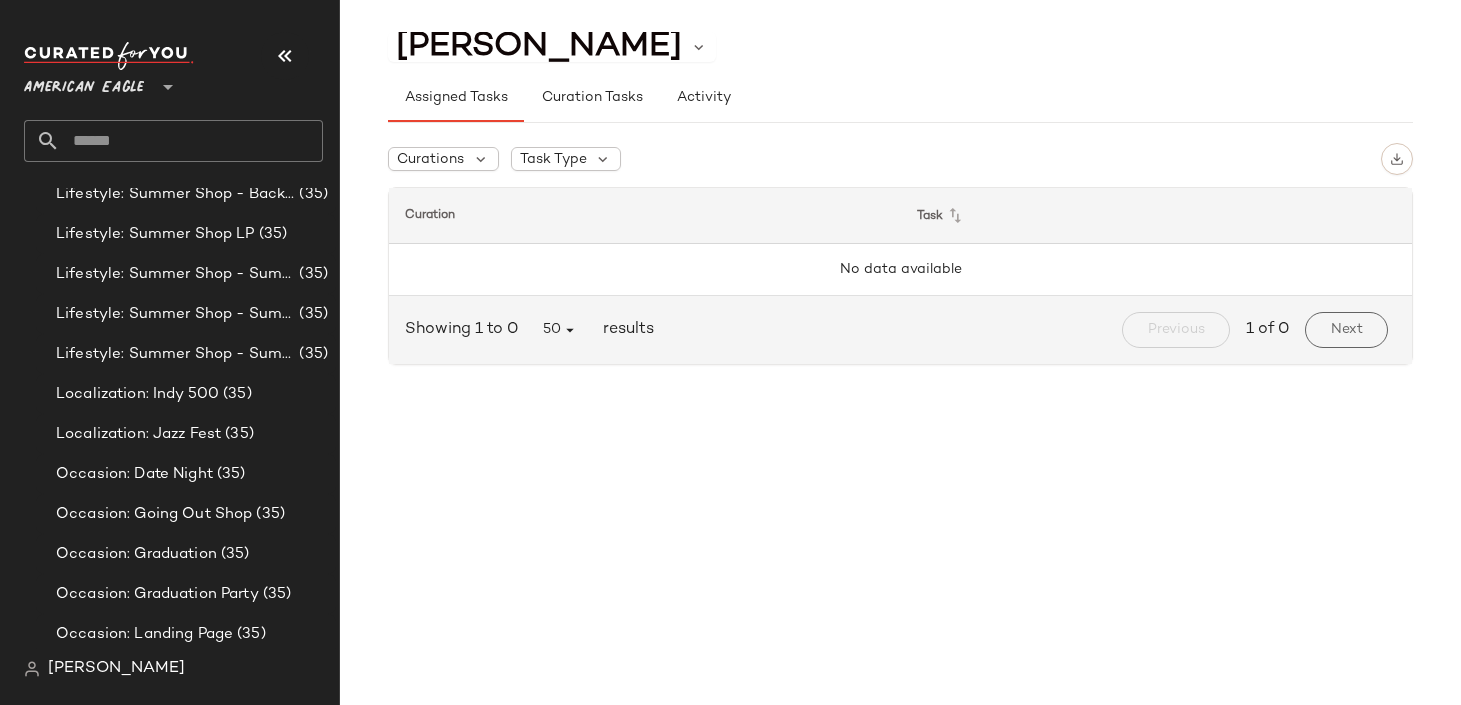 scroll, scrollTop: 799, scrollLeft: 0, axis: vertical 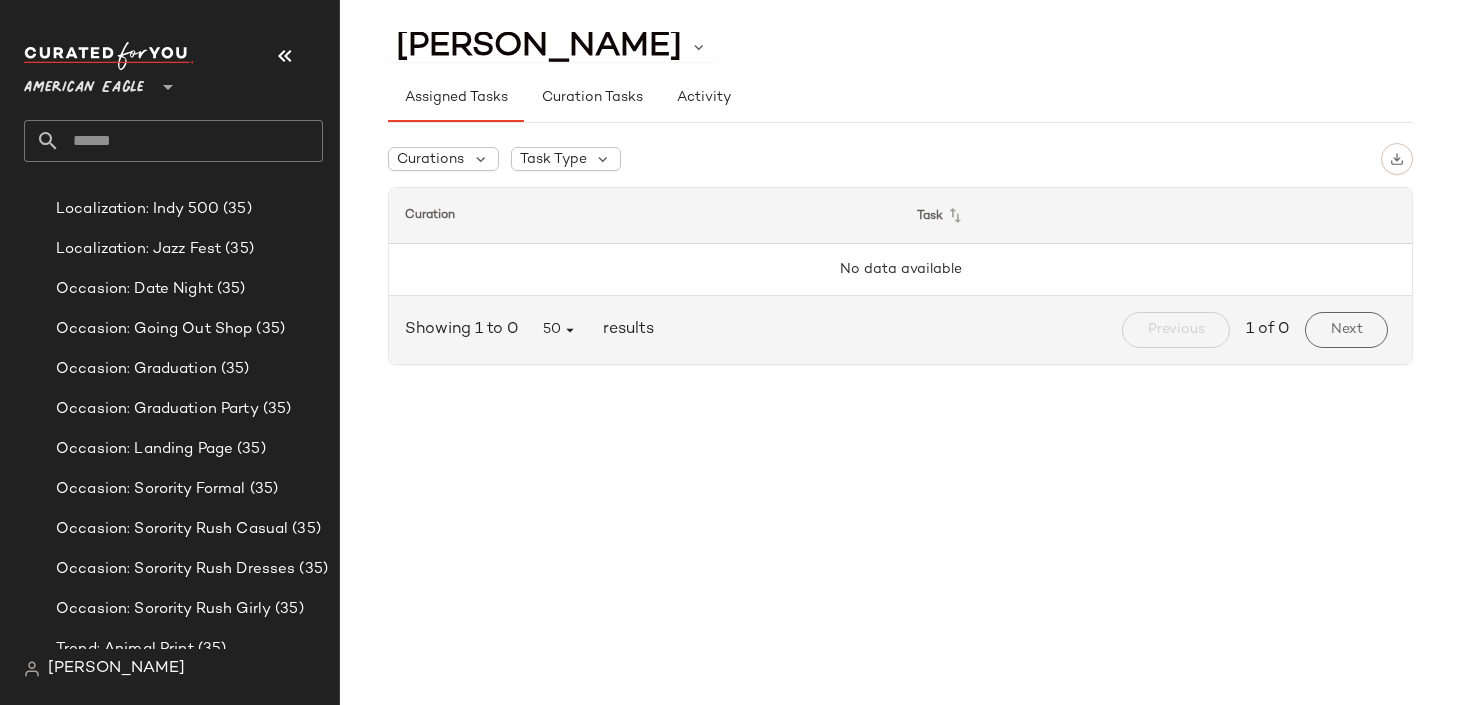 click on "American Eagle" at bounding box center (84, 83) 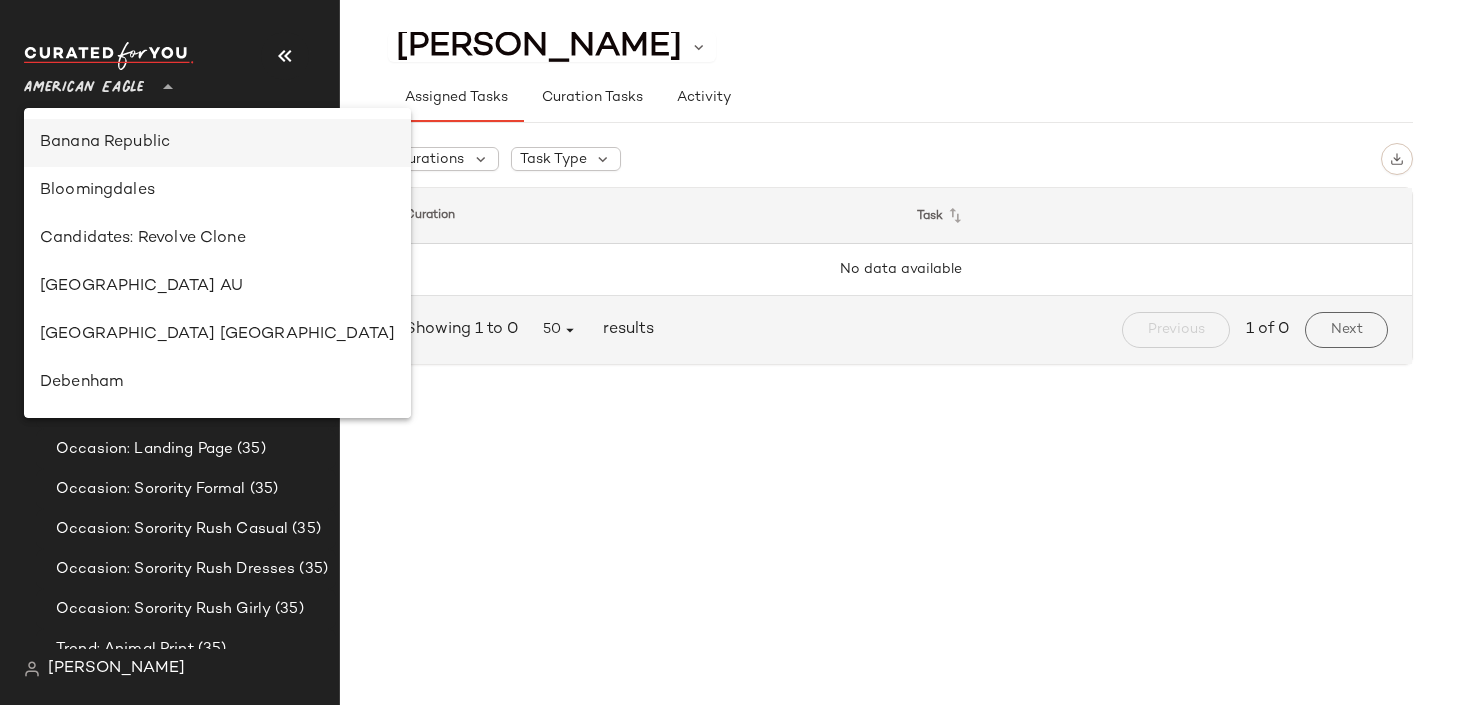 scroll, scrollTop: 211, scrollLeft: 0, axis: vertical 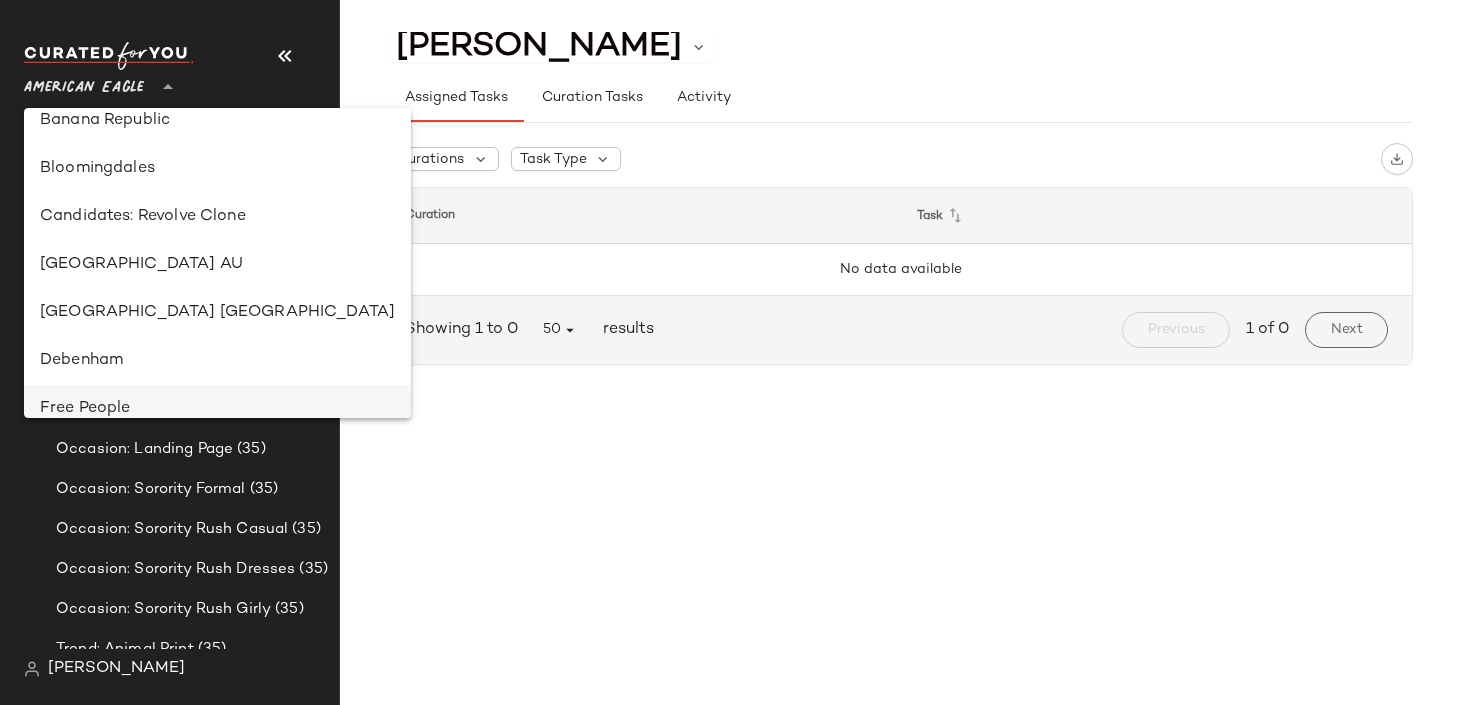 click on "Free People" at bounding box center (217, 409) 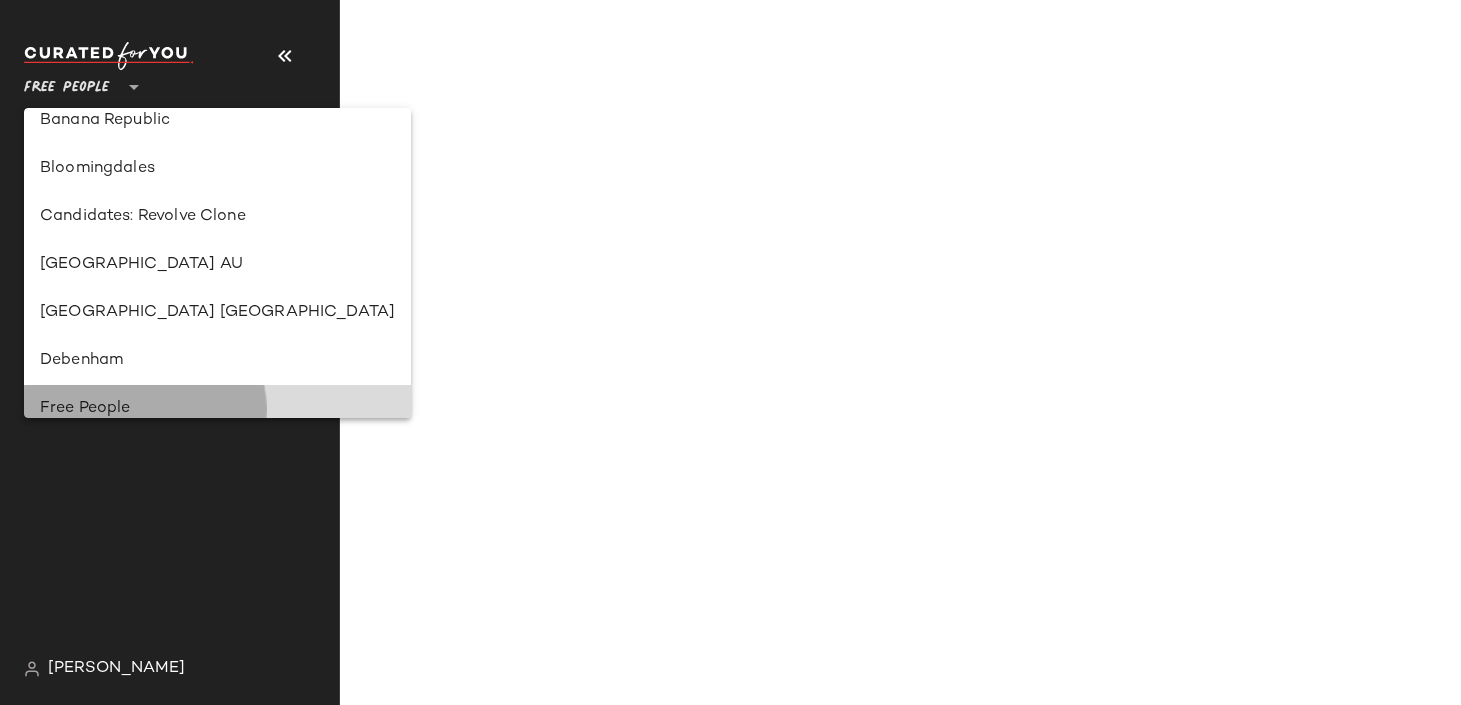scroll, scrollTop: 0, scrollLeft: 0, axis: both 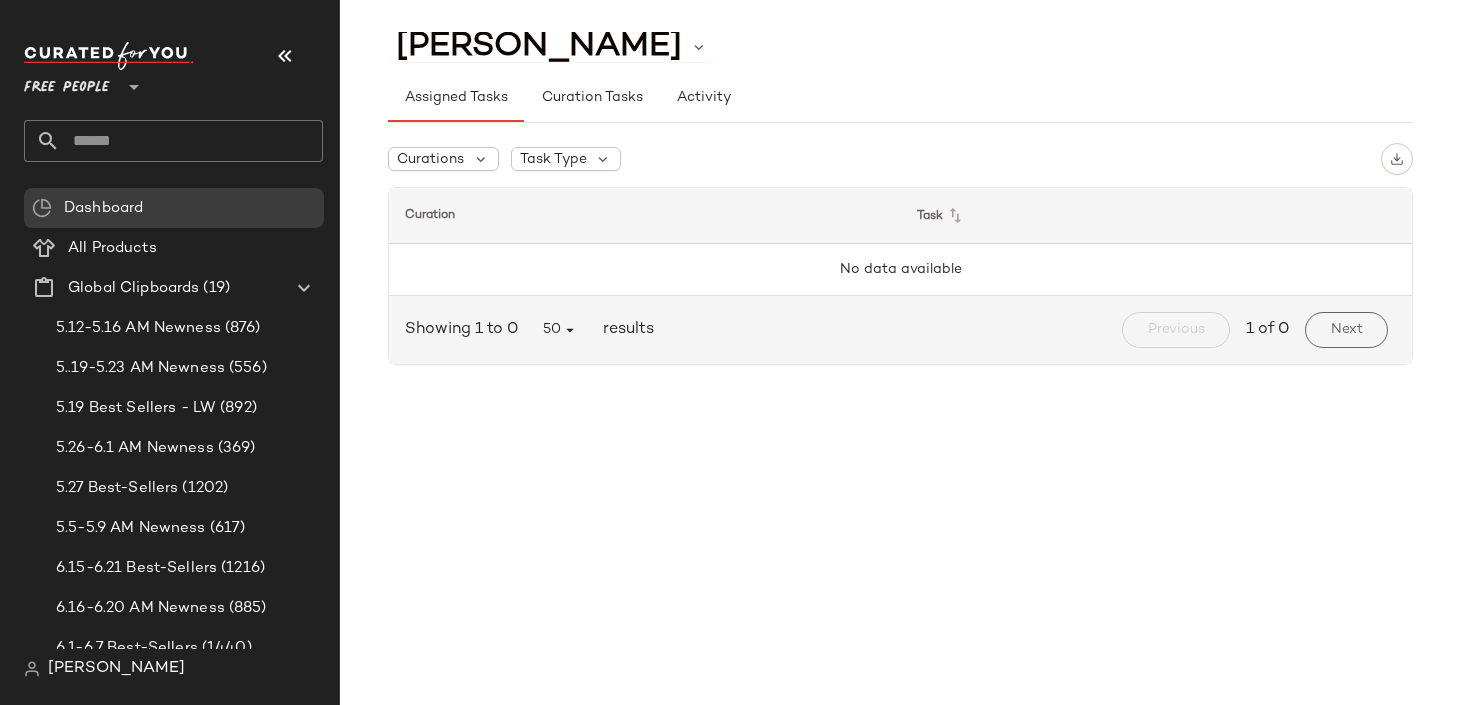 click 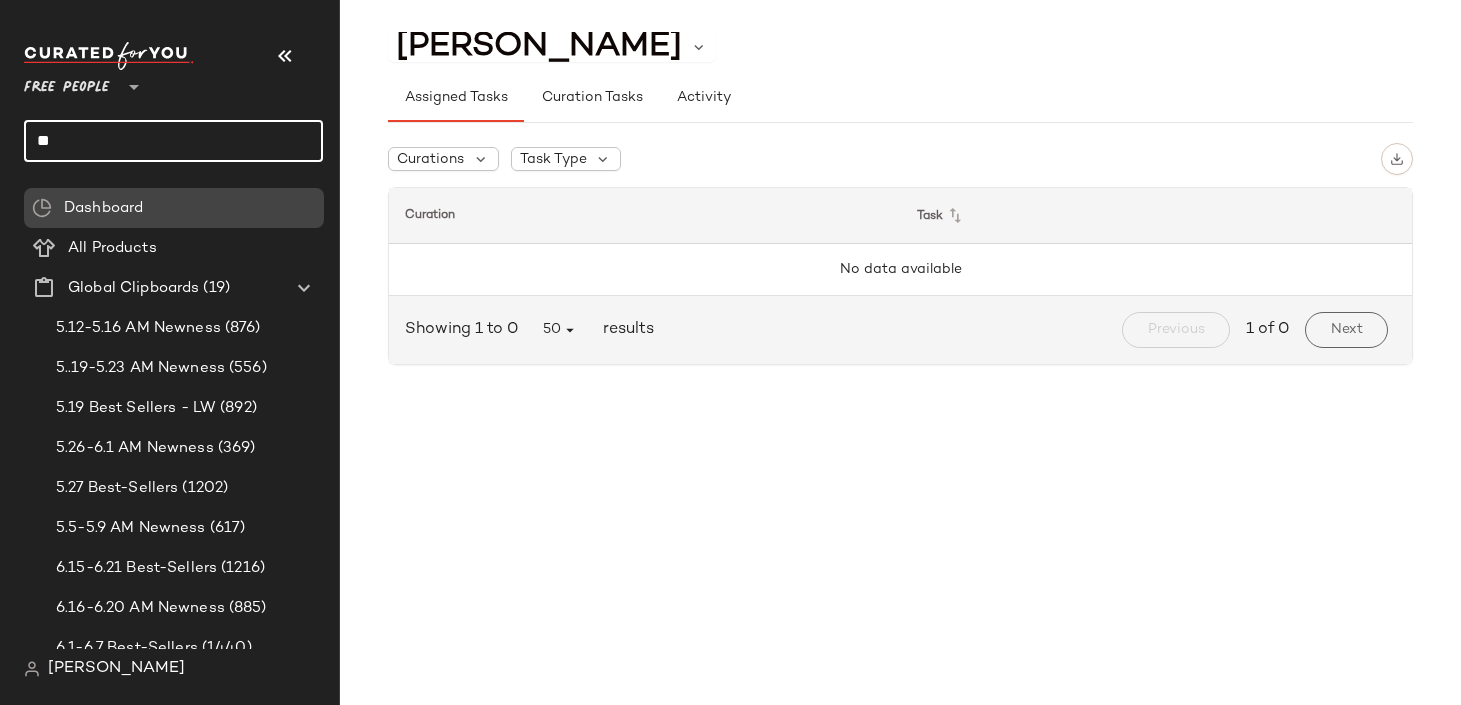 type on "*" 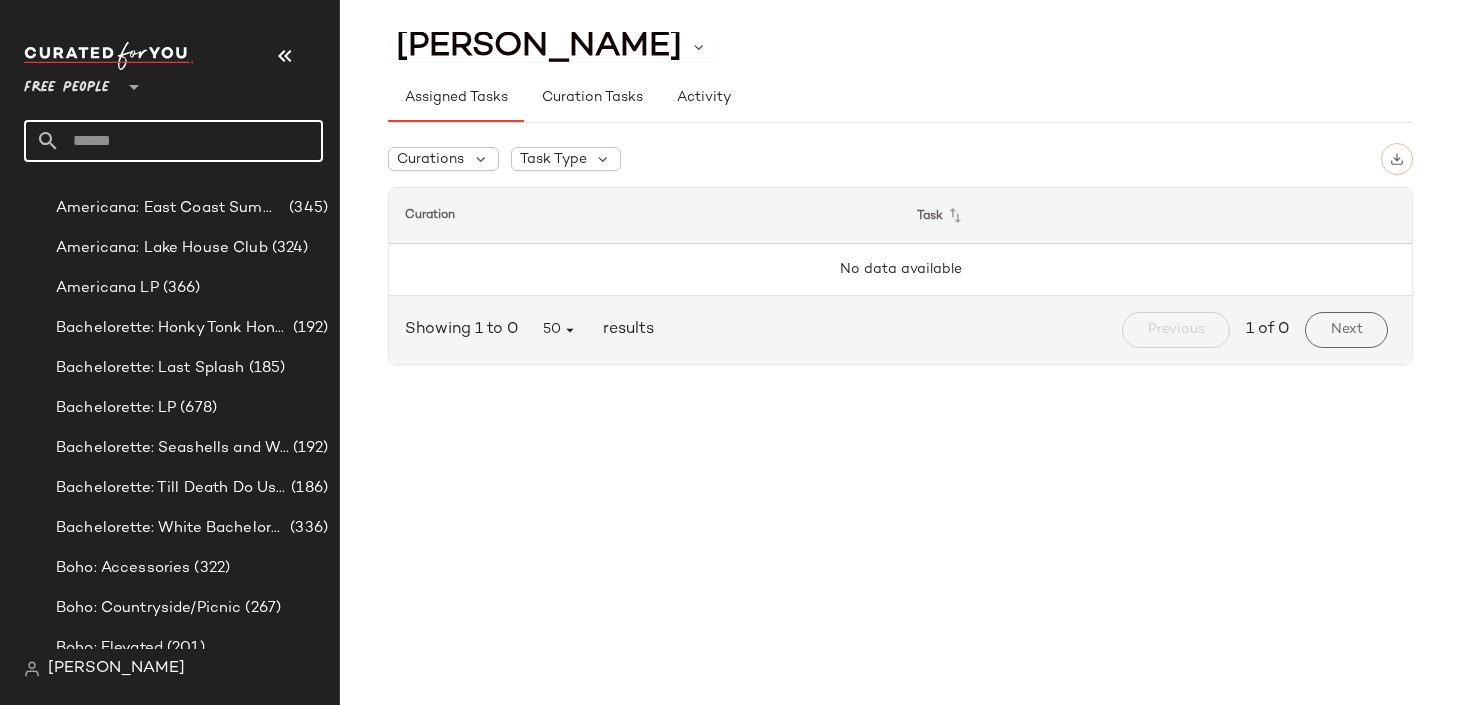 scroll, scrollTop: 1390, scrollLeft: 0, axis: vertical 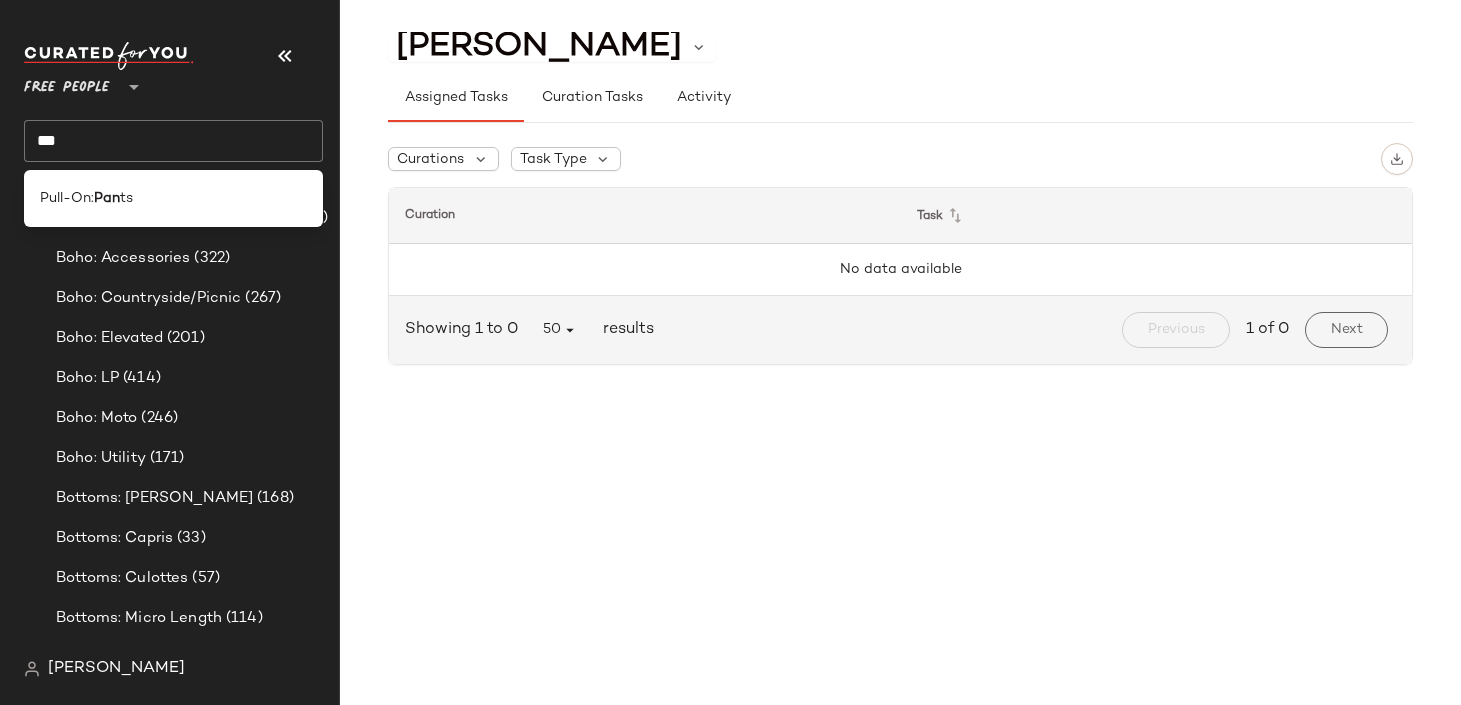 click on "***" 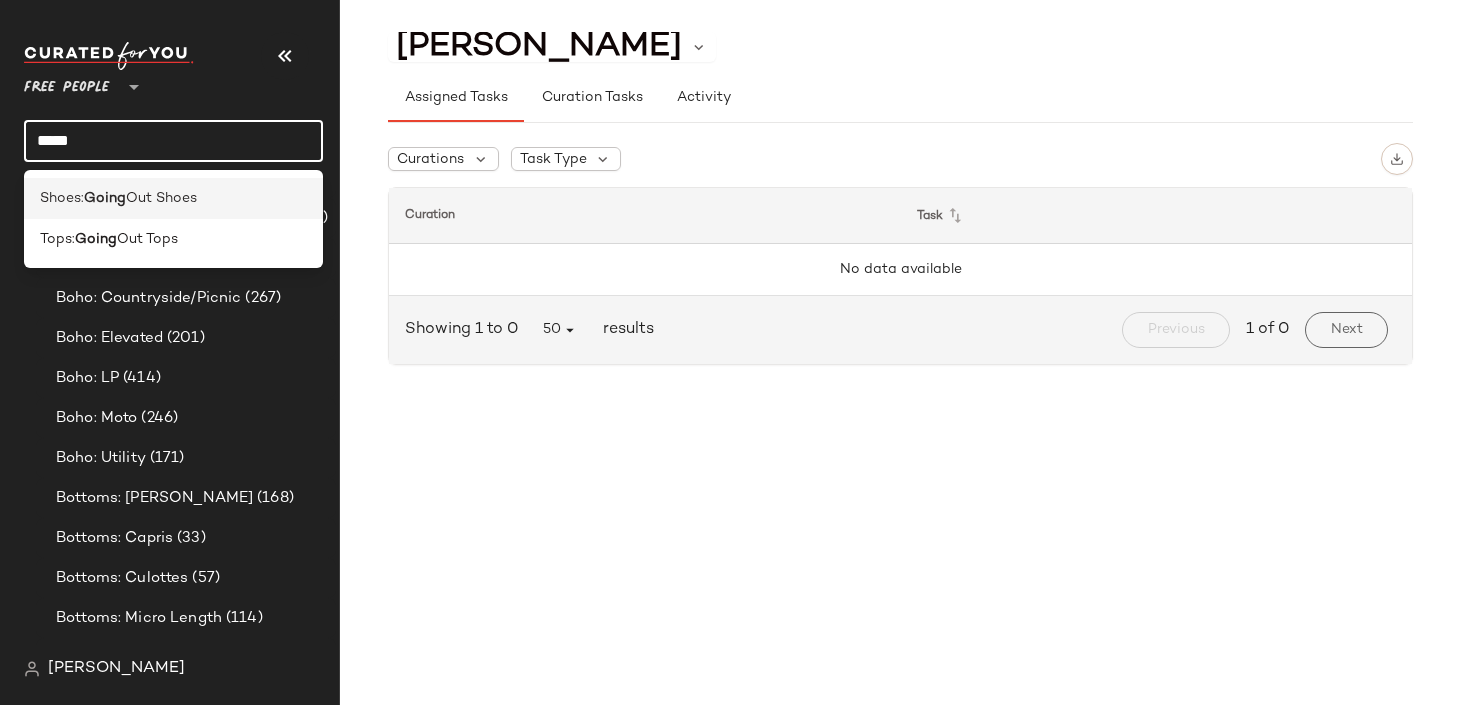 type on "*****" 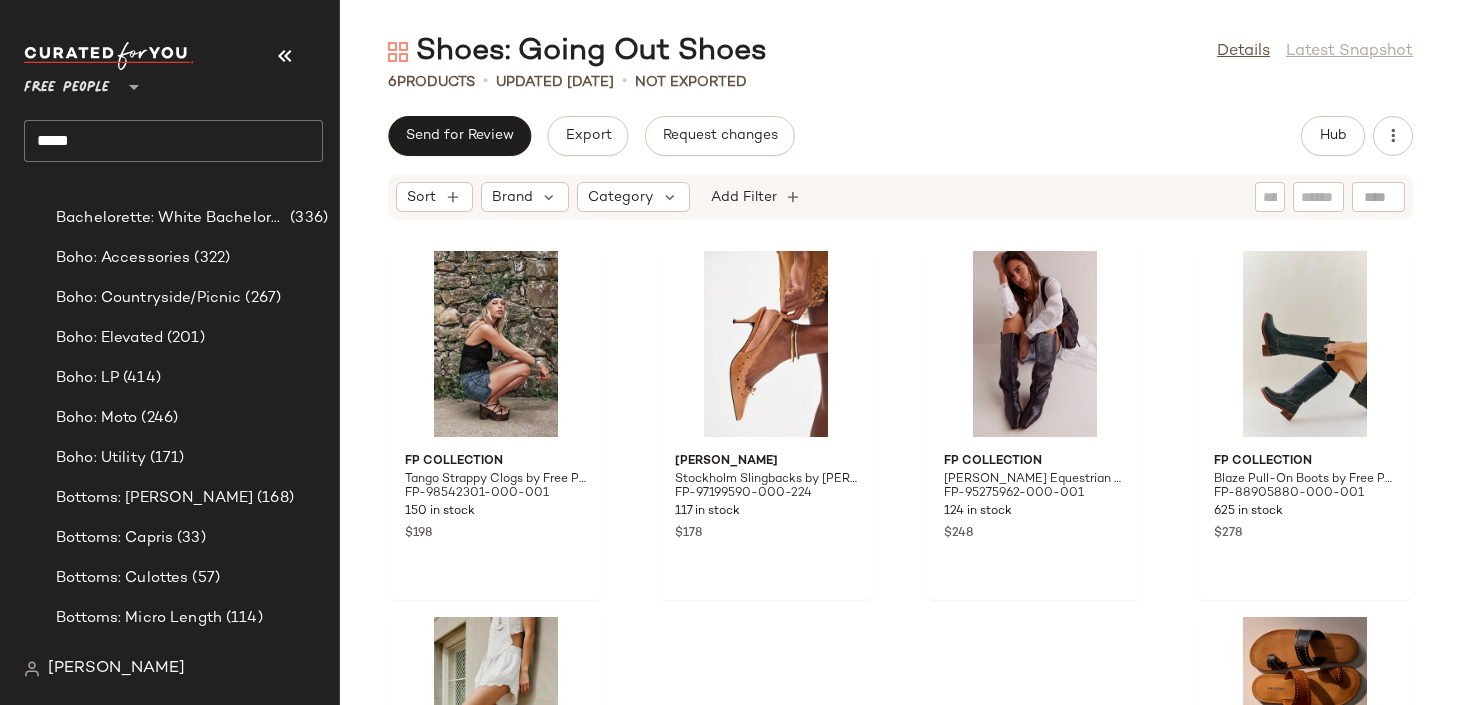 click on "*****" 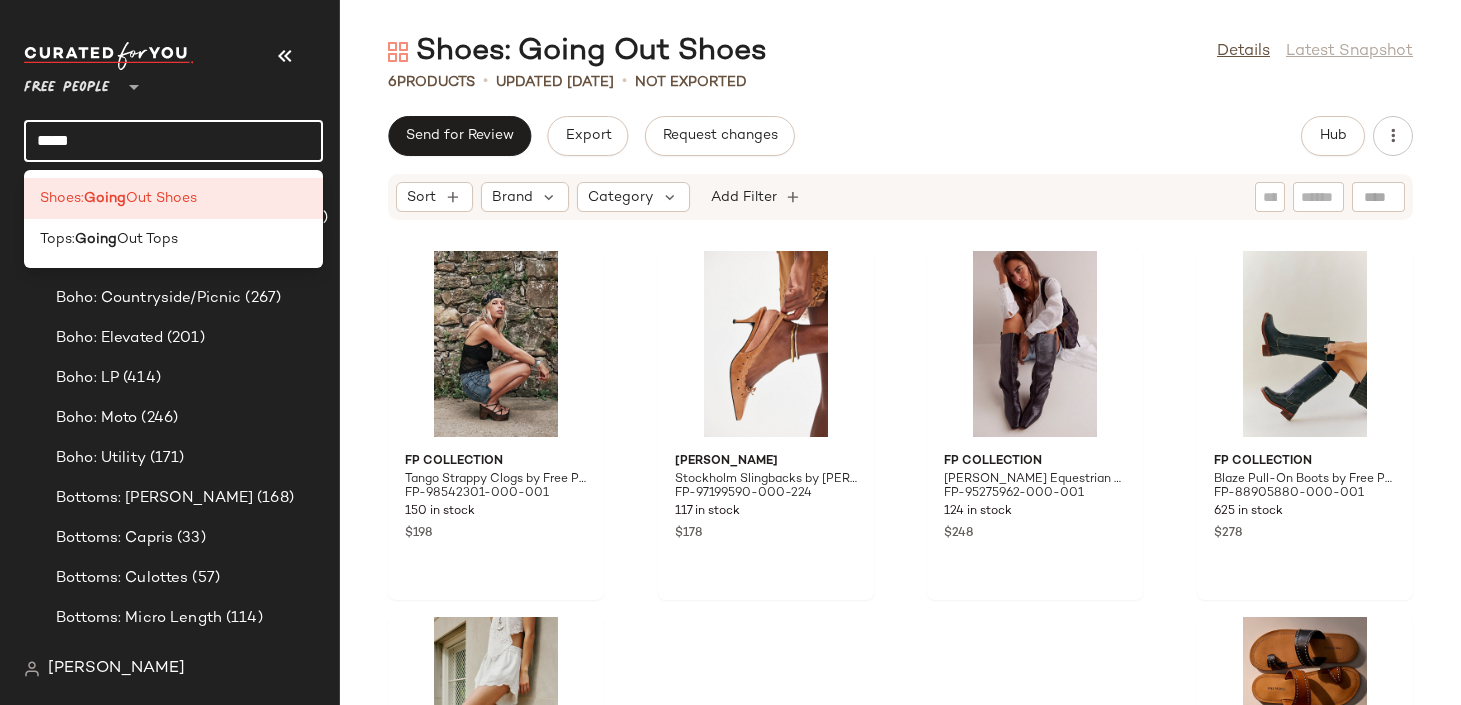click on "Shoes: Going Out Shoes  Details   Latest Snapshot  6   Products   •   updated Jul 1st  •   Not Exported   Send for Review   Export   Request changes   Hub  Sort  Brand  Category  Add Filter  FP Collection Tango Strappy Clogs by Free People in Black, Size: US 9 FP-98542301-000-001 150 in stock $198 Jeffrey Campbell Stockholm Slingbacks by Jeffrey Campbell at Free People in Tan, Size: US 6.5 FP-97199590-000-224 117 in stock $178 FP Collection Emerson Equestrian Boots by Free People in Black, Size: US 7.5 FP-95275962-000-001 124 in stock $248 FP Collection Blaze Pull-On Boots by Free People in Black, Size: US 9.5 FP-88905880-000-001 625 in stock $278 FP Collection All Aboard Asymmetric Sandals by Free People in Brown, Size: US 7 FP-98586670-000-020 235 in stock $98 FP Collection Amelie Tiny Stud Sandals by Free People in Brown, Size: US 7 FP-94125903-000-221 399 in stock $88" at bounding box center (900, 368) 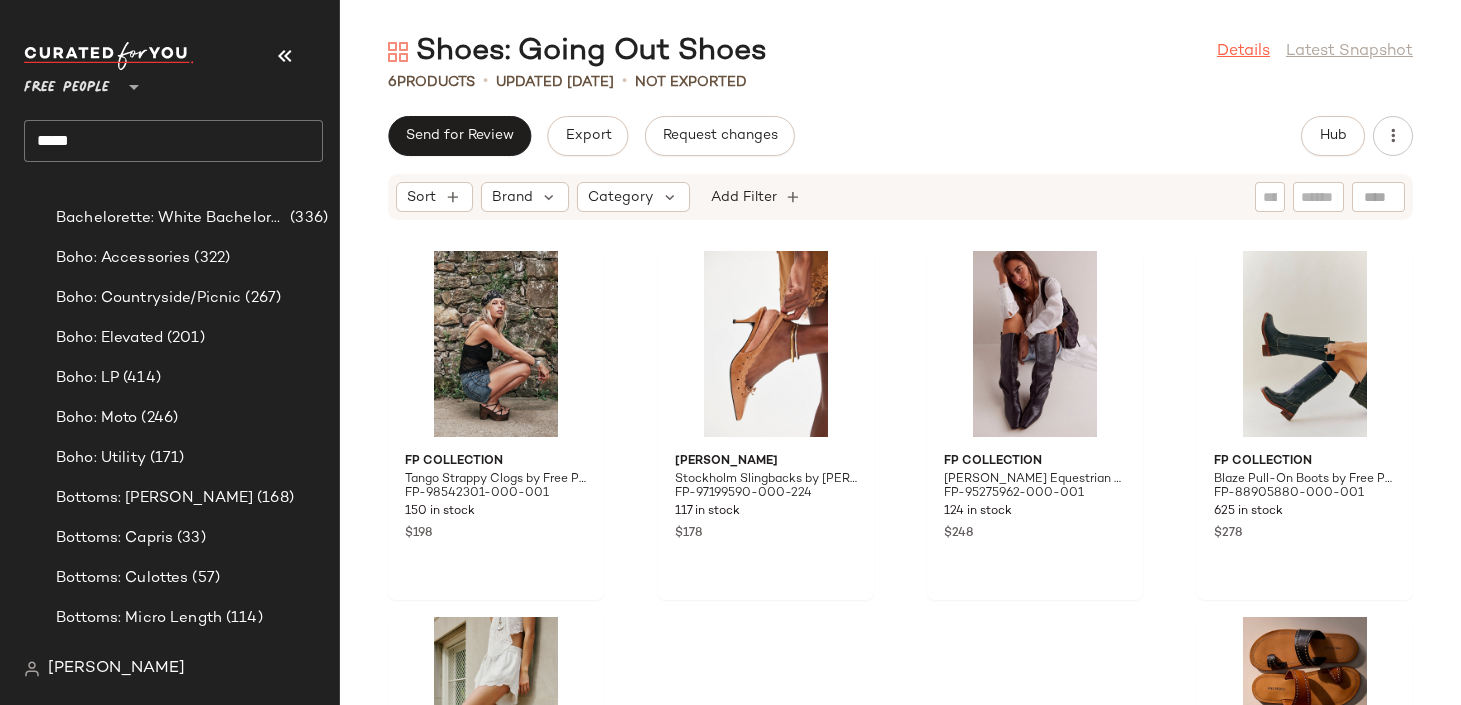 click on "Details" at bounding box center (1243, 52) 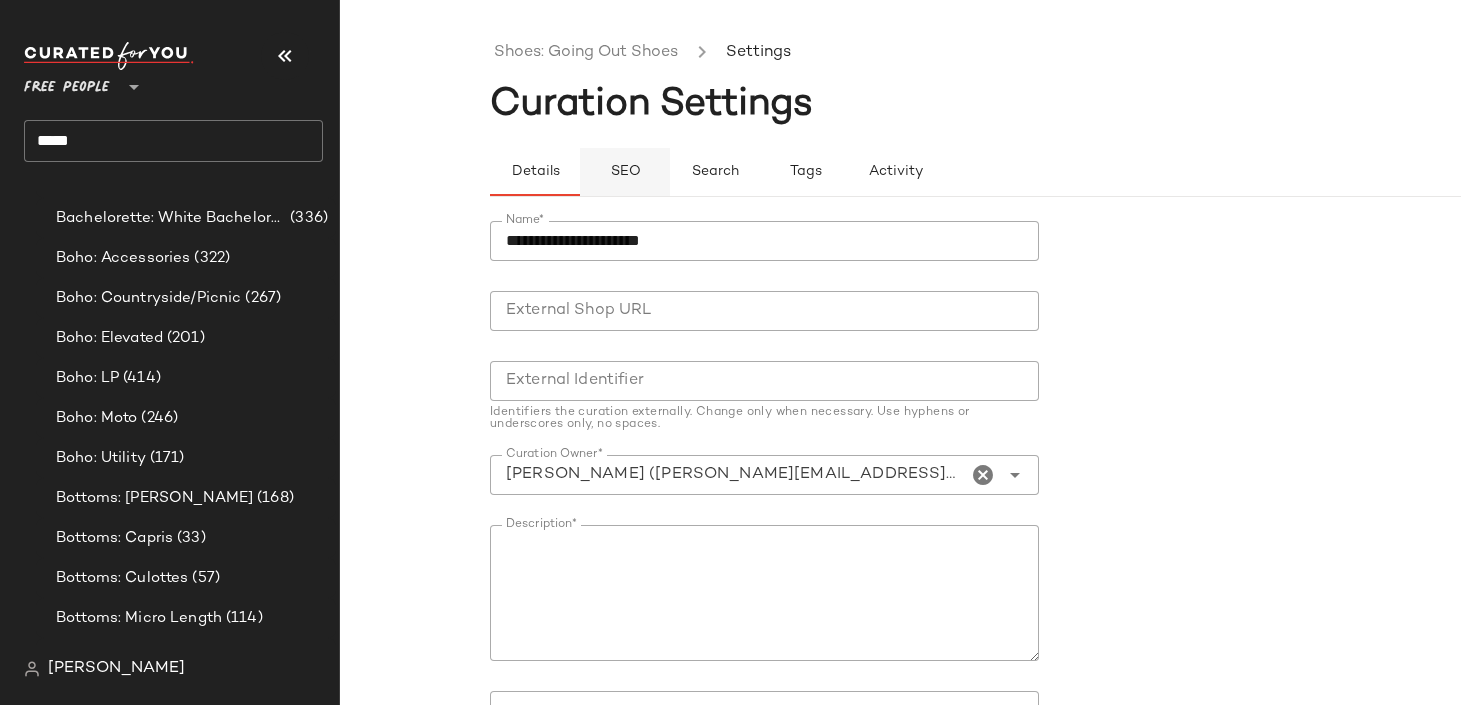 click on "SEO" 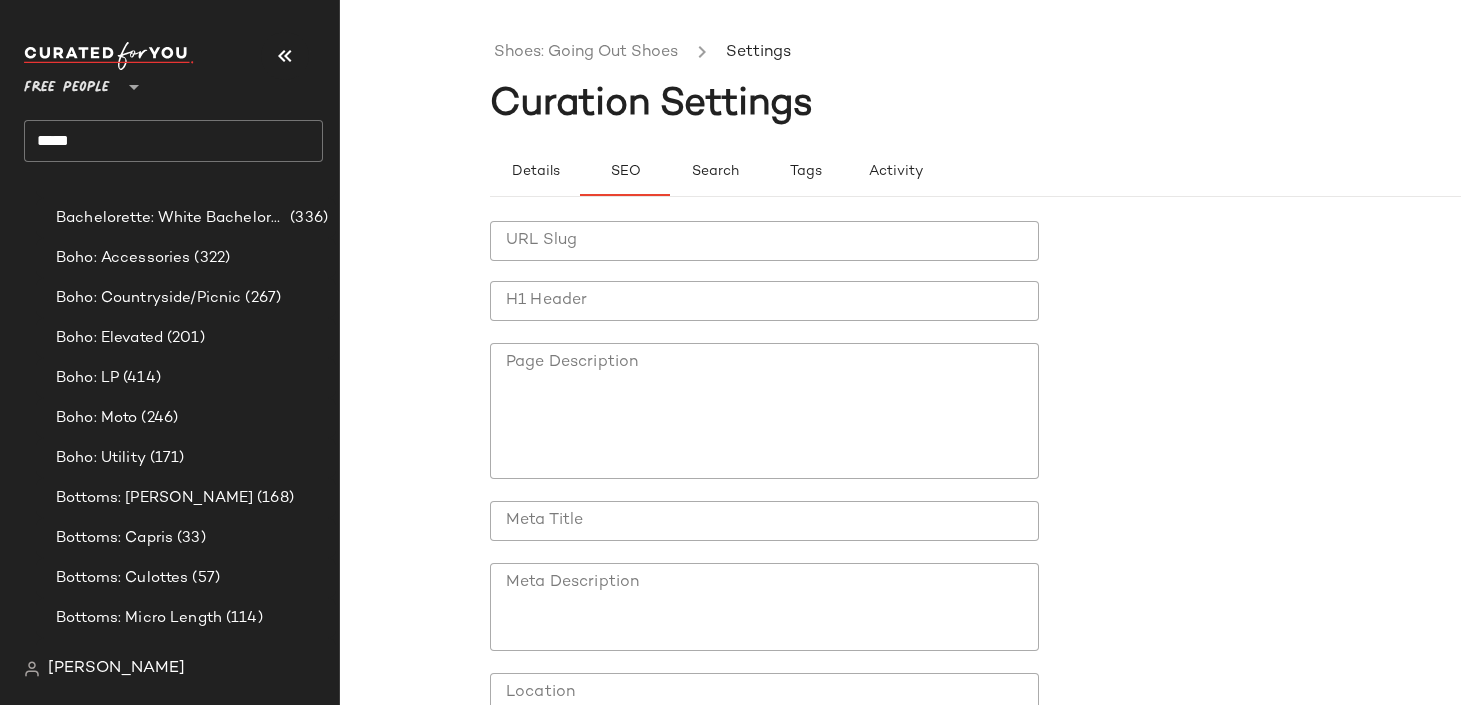 click on "URL Slug" 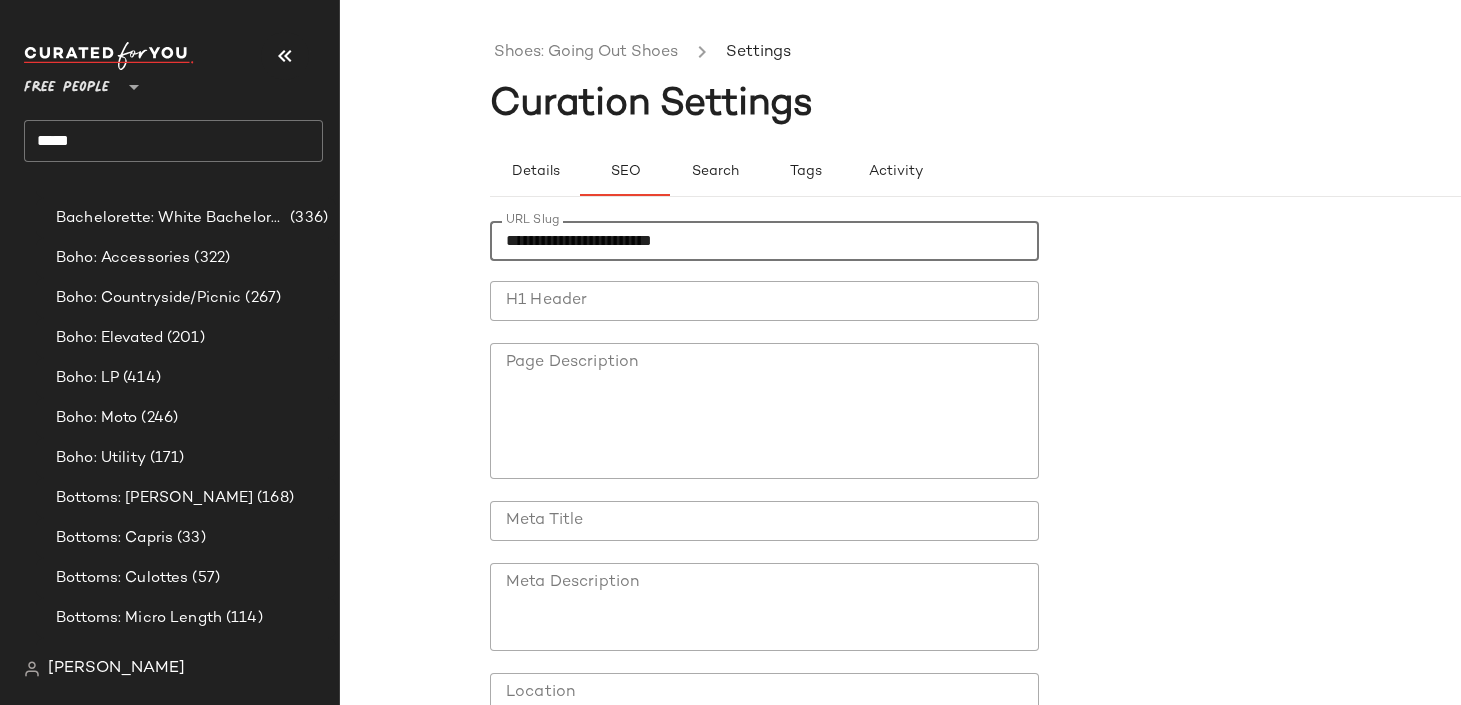 type on "**********" 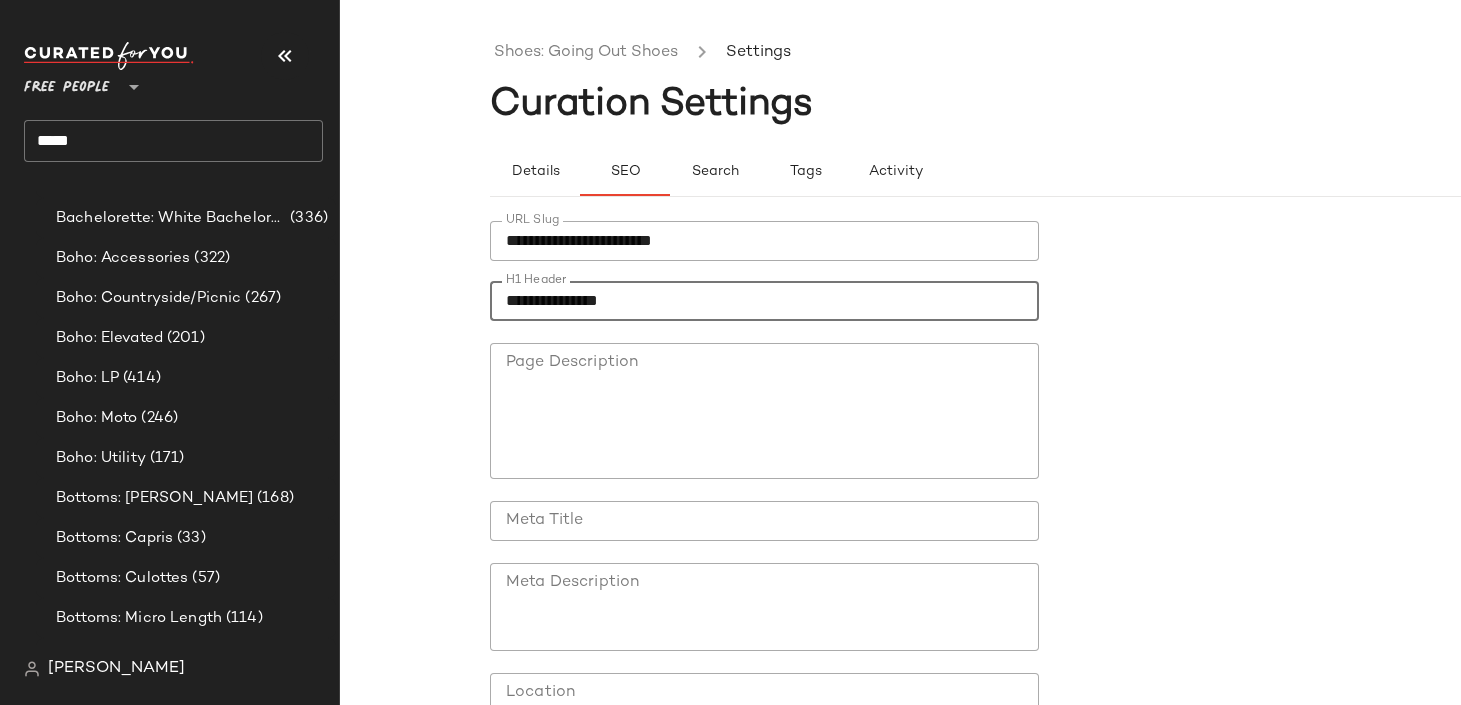 type on "**********" 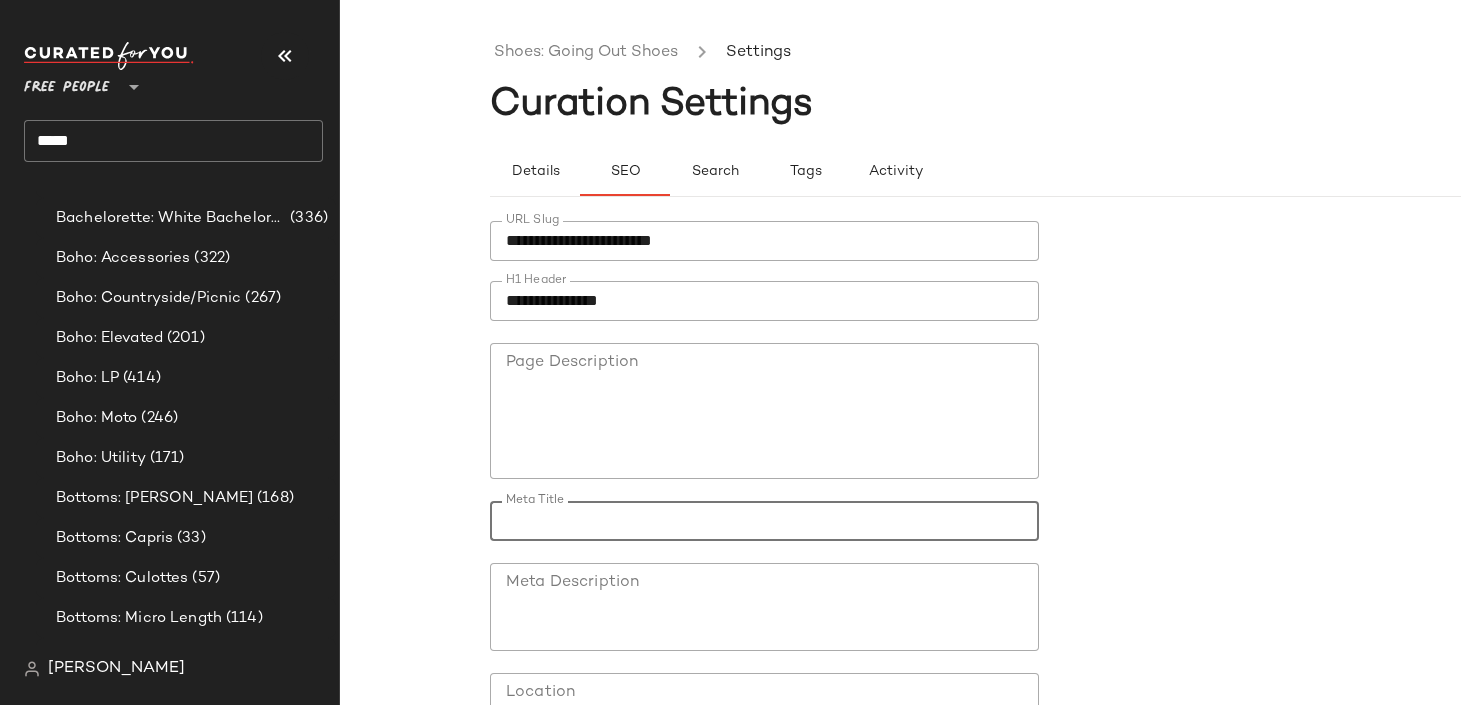 type on "*" 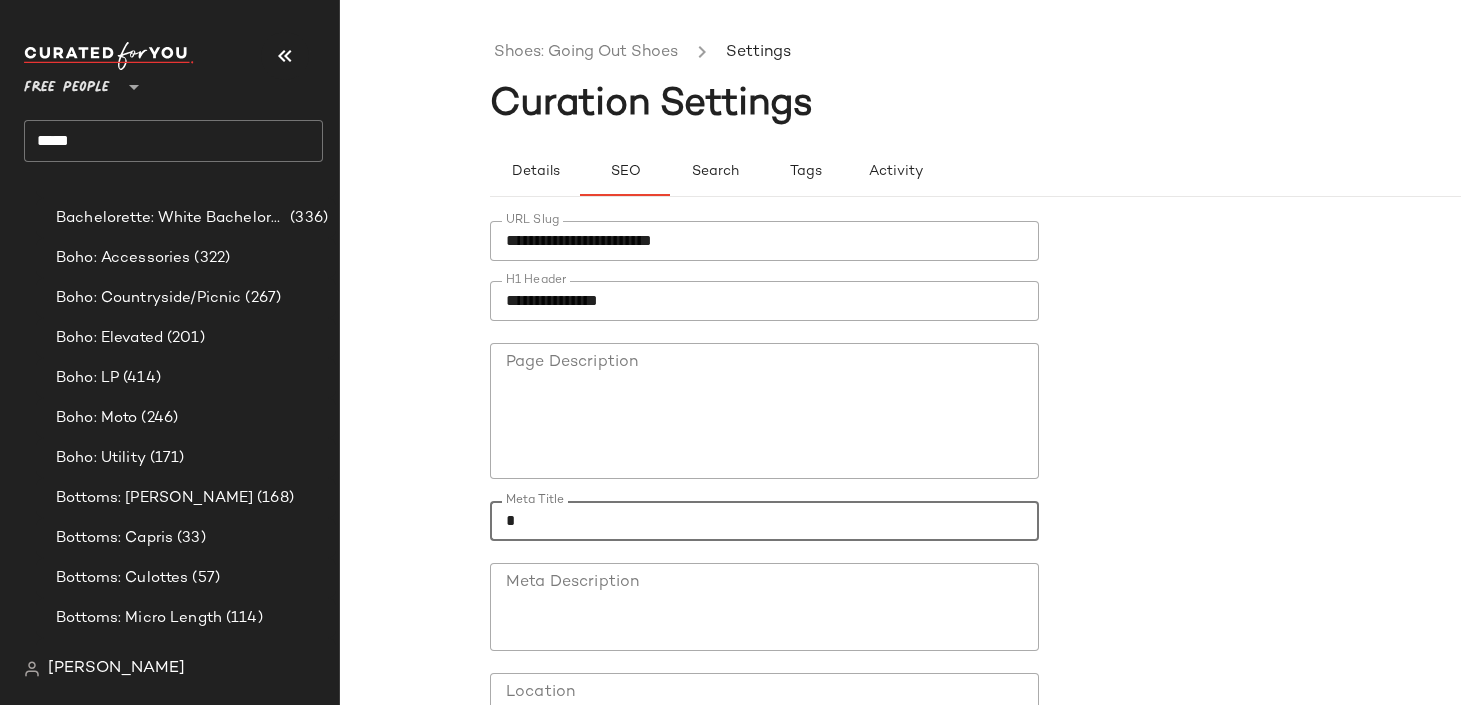 type 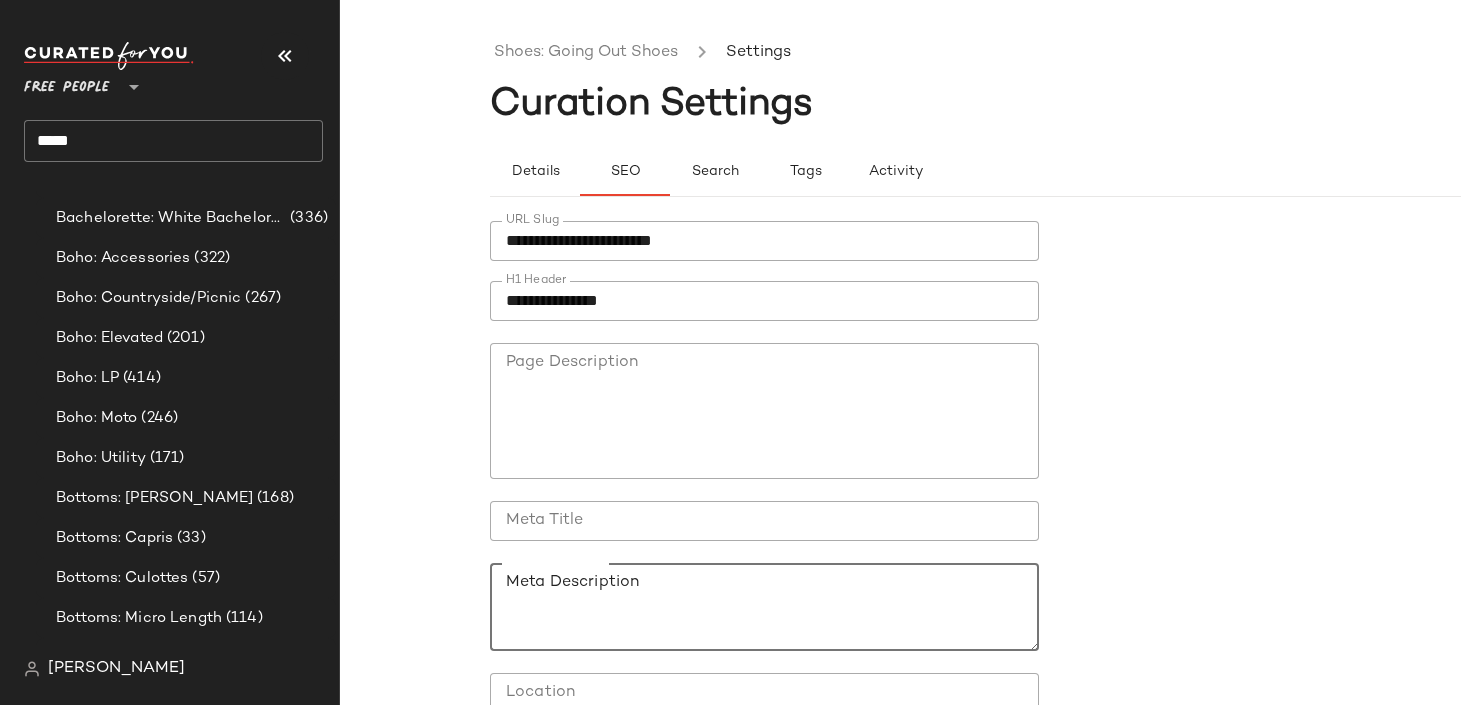 click on "Meta Description" 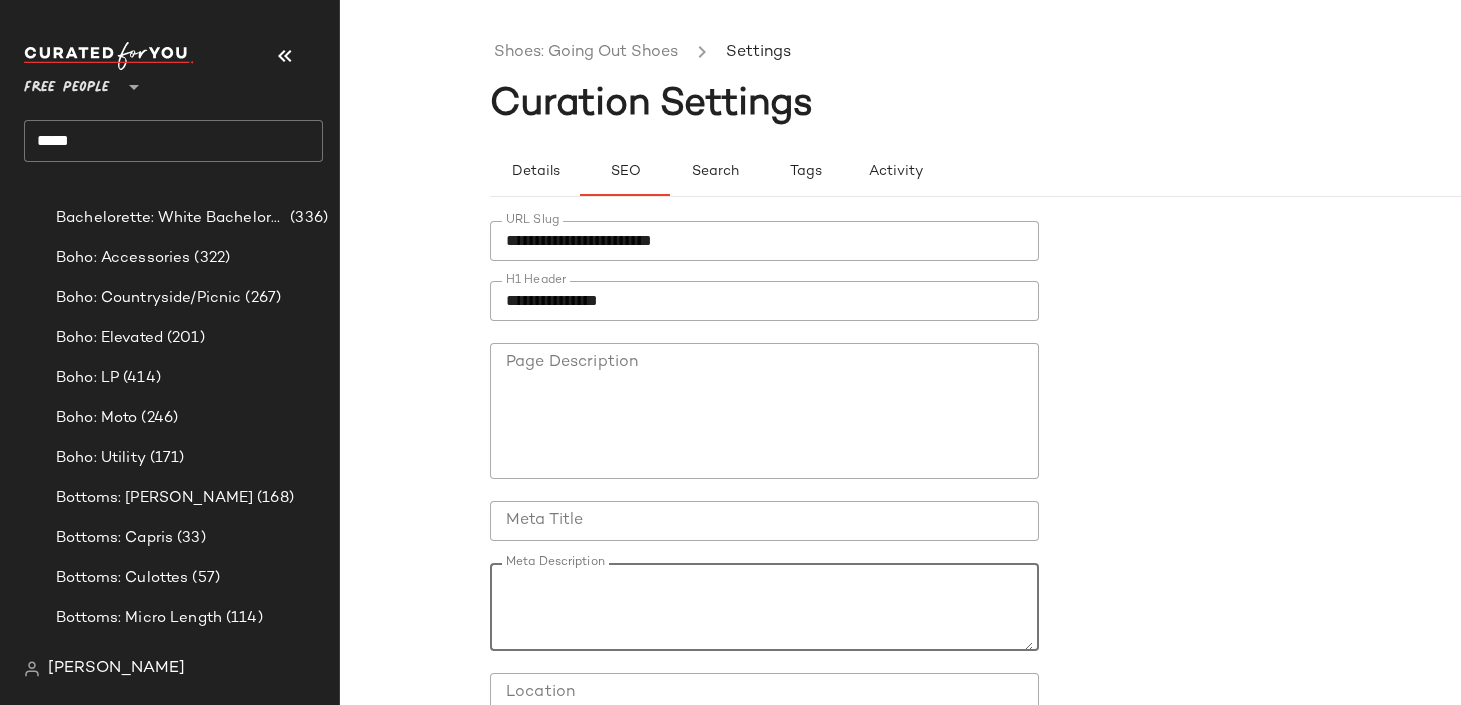 scroll, scrollTop: 0, scrollLeft: 0, axis: both 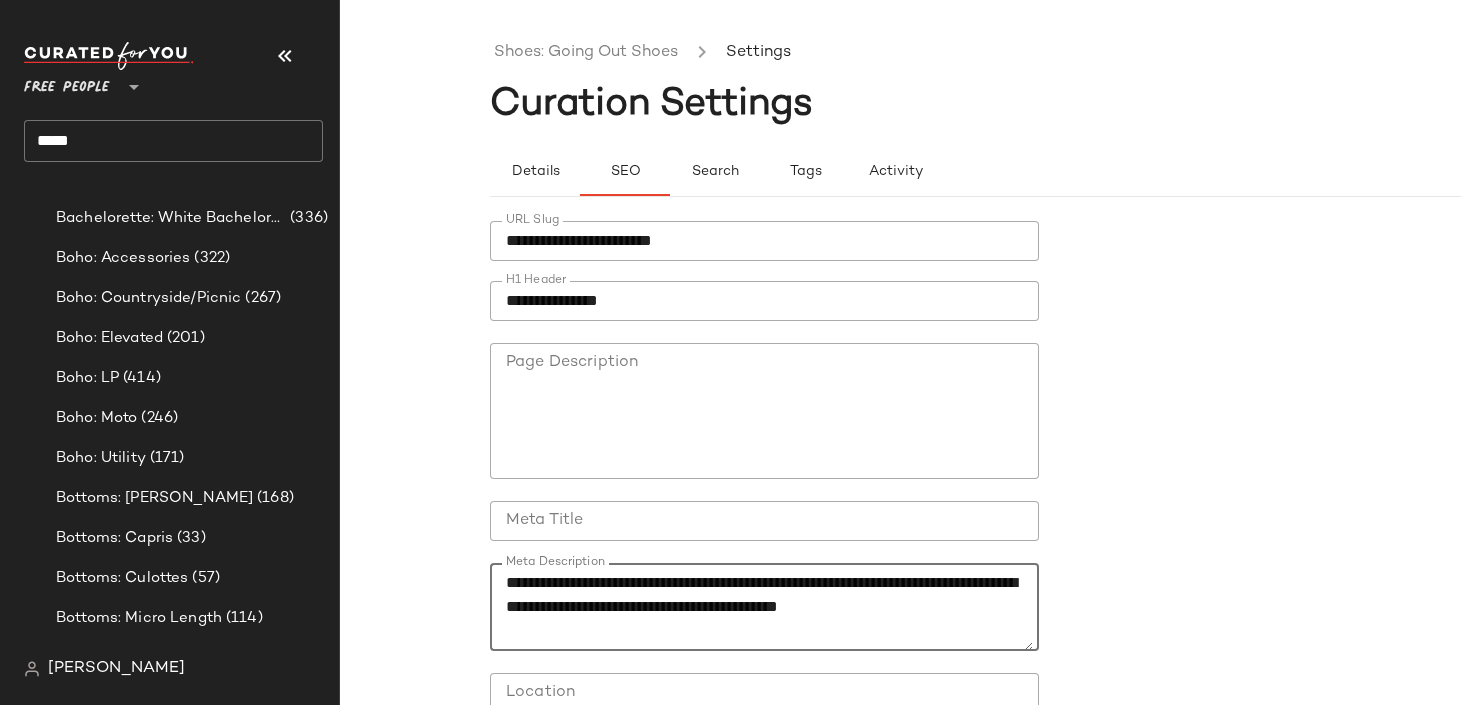 type on "**********" 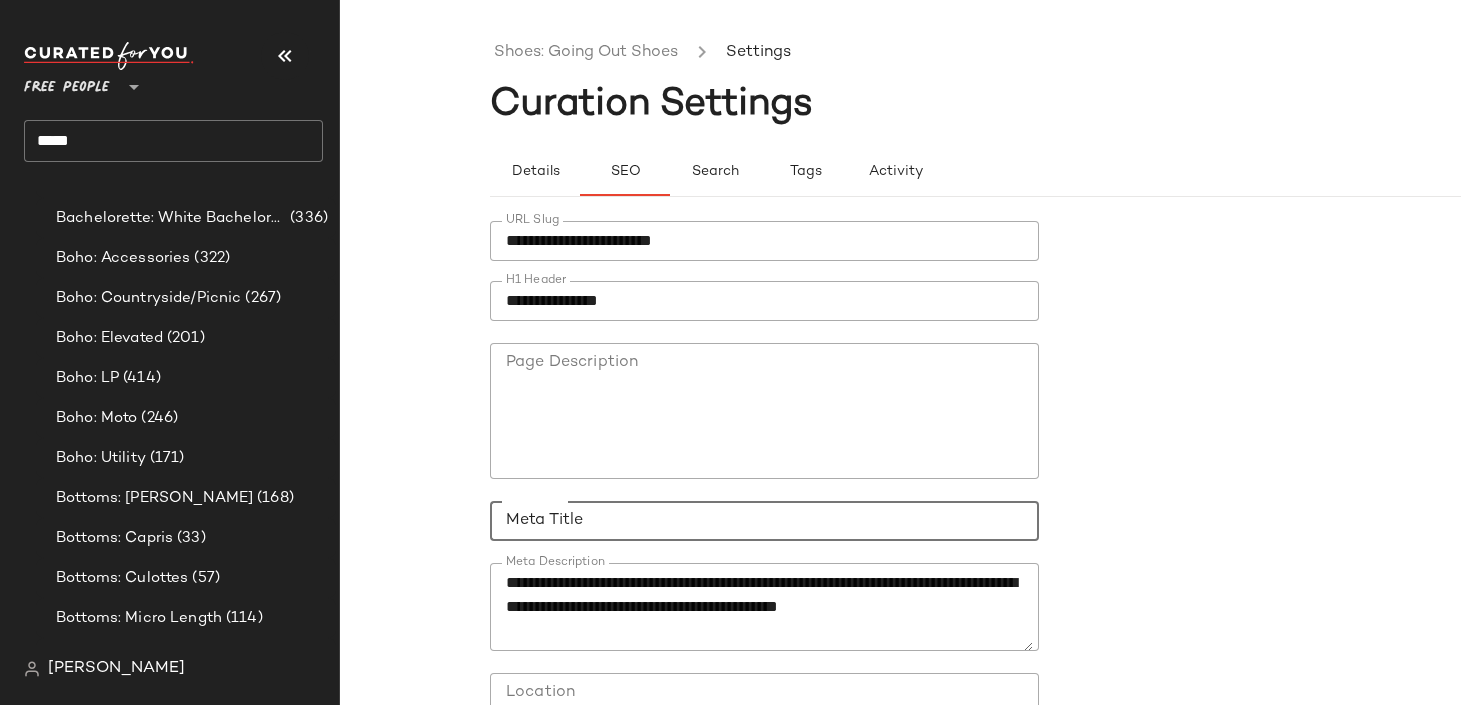 click on "Meta Title" 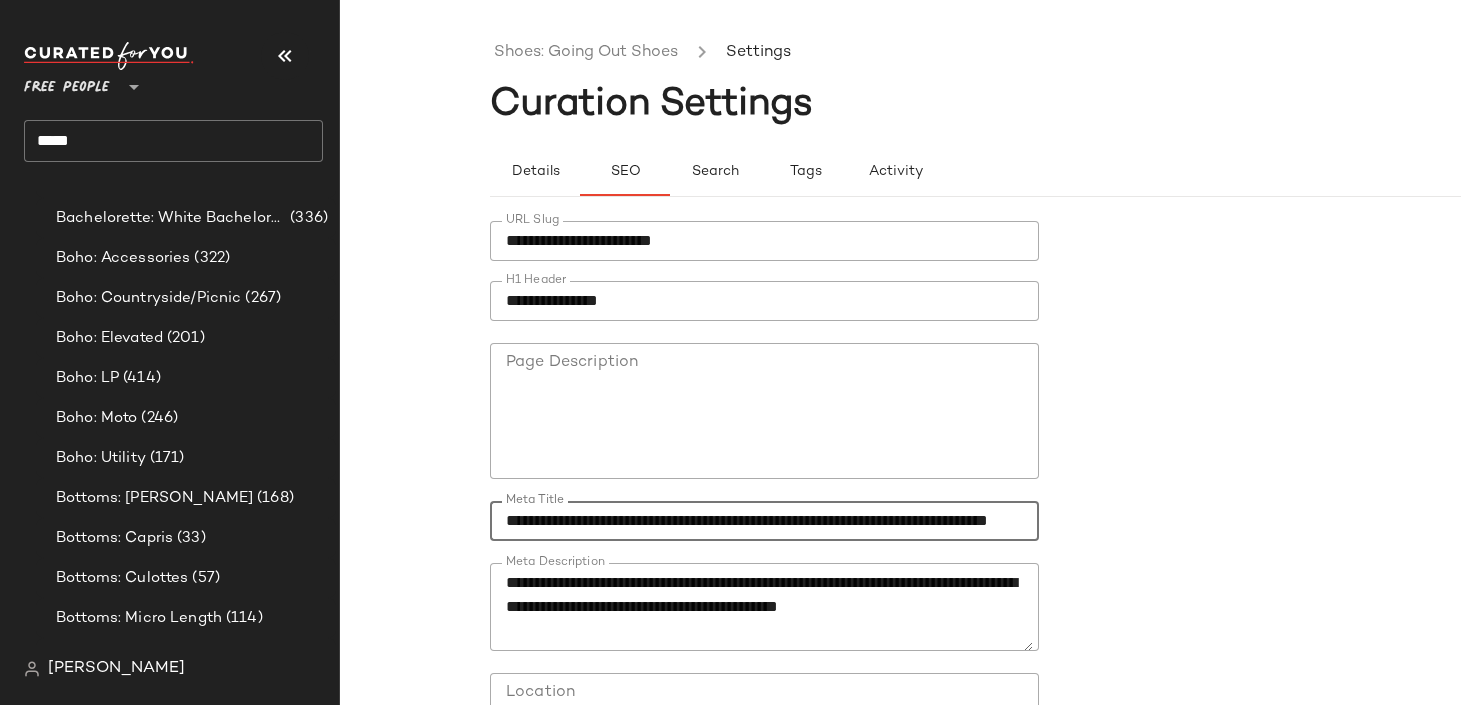 scroll, scrollTop: 0, scrollLeft: 144, axis: horizontal 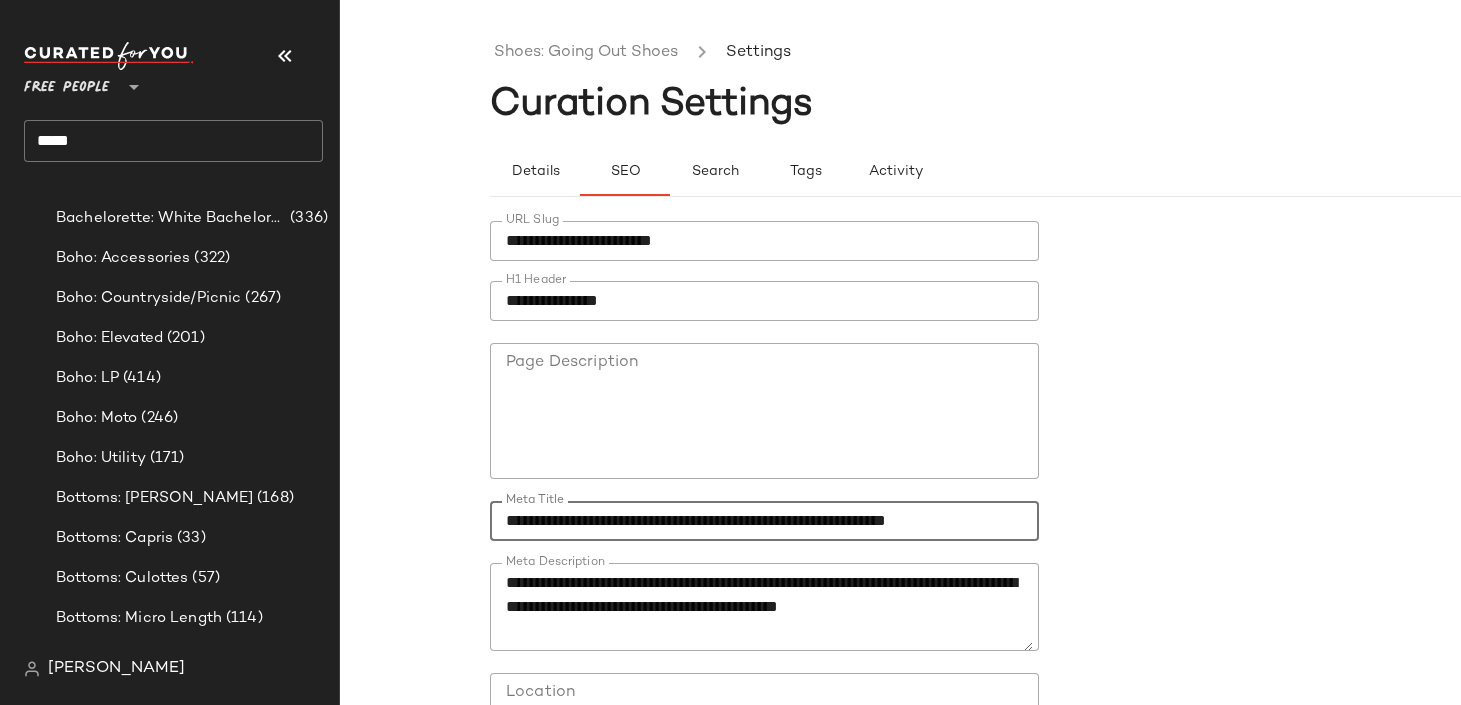 click on "**********" 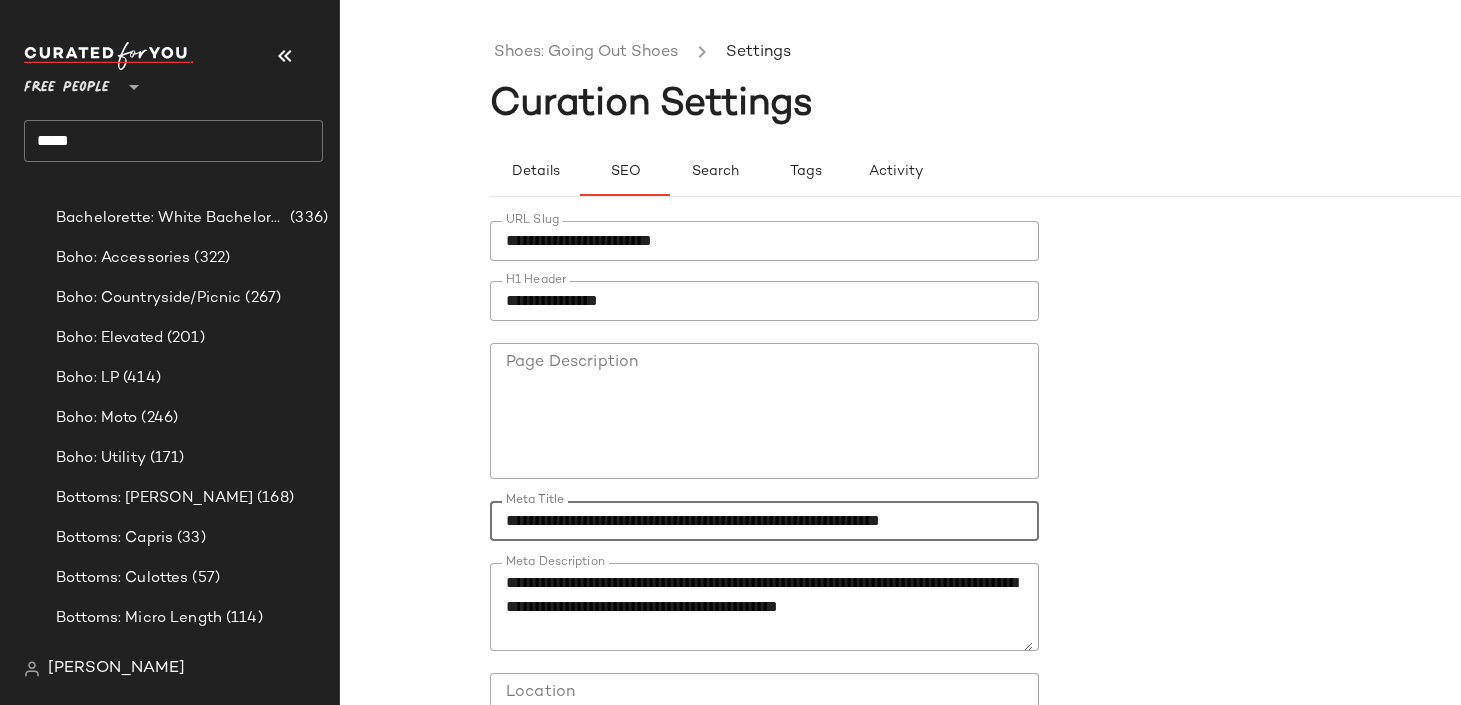scroll, scrollTop: 0, scrollLeft: 0, axis: both 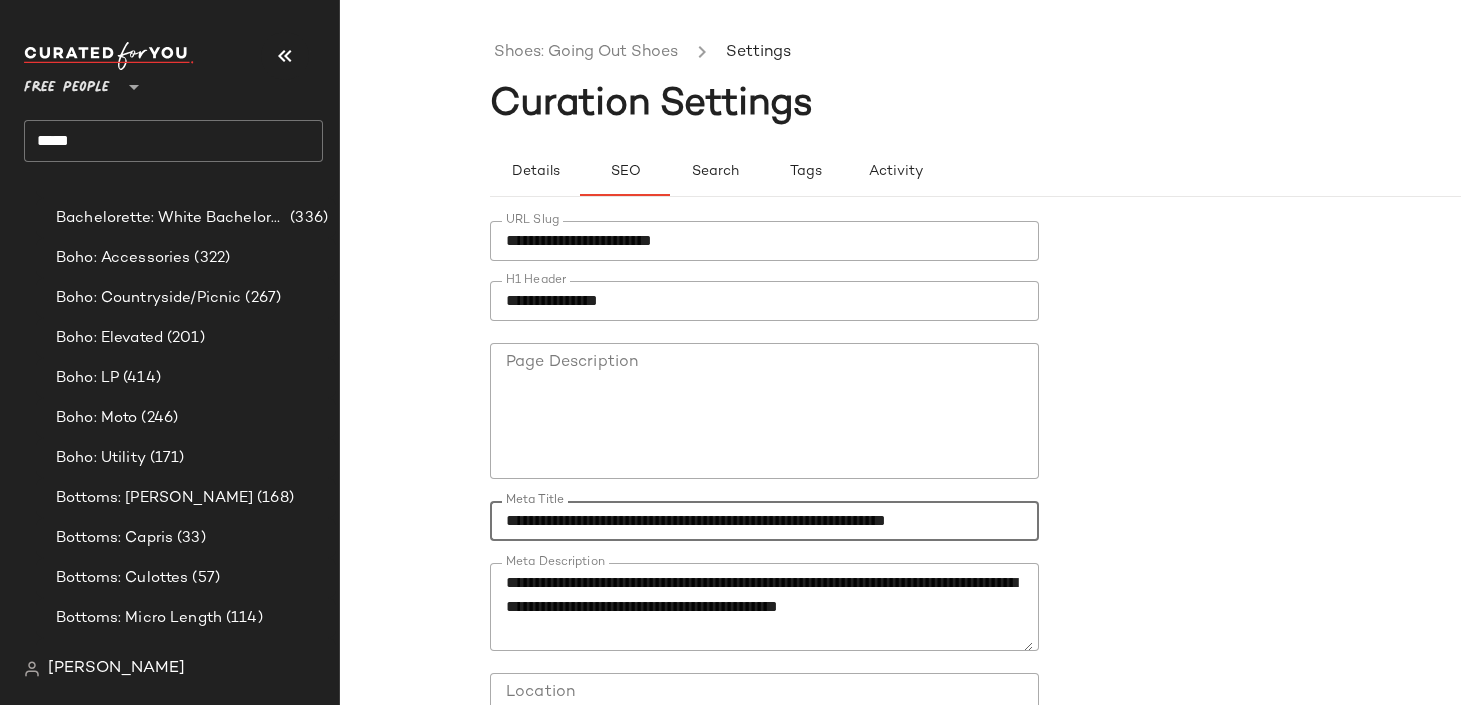drag, startPoint x: 887, startPoint y: 519, endPoint x: 1159, endPoint y: 519, distance: 272 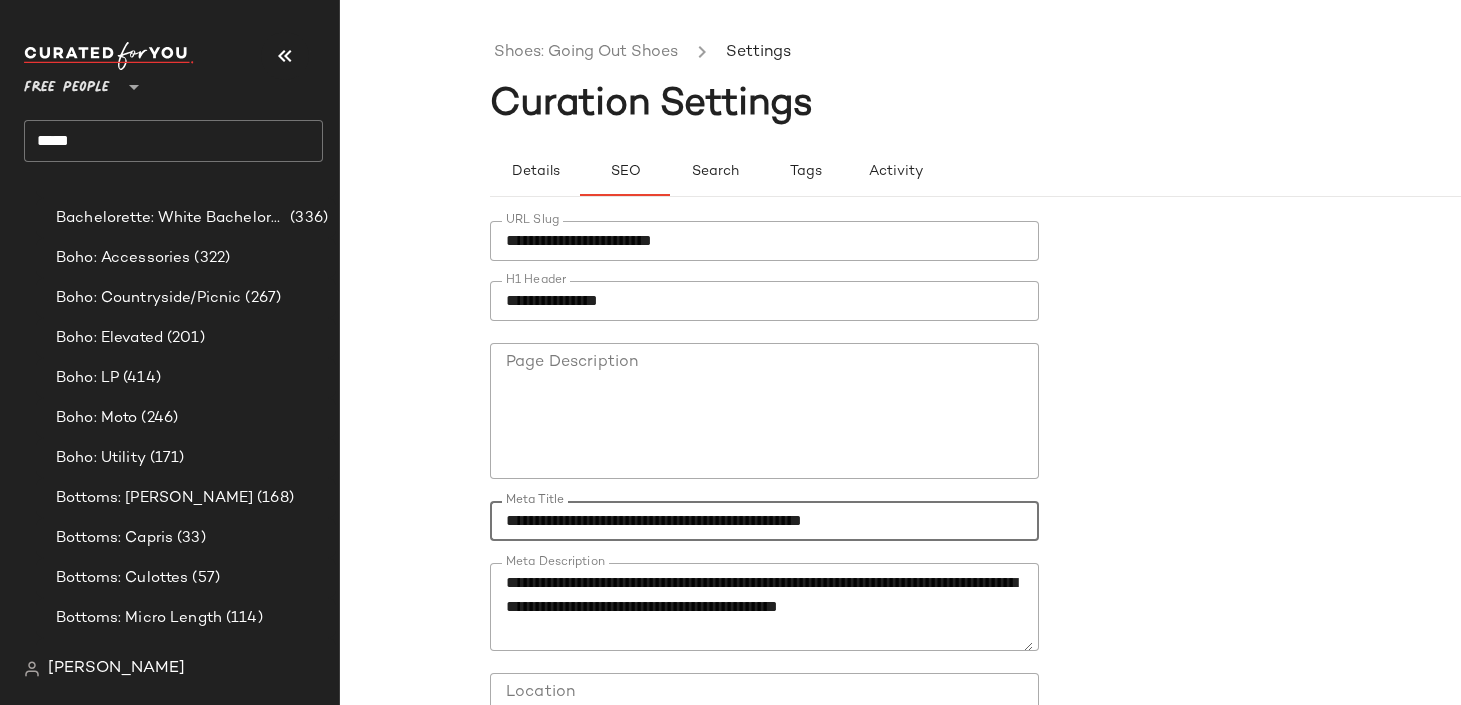 scroll, scrollTop: 0, scrollLeft: 0, axis: both 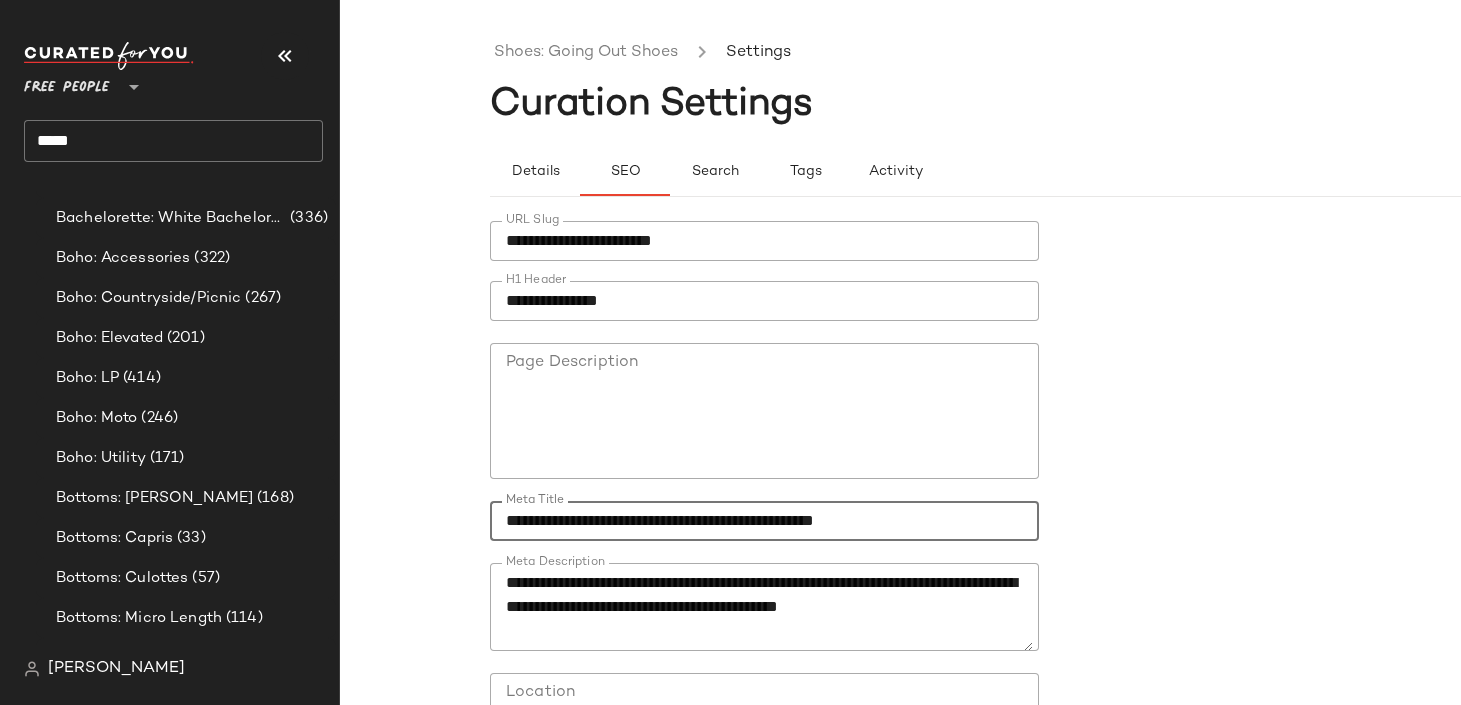 type on "**********" 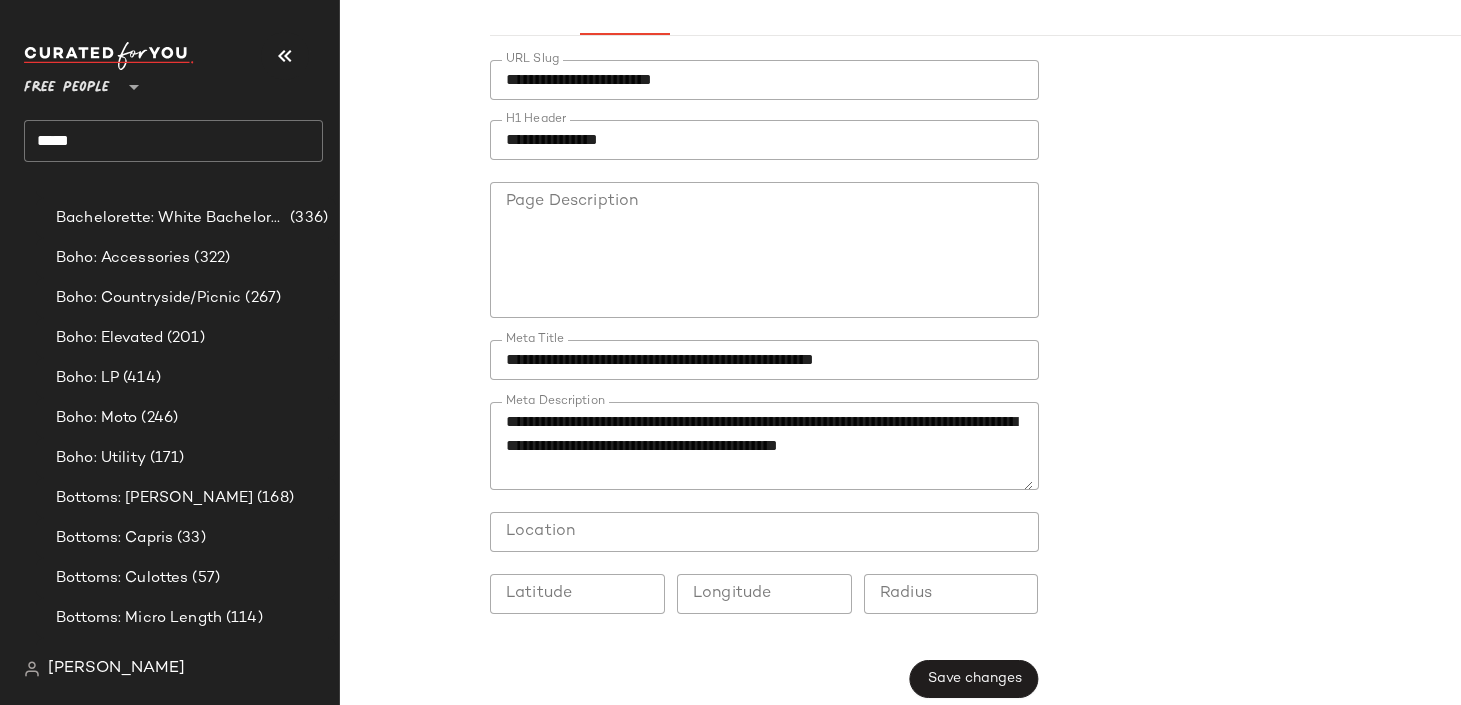 scroll, scrollTop: 177, scrollLeft: 0, axis: vertical 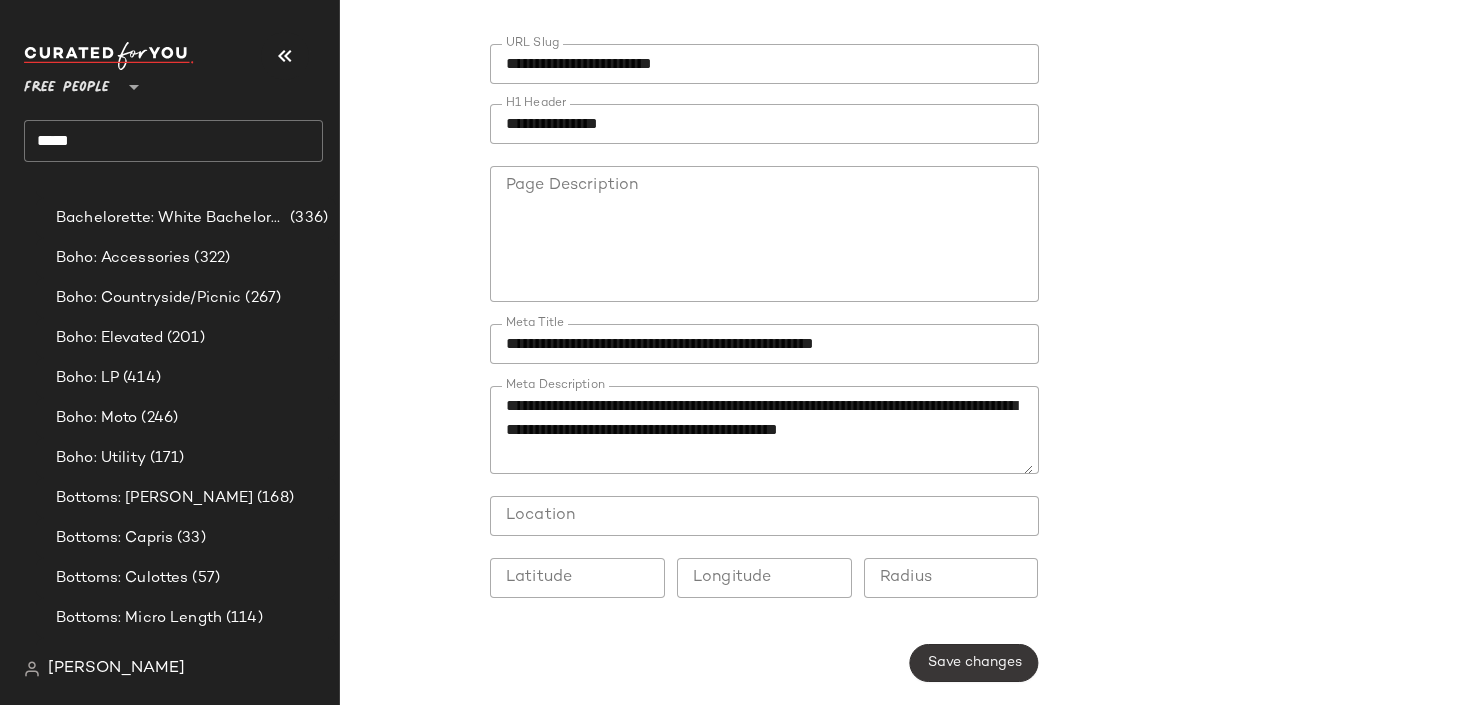 click on "Save changes" 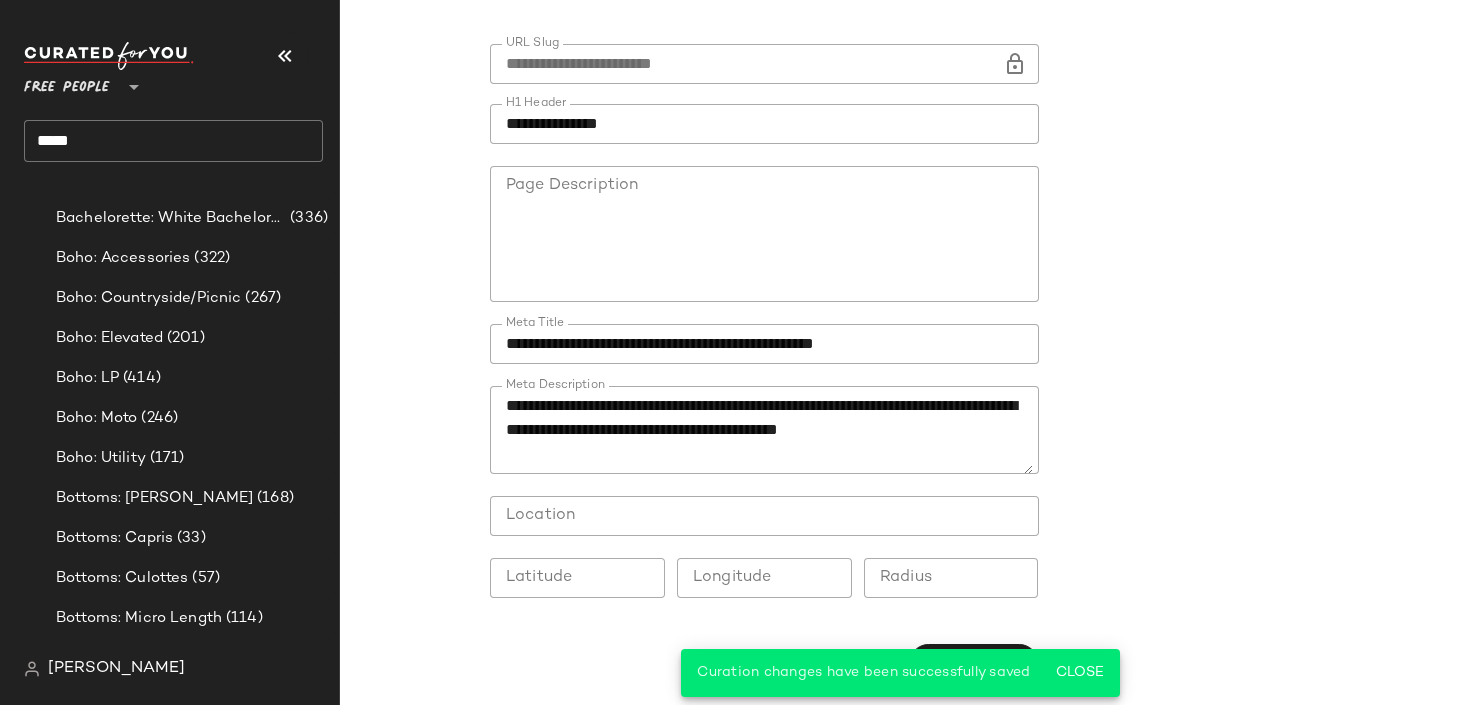 scroll, scrollTop: 0, scrollLeft: 0, axis: both 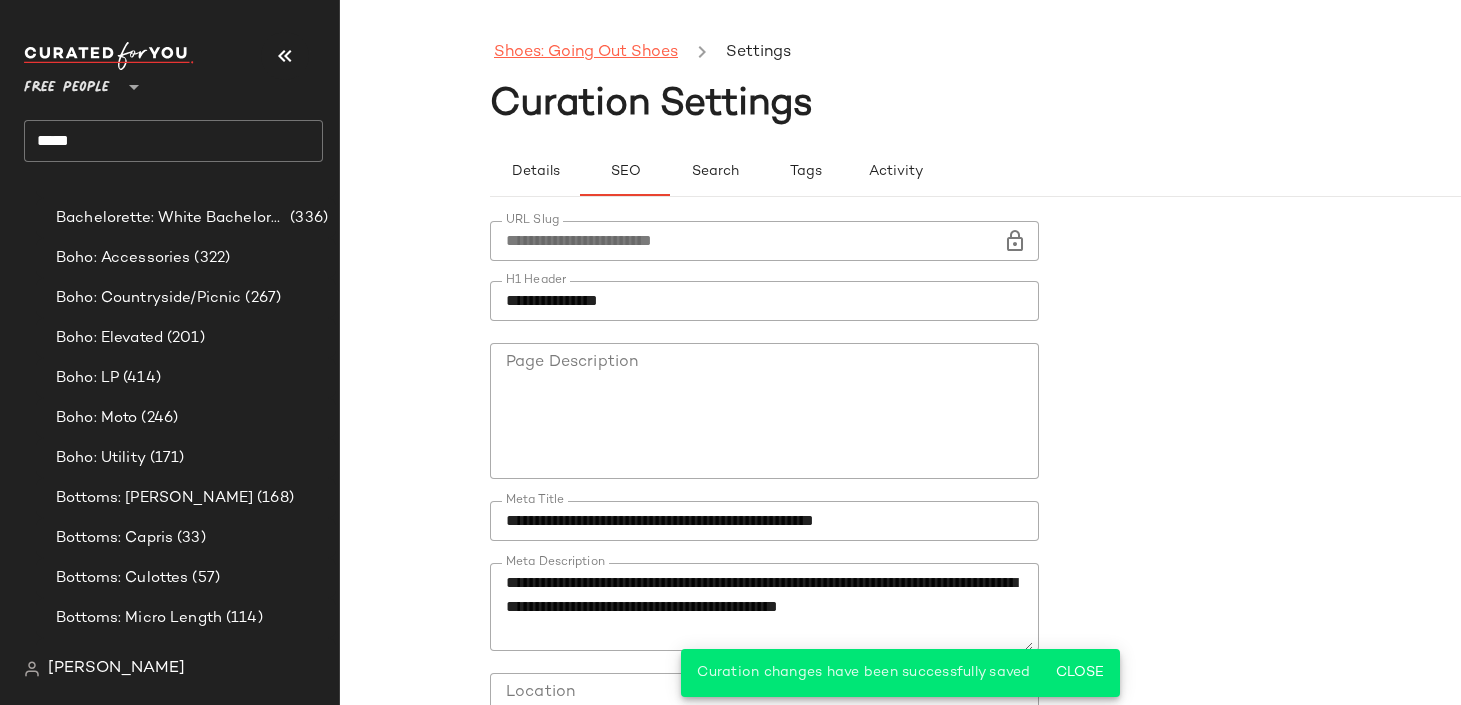 click on "Shoes: Going Out Shoes" at bounding box center (586, 53) 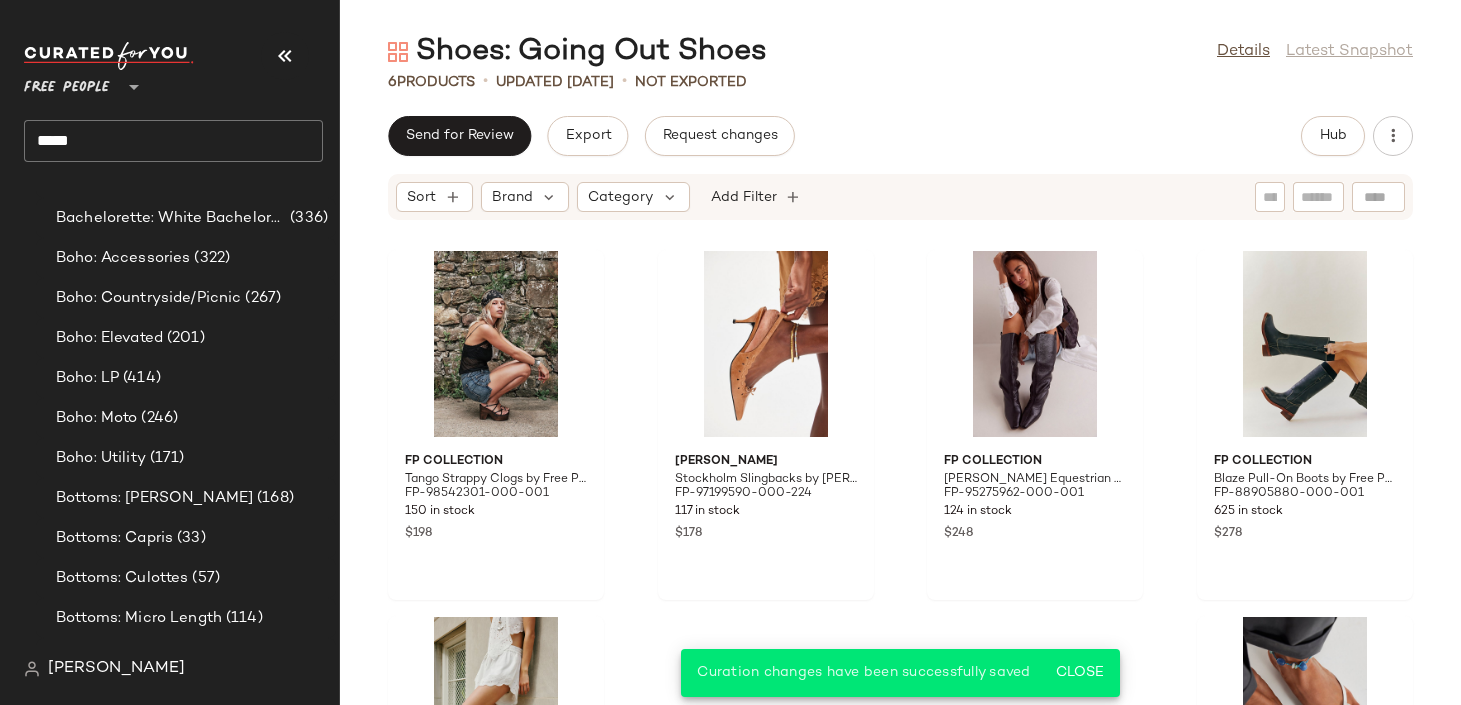 click on "*****" 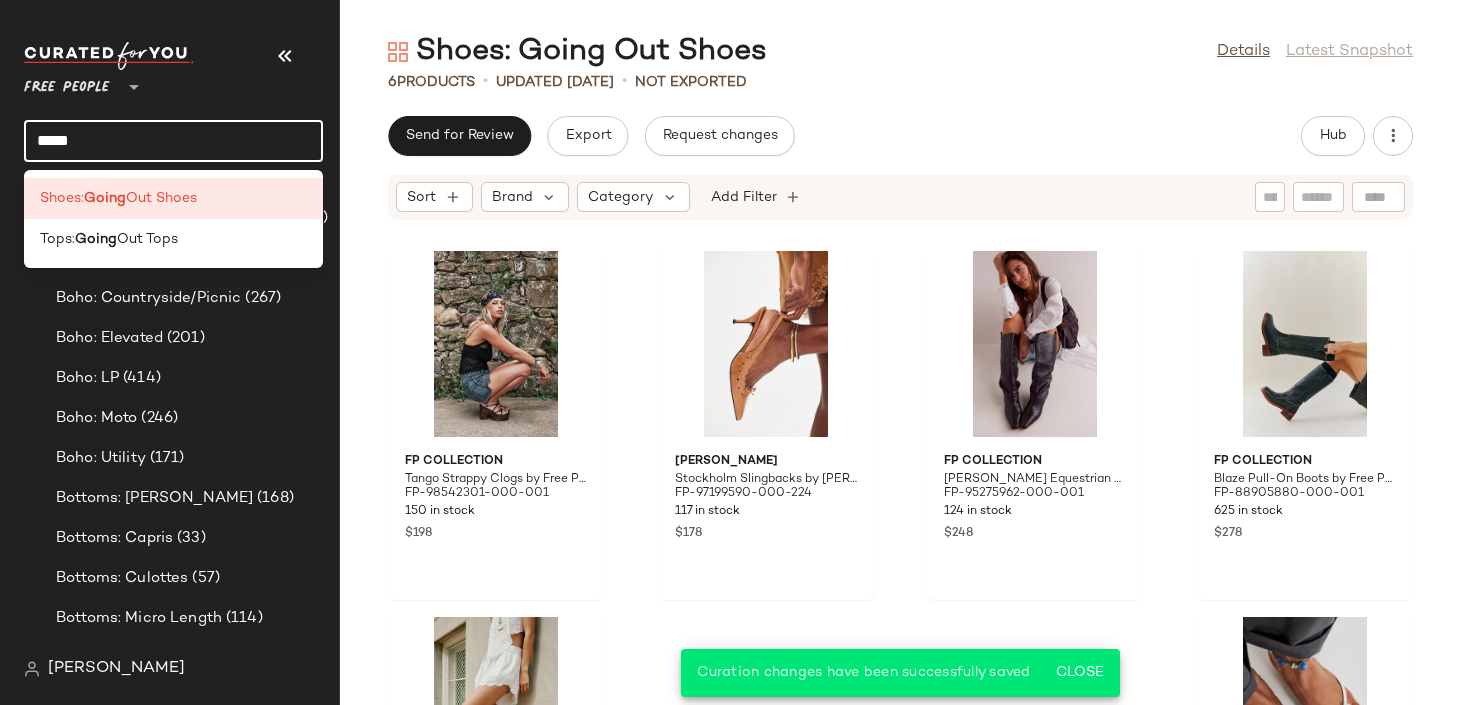 click on "*****" 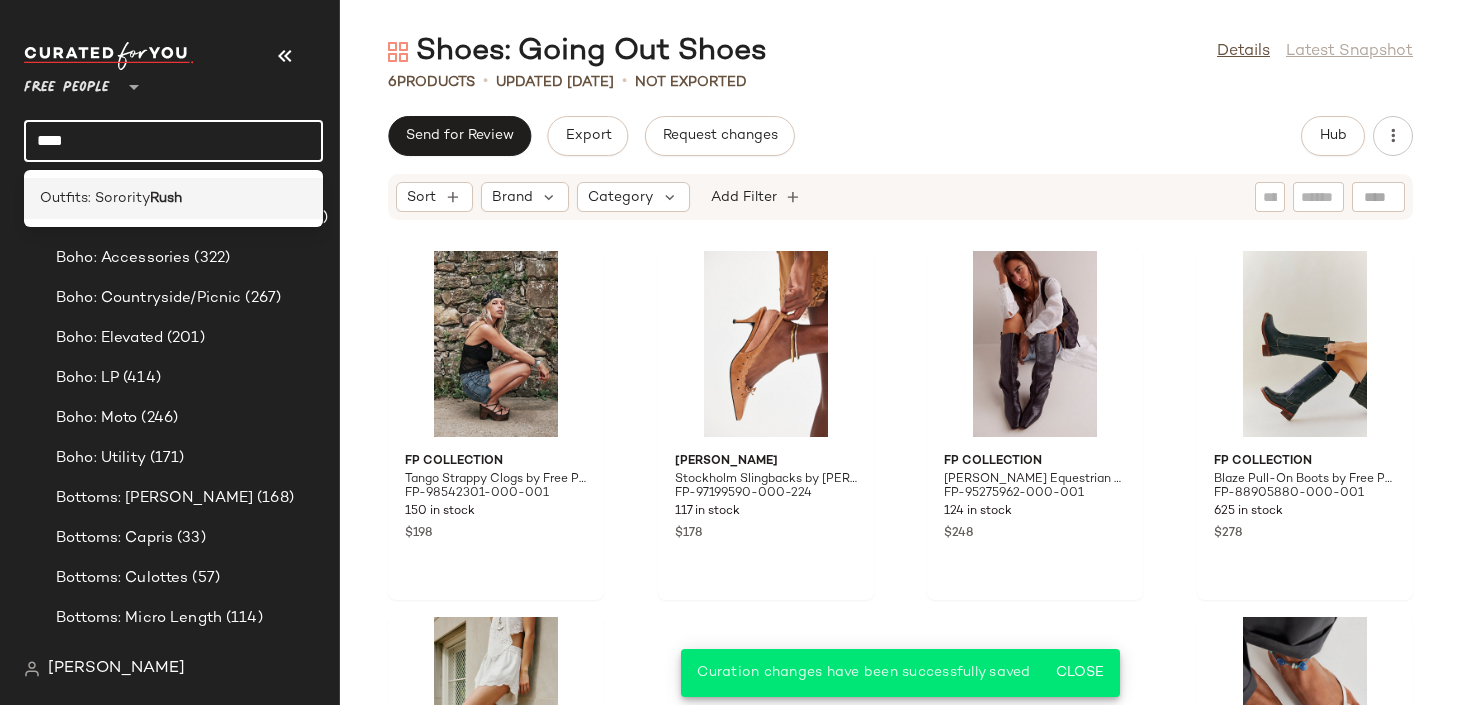 type on "****" 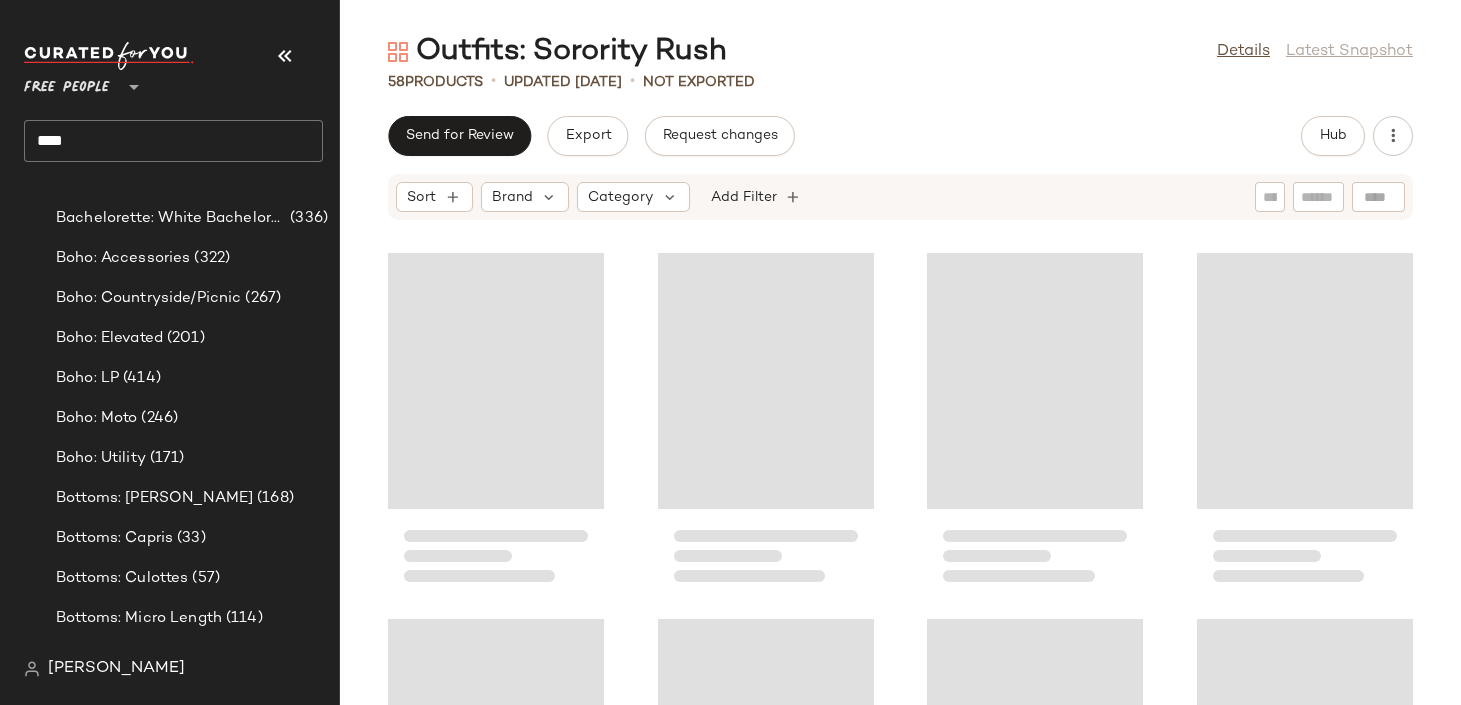 click on "Outfits: Sorority Rush" at bounding box center [557, 52] 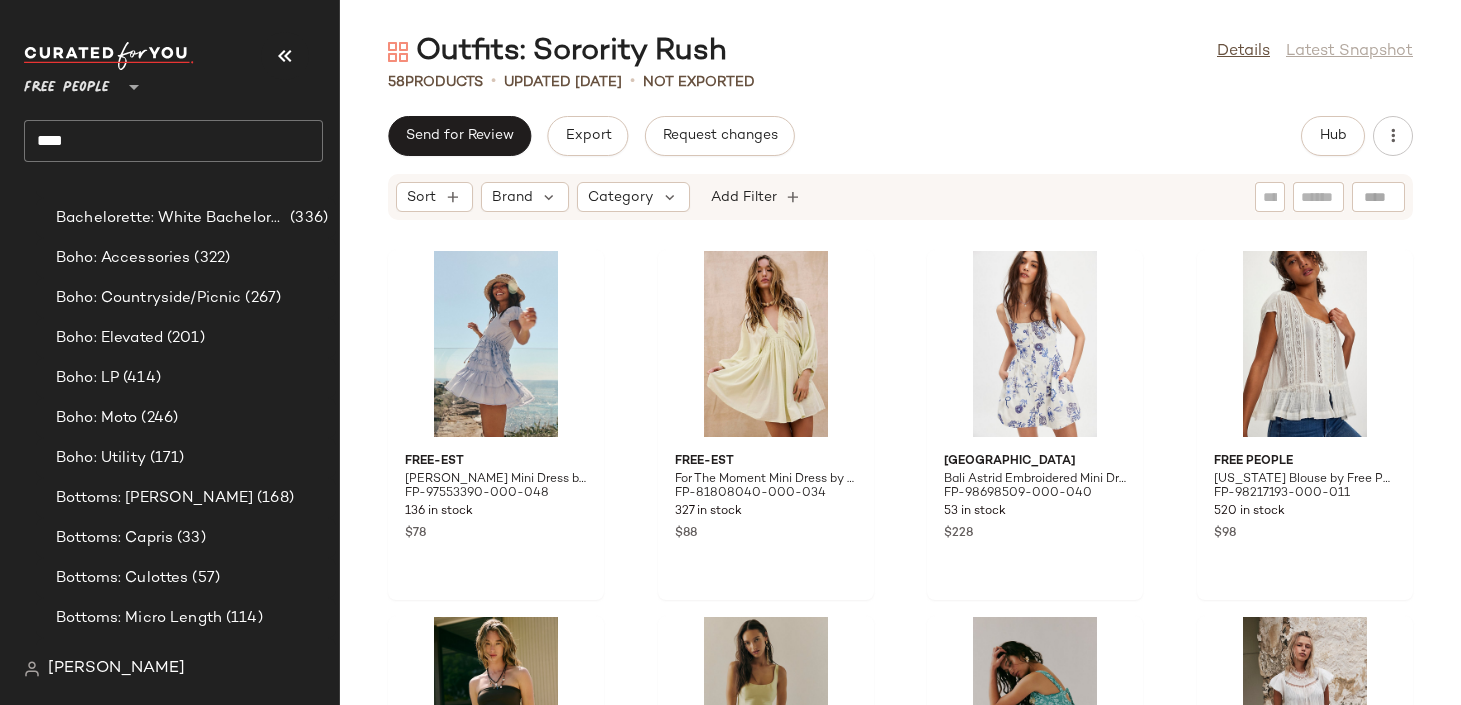 click on "Outfits: Sorority Rush" at bounding box center [557, 52] 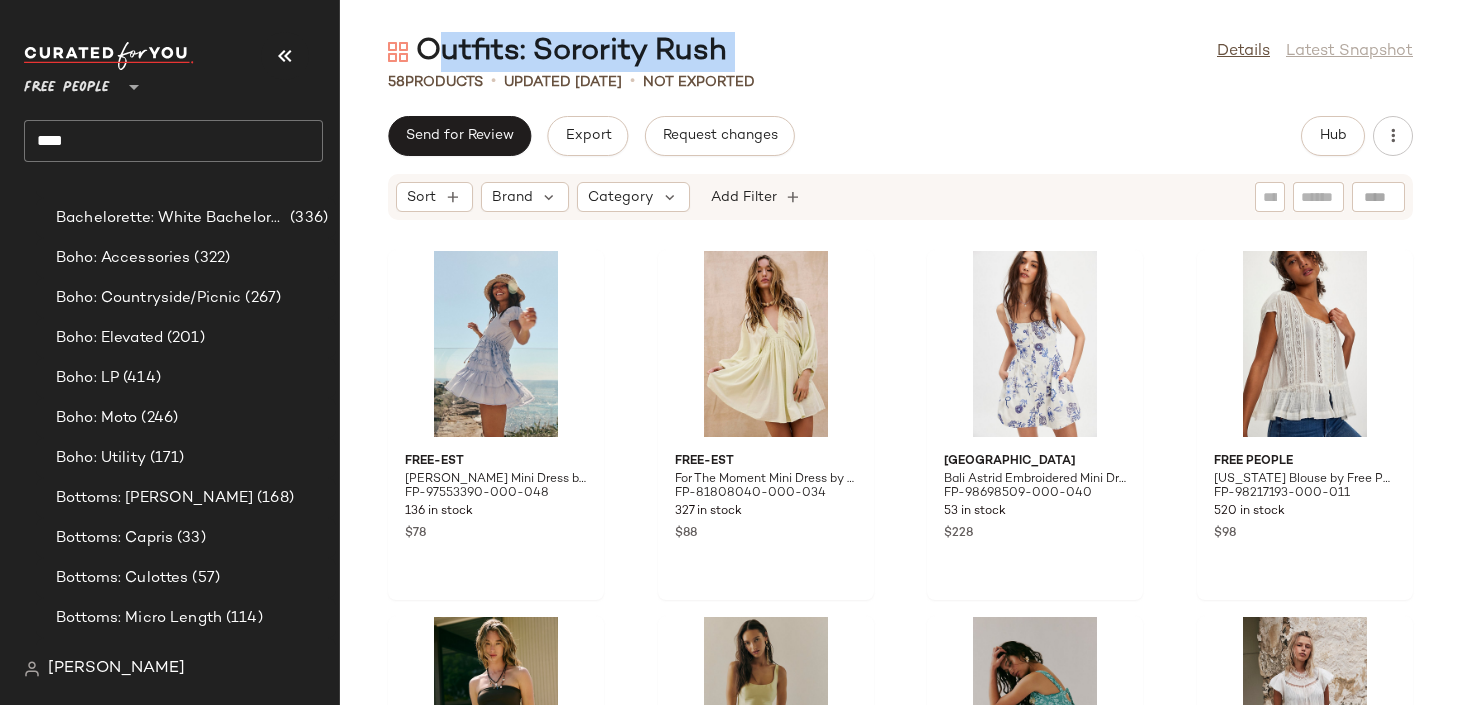 click on "Outfits: Sorority Rush" at bounding box center [557, 52] 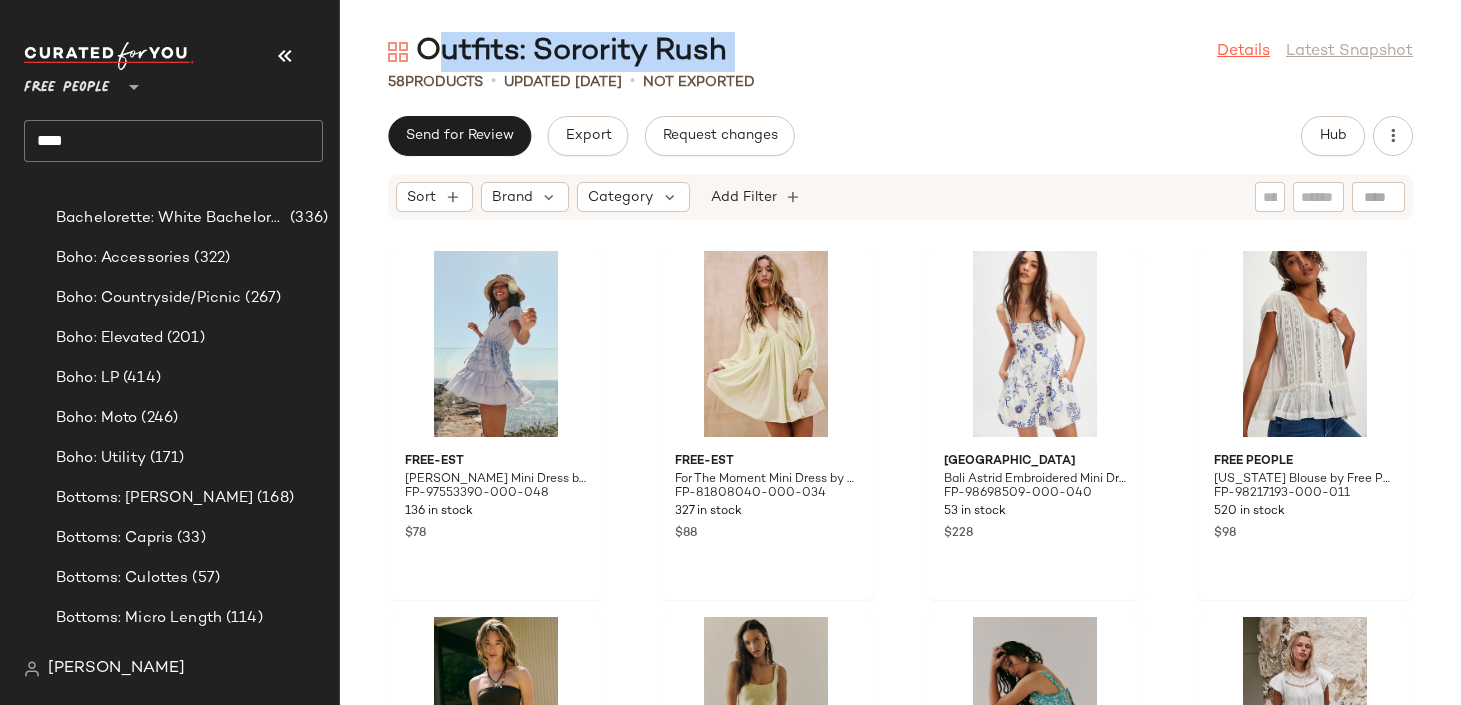click on "Details" at bounding box center [1243, 52] 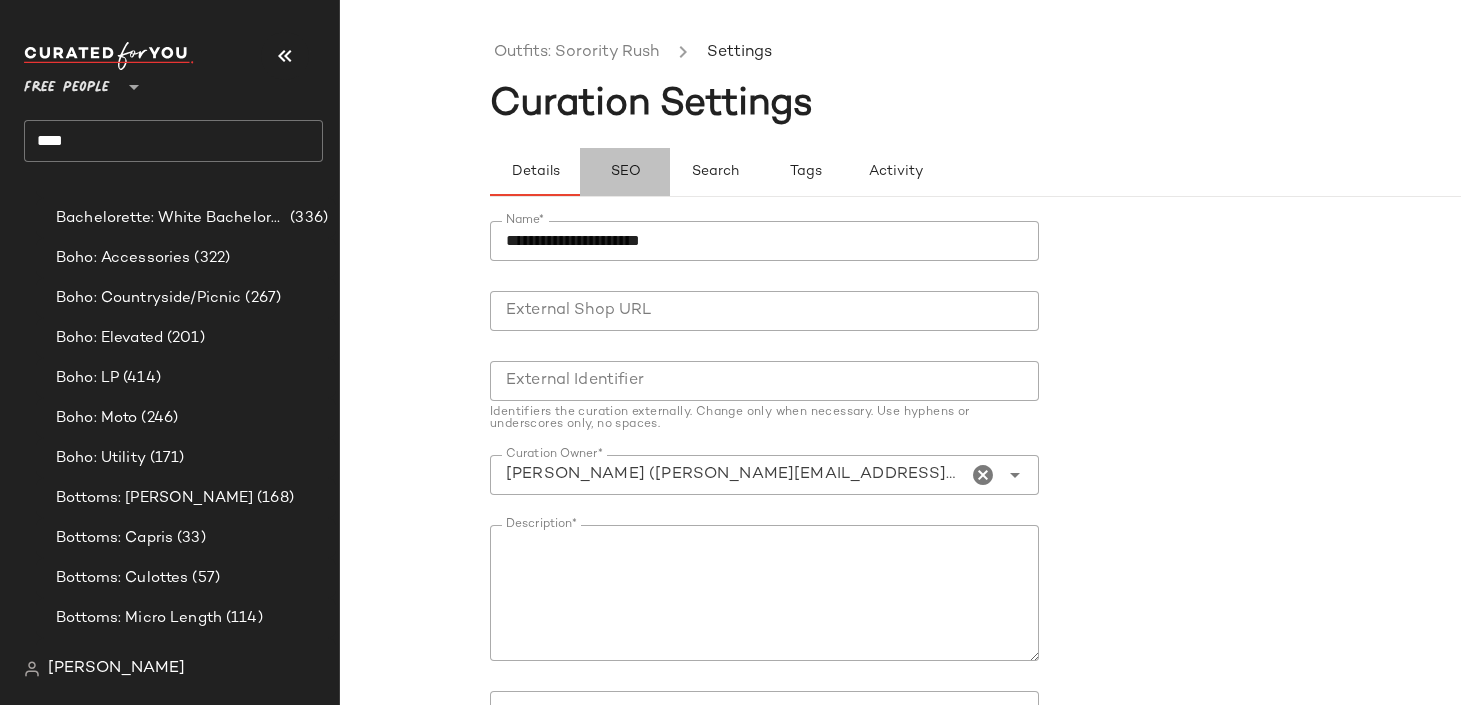 click on "SEO" 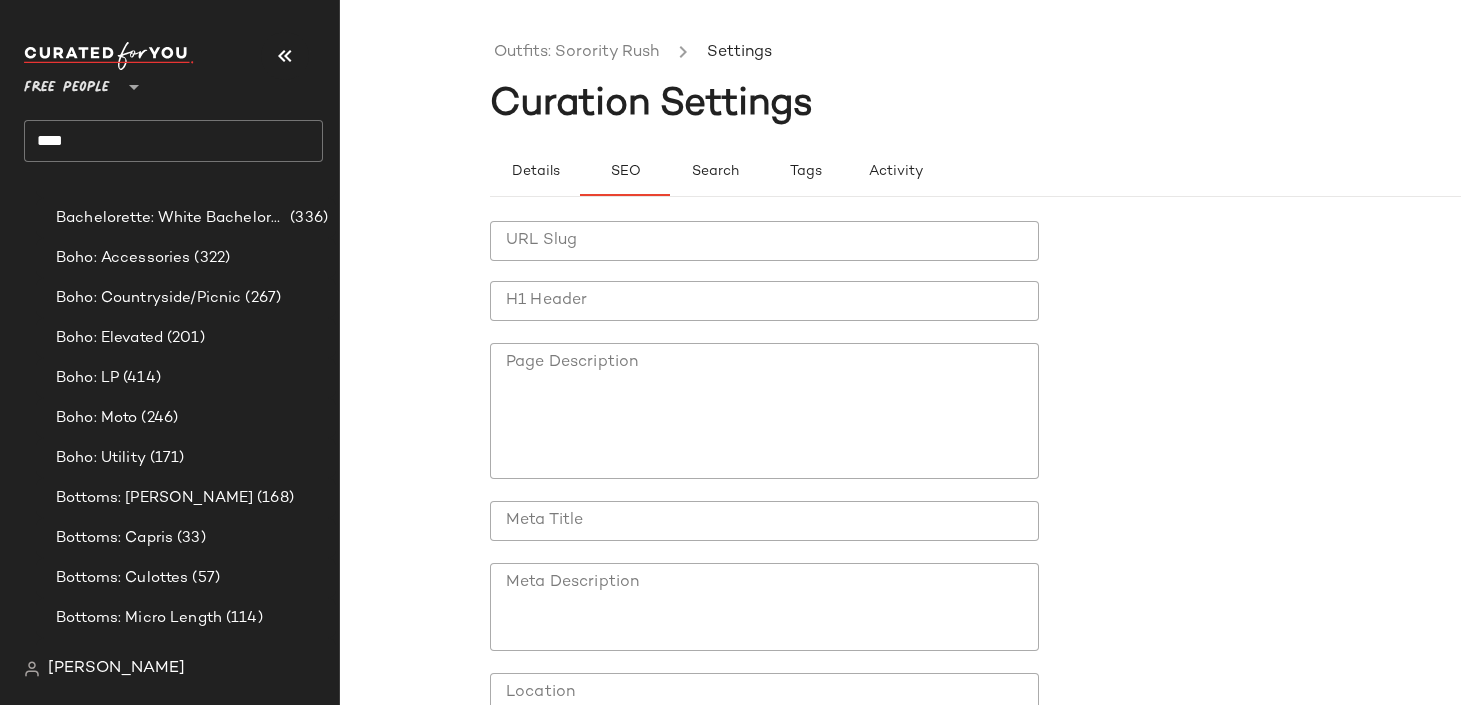 click on "URL Slug" 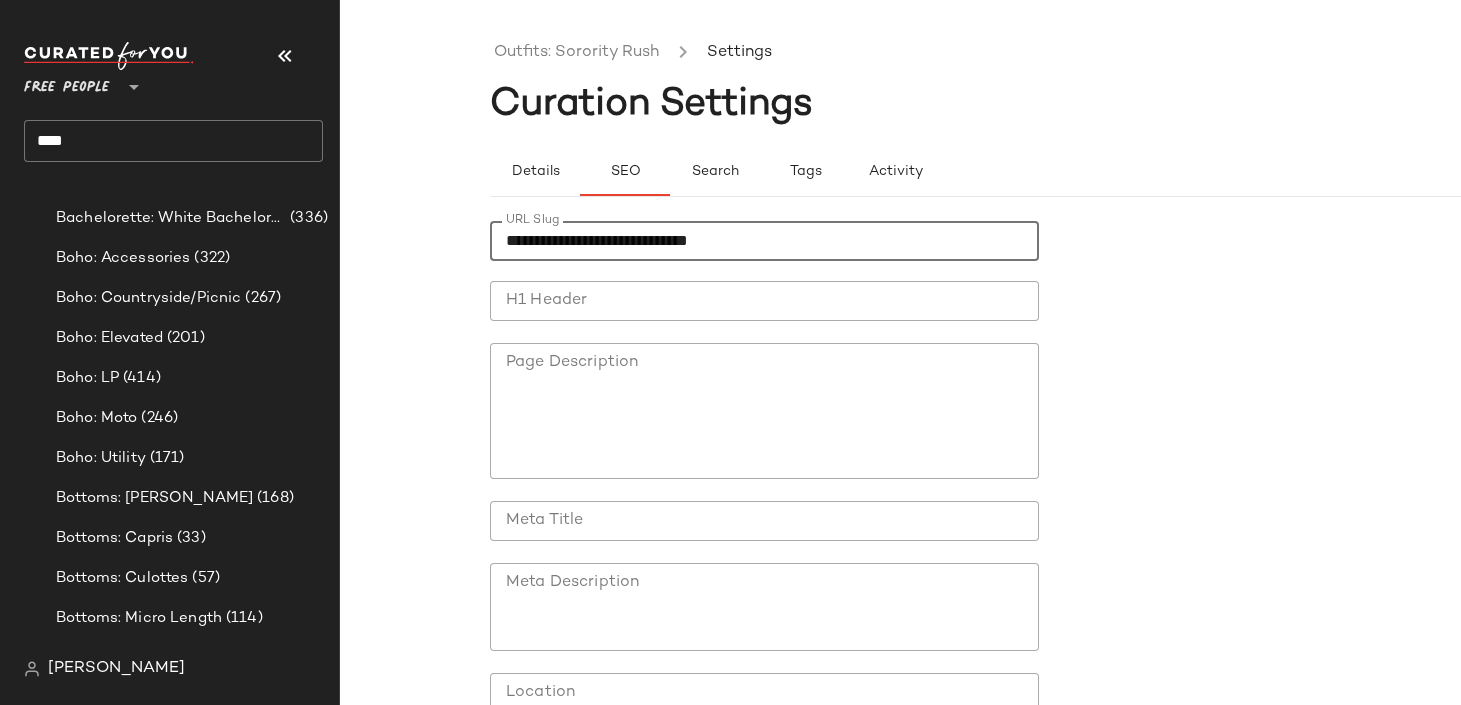 type on "**********" 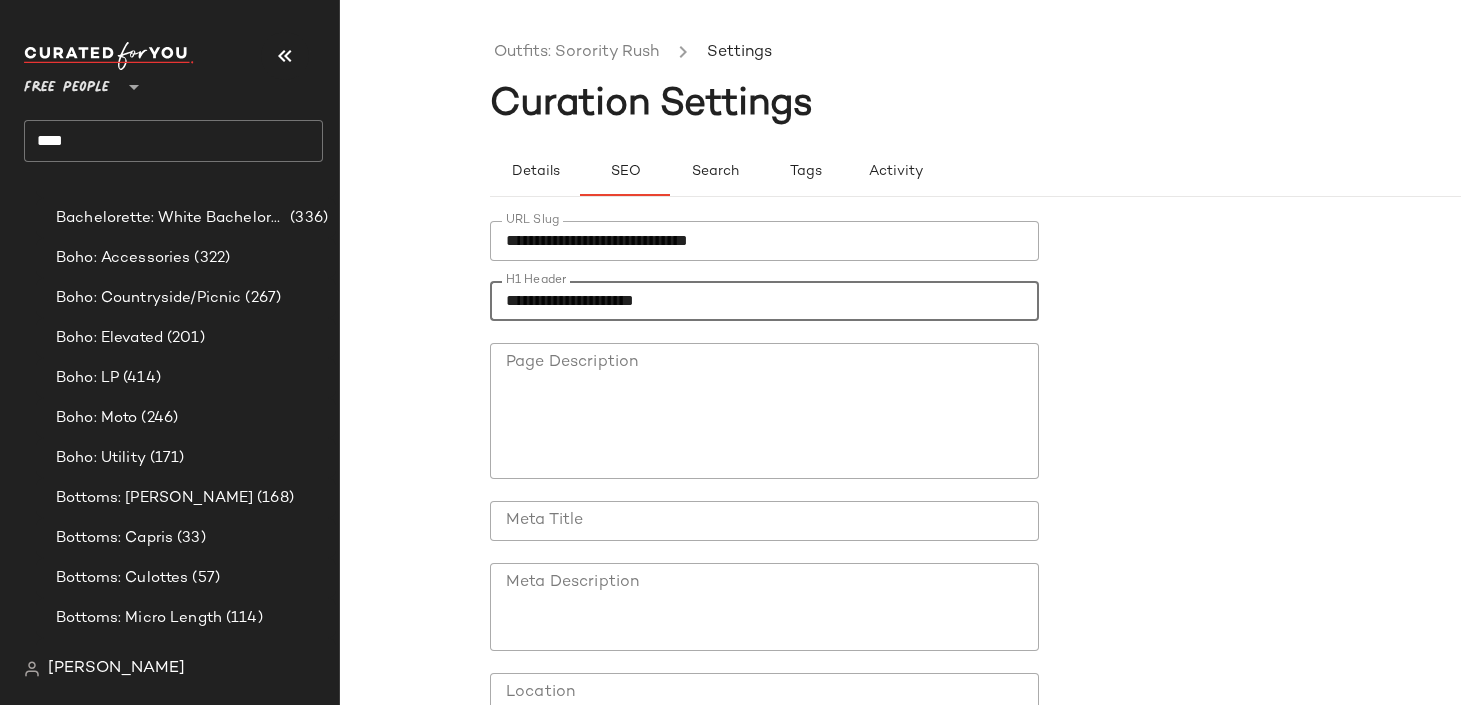 type on "**********" 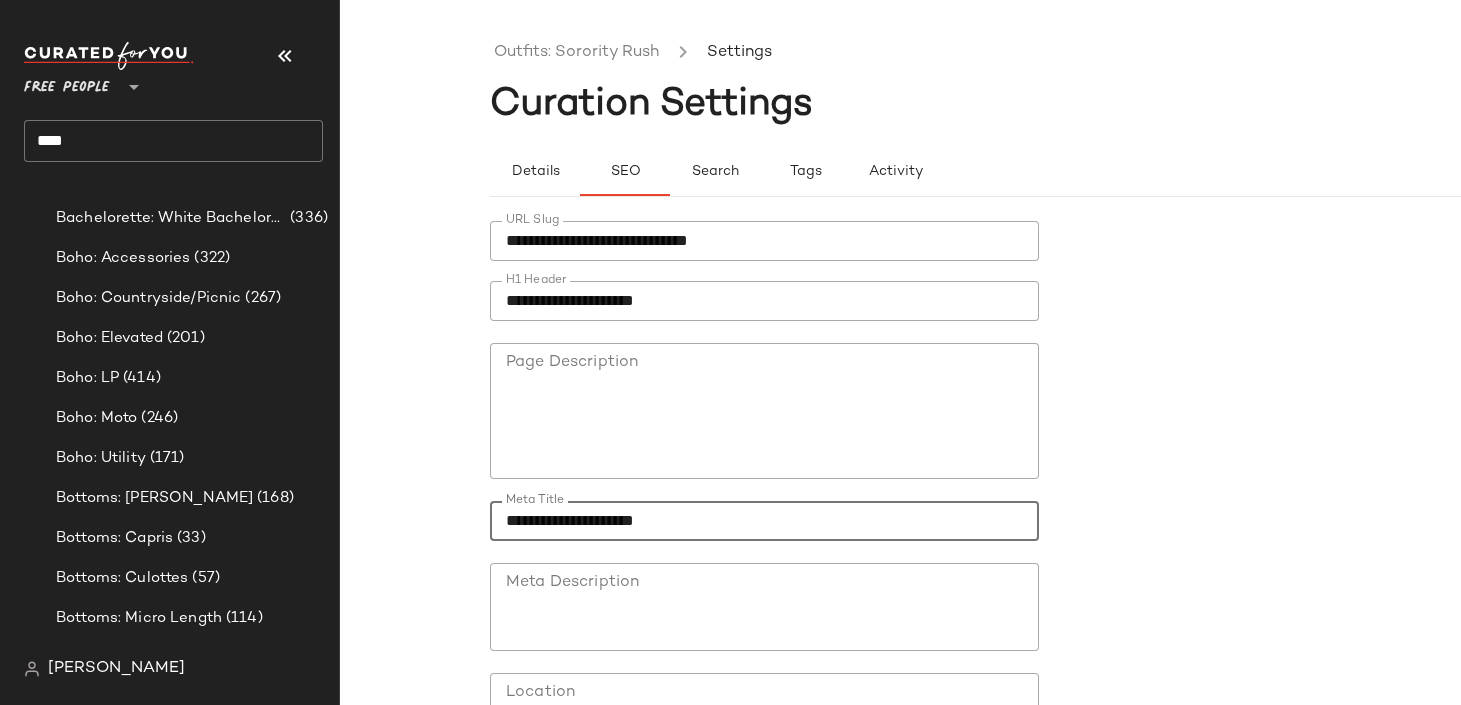 type on "**********" 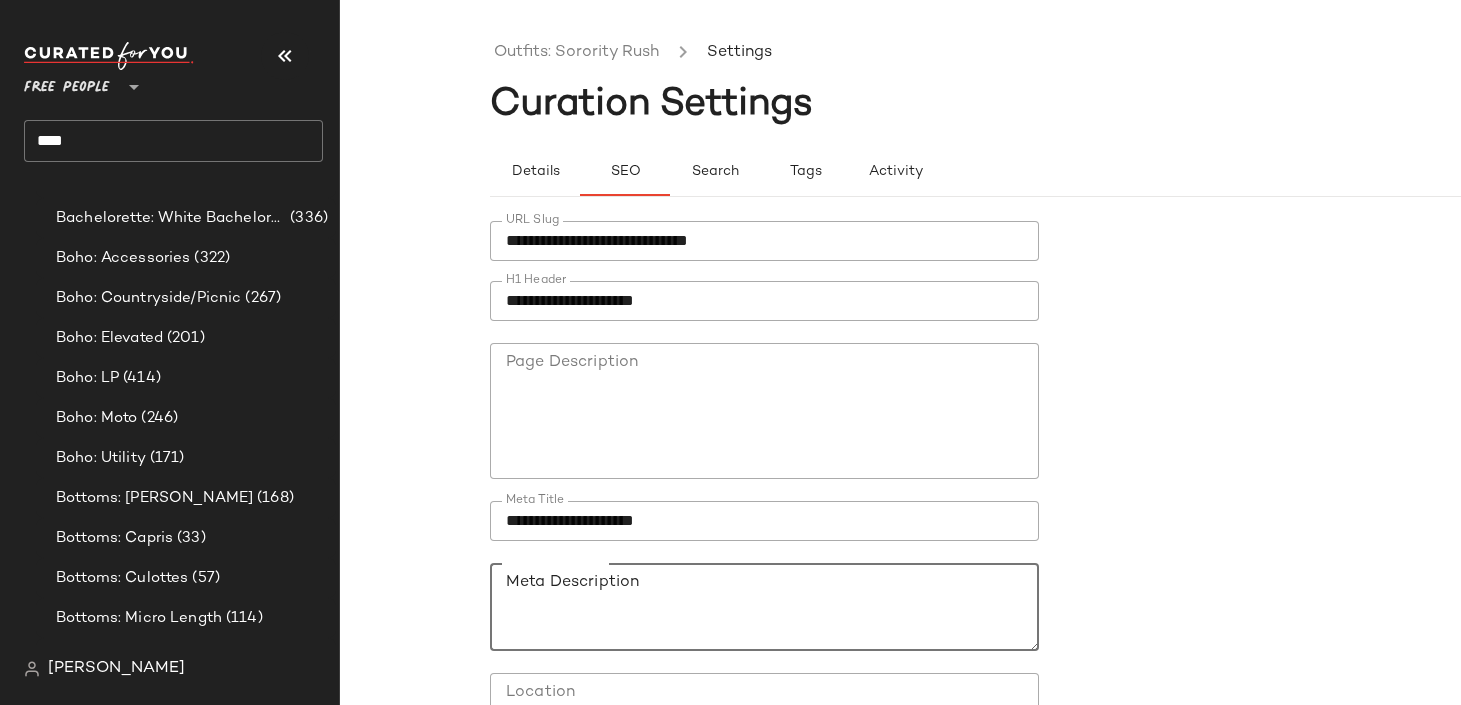 paste on "**********" 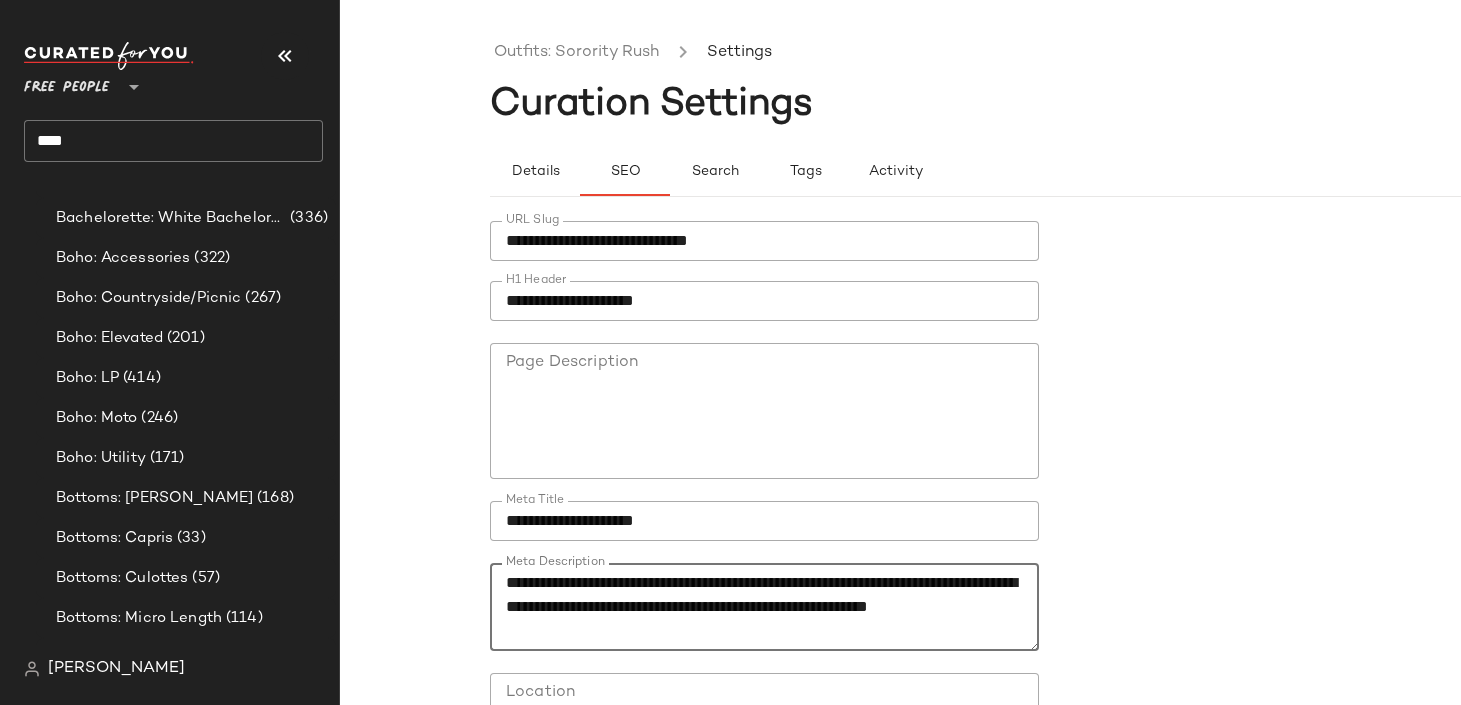 scroll, scrollTop: 177, scrollLeft: 0, axis: vertical 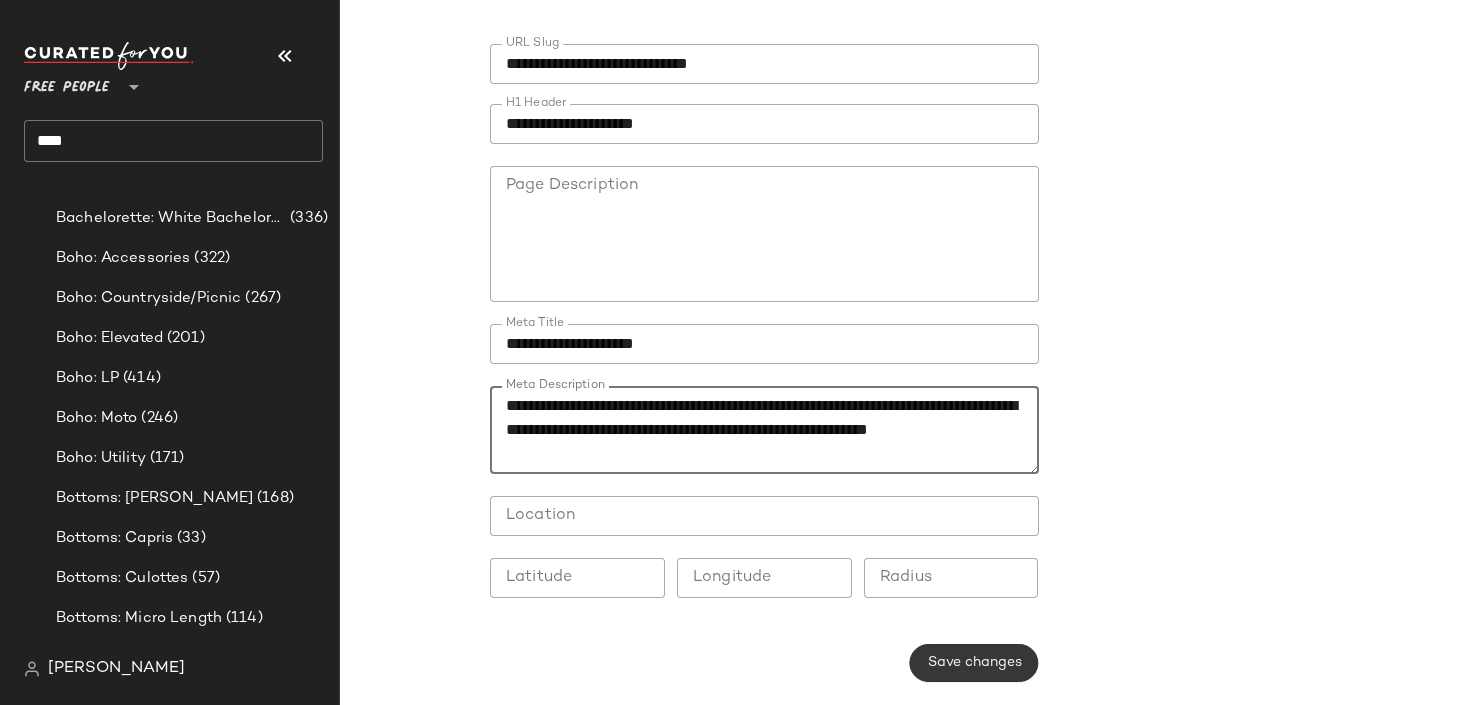 type on "**********" 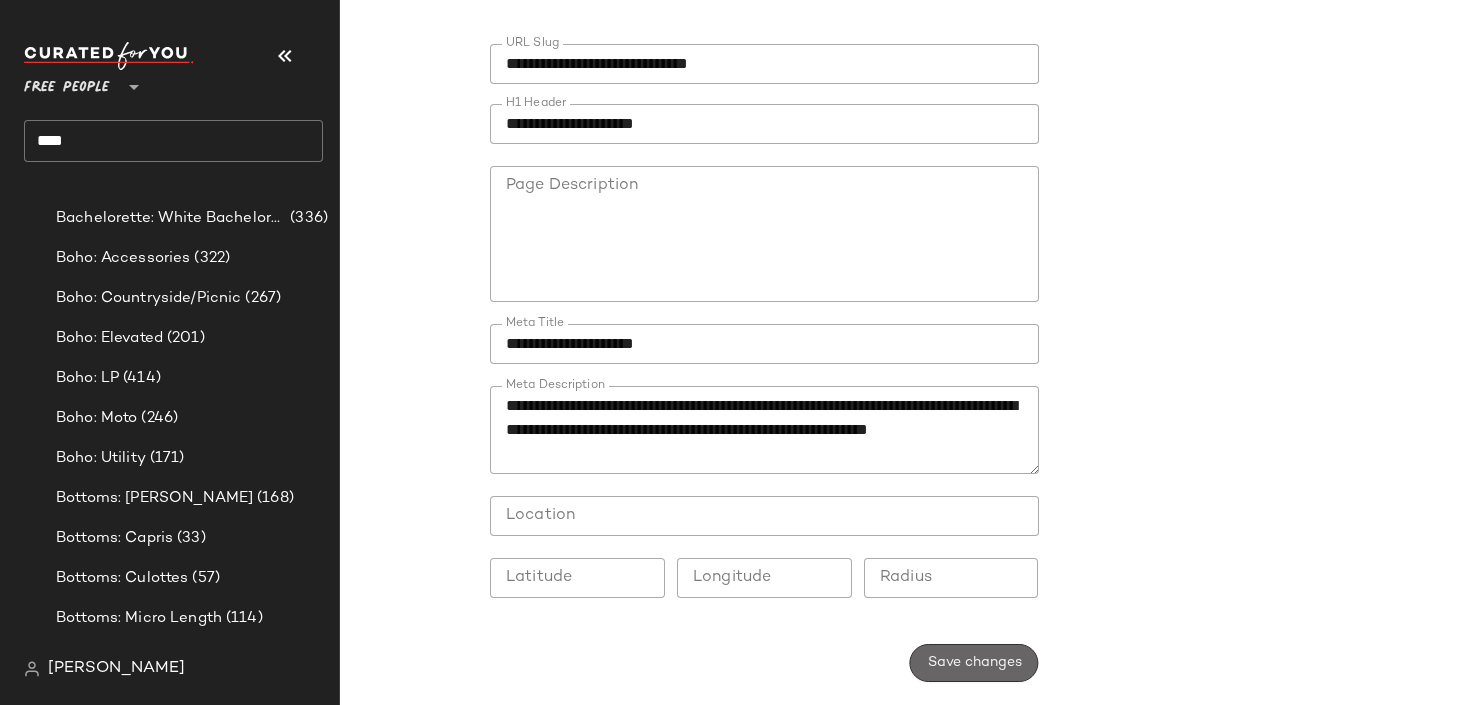 click on "Save changes" at bounding box center [973, 663] 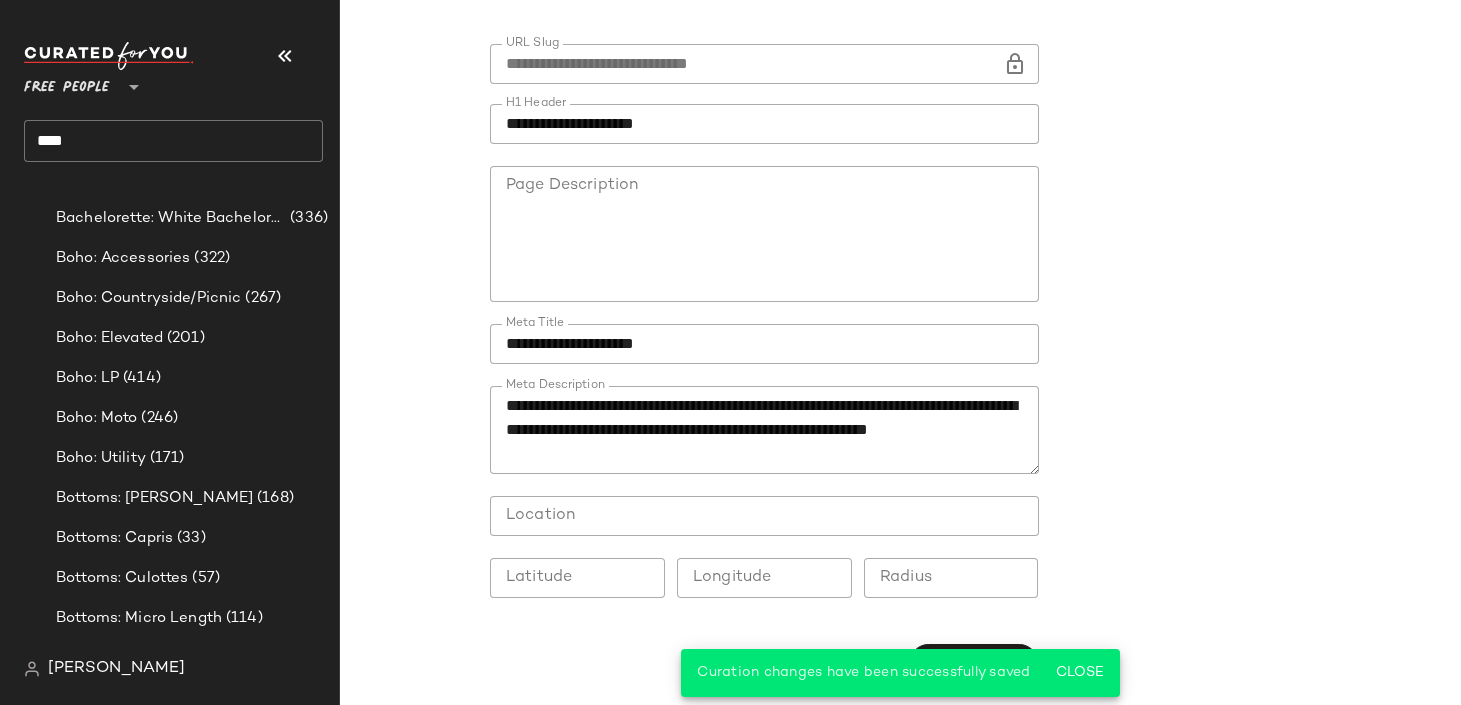 scroll, scrollTop: 0, scrollLeft: 0, axis: both 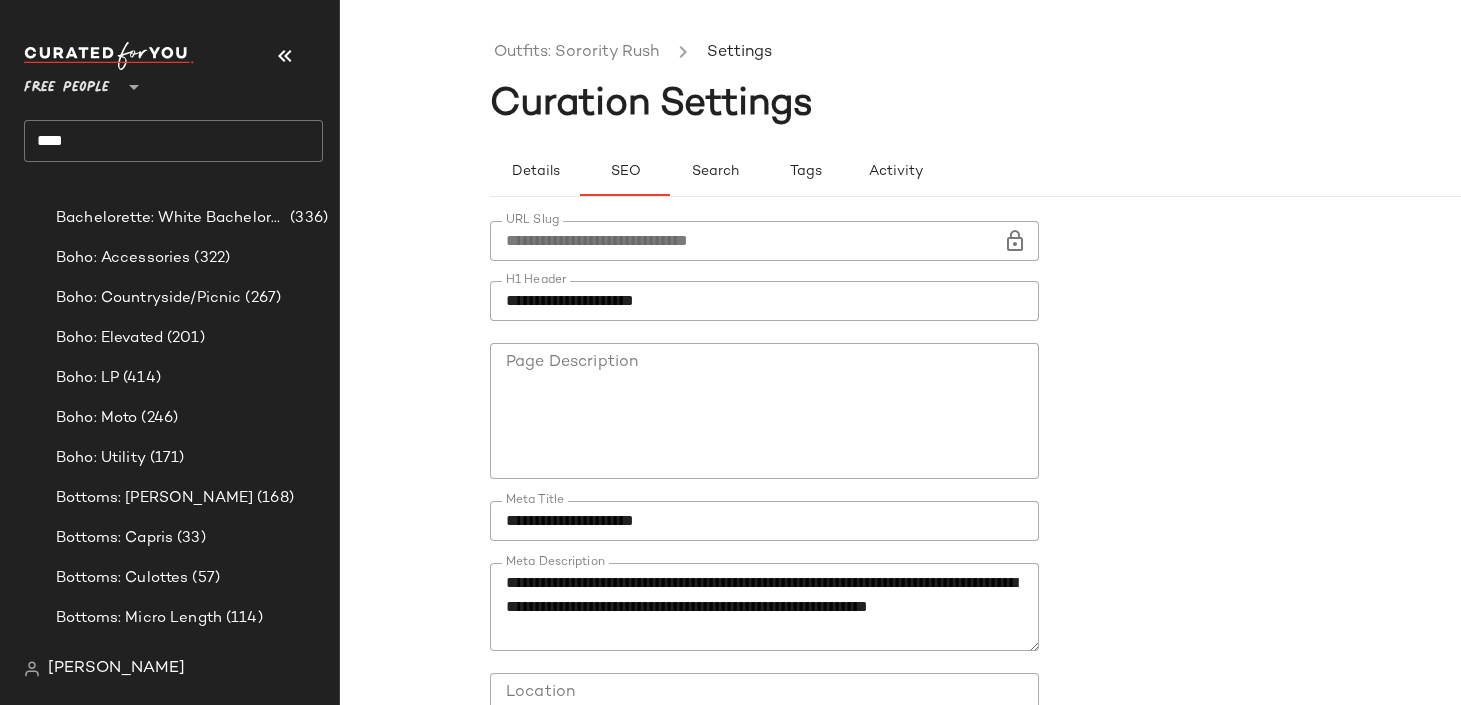 click on "****" 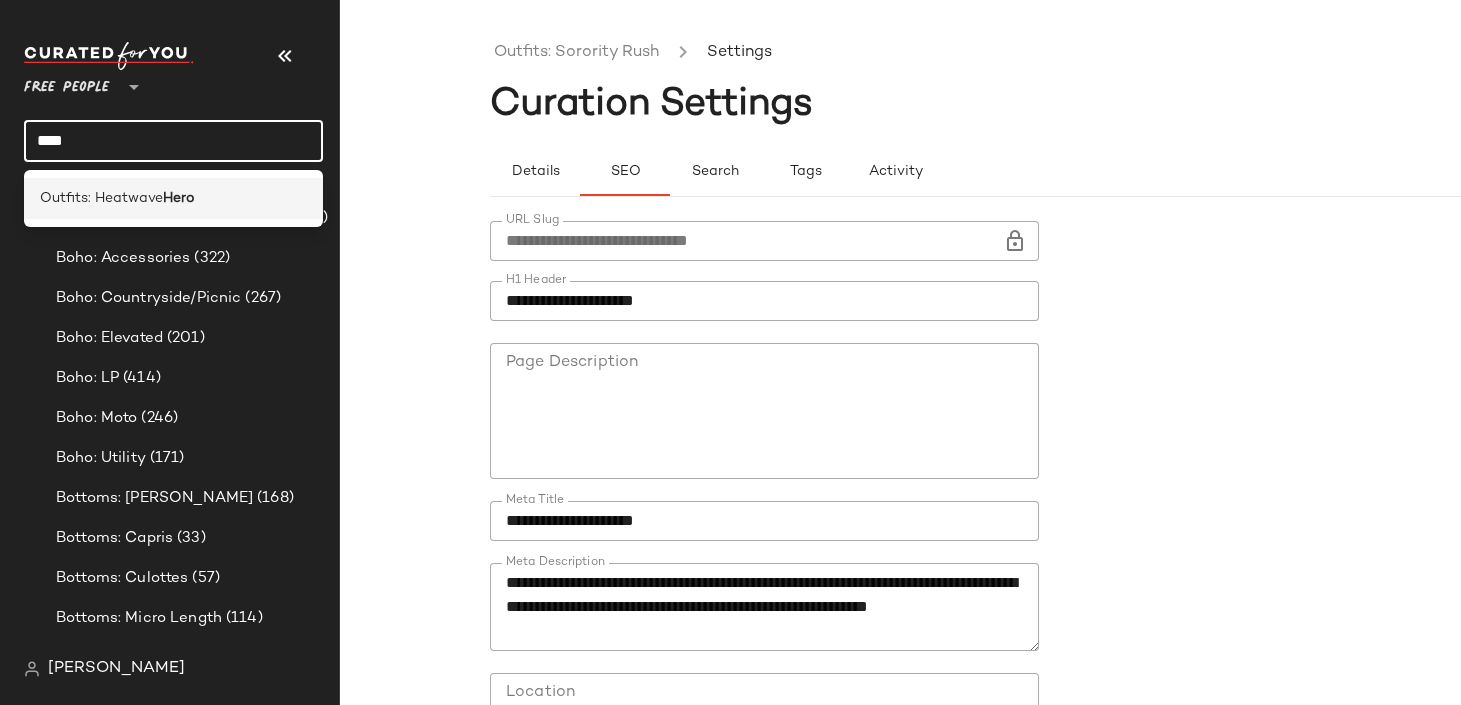 type on "****" 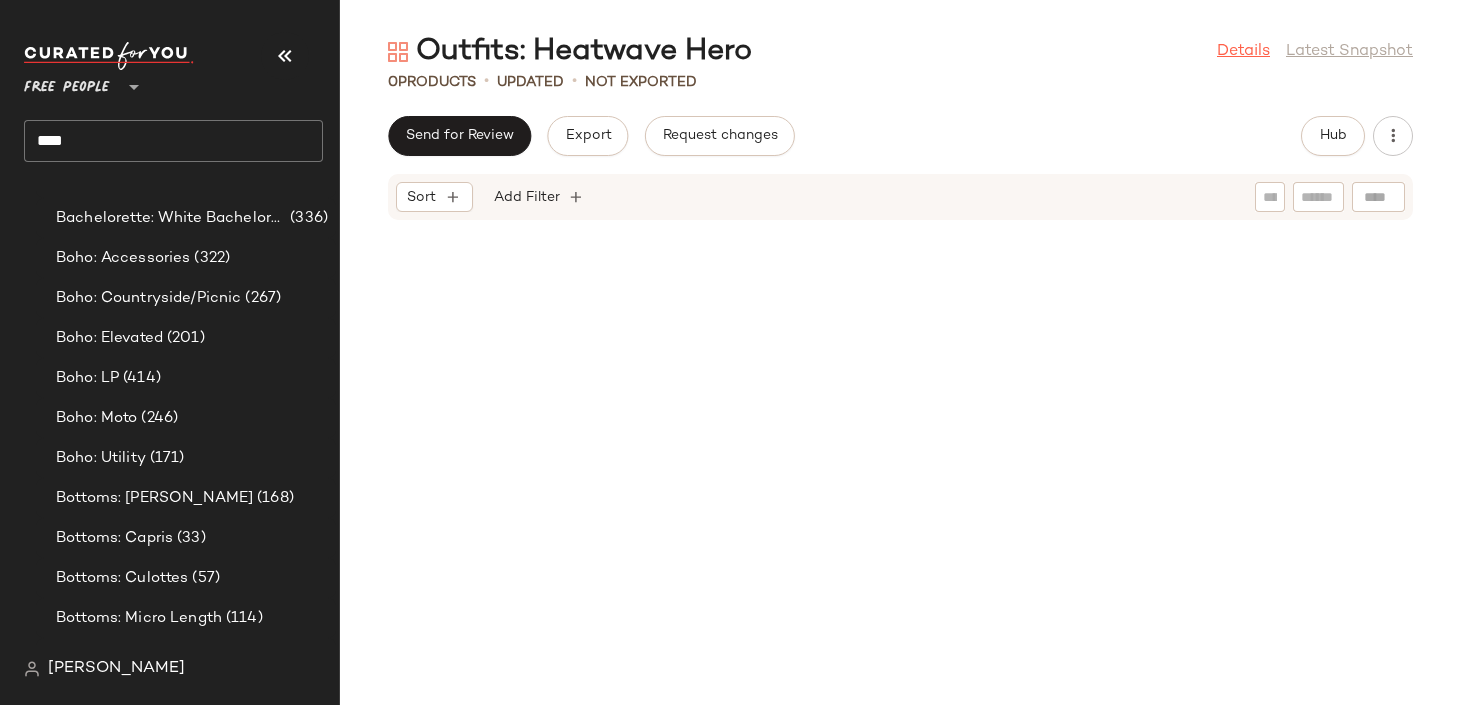 click on "Details" at bounding box center [1243, 52] 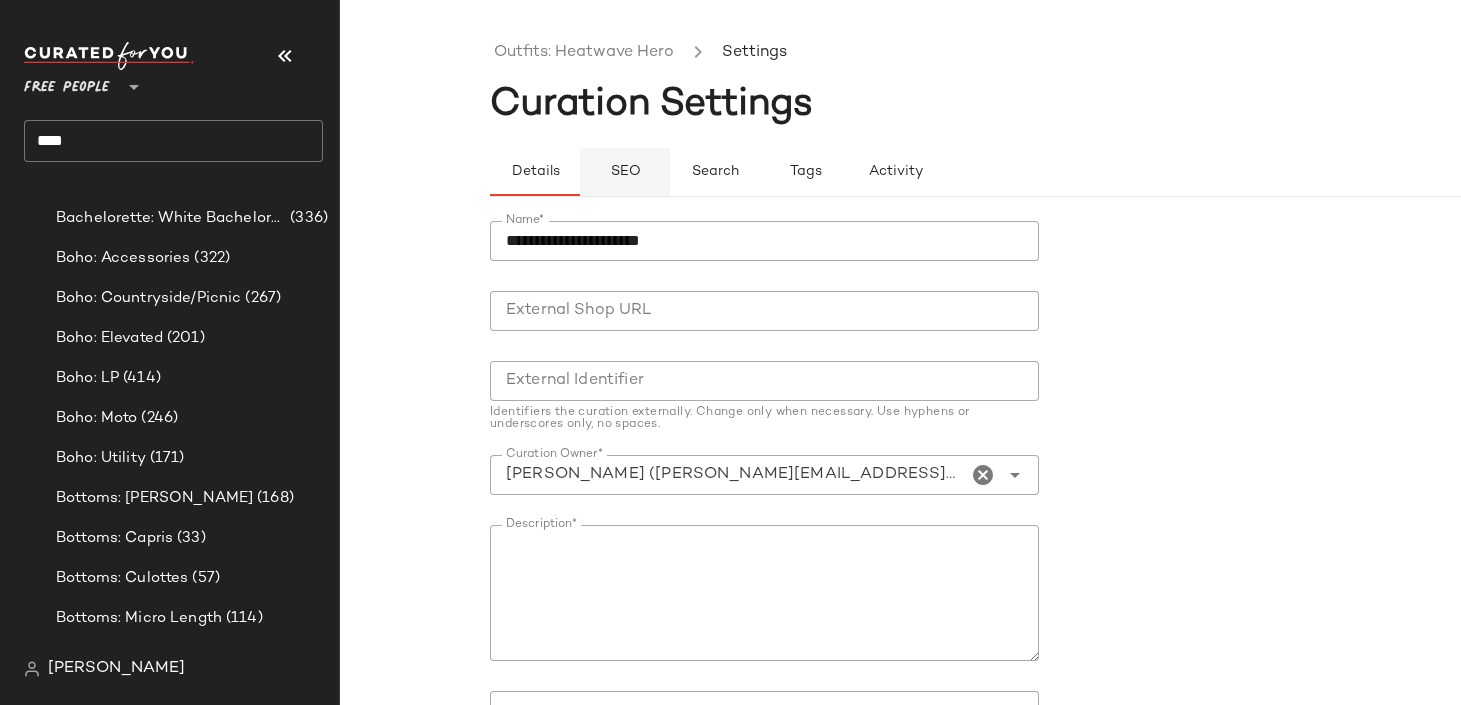 click on "SEO" 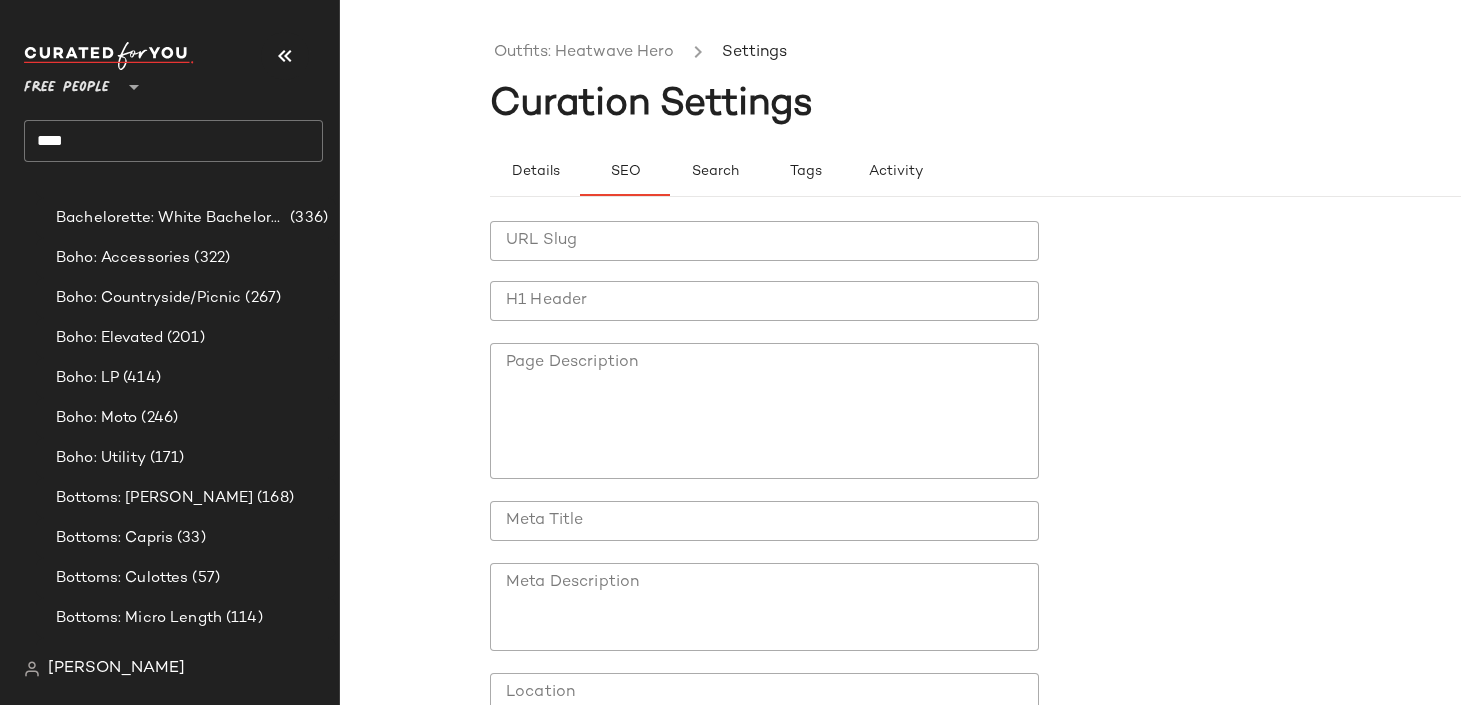 click on "URL Slug" 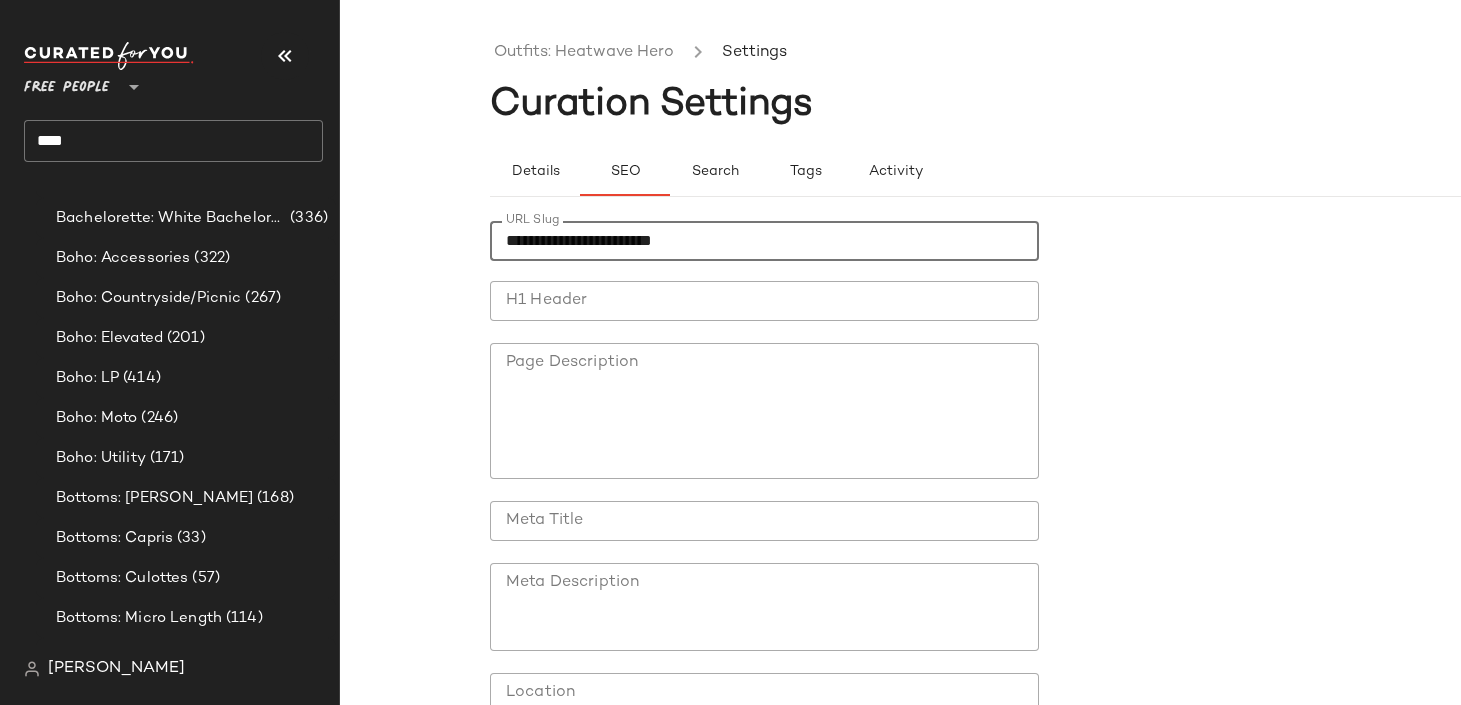 type on "**********" 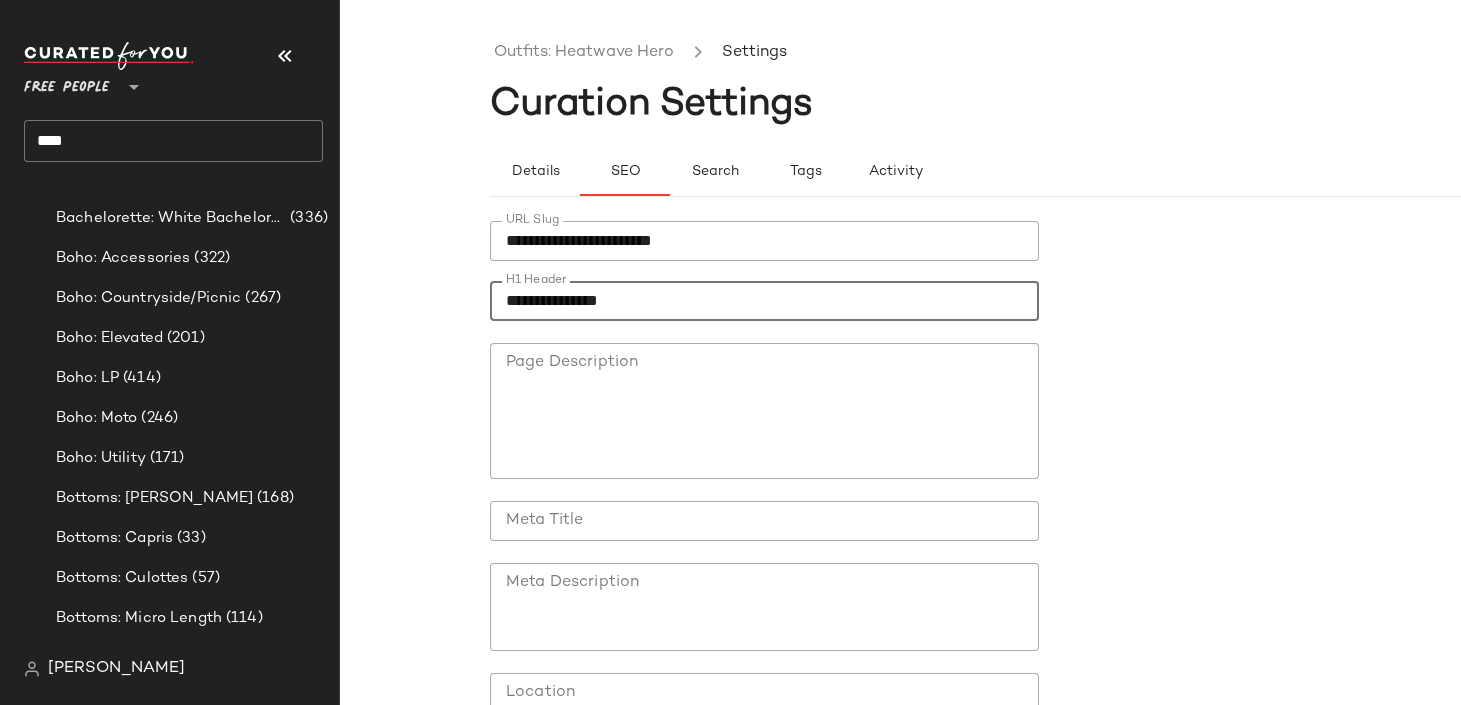 type on "**********" 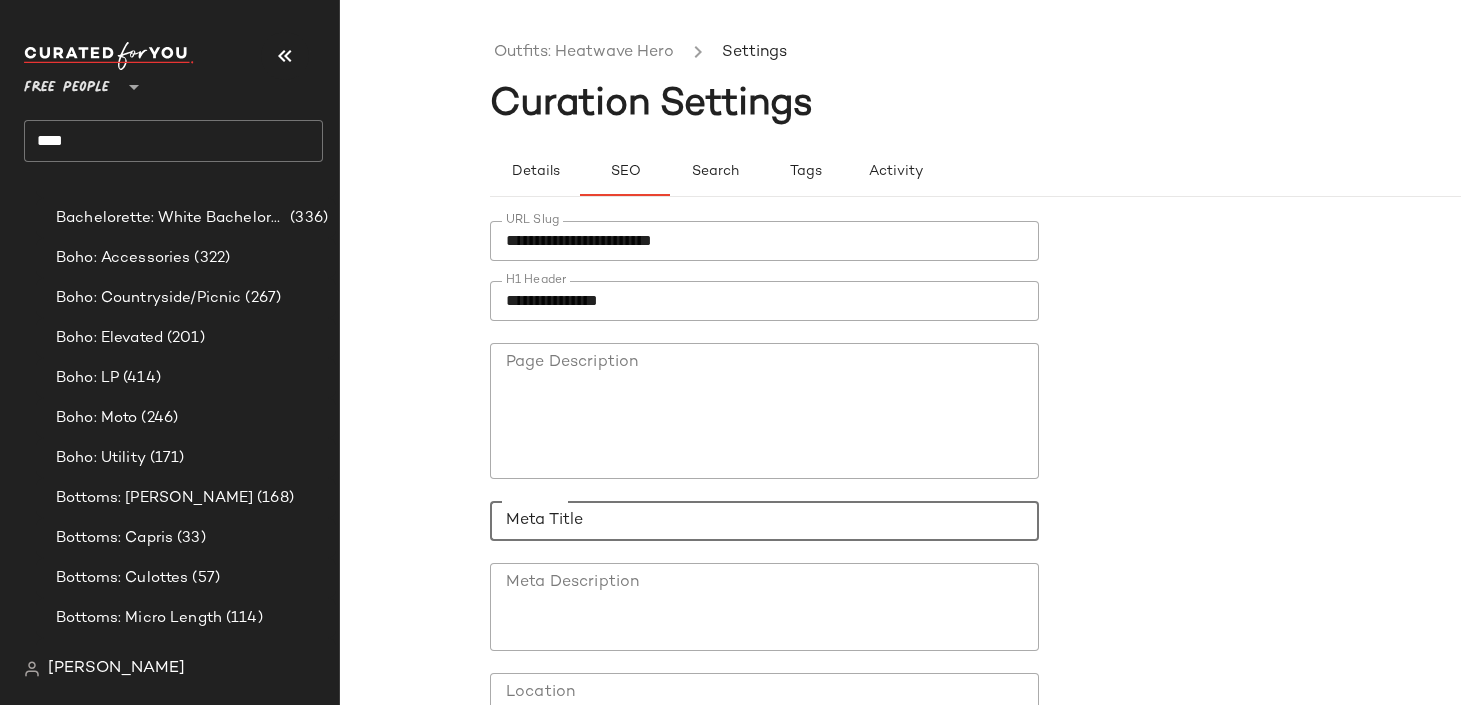 click on "Meta Title" 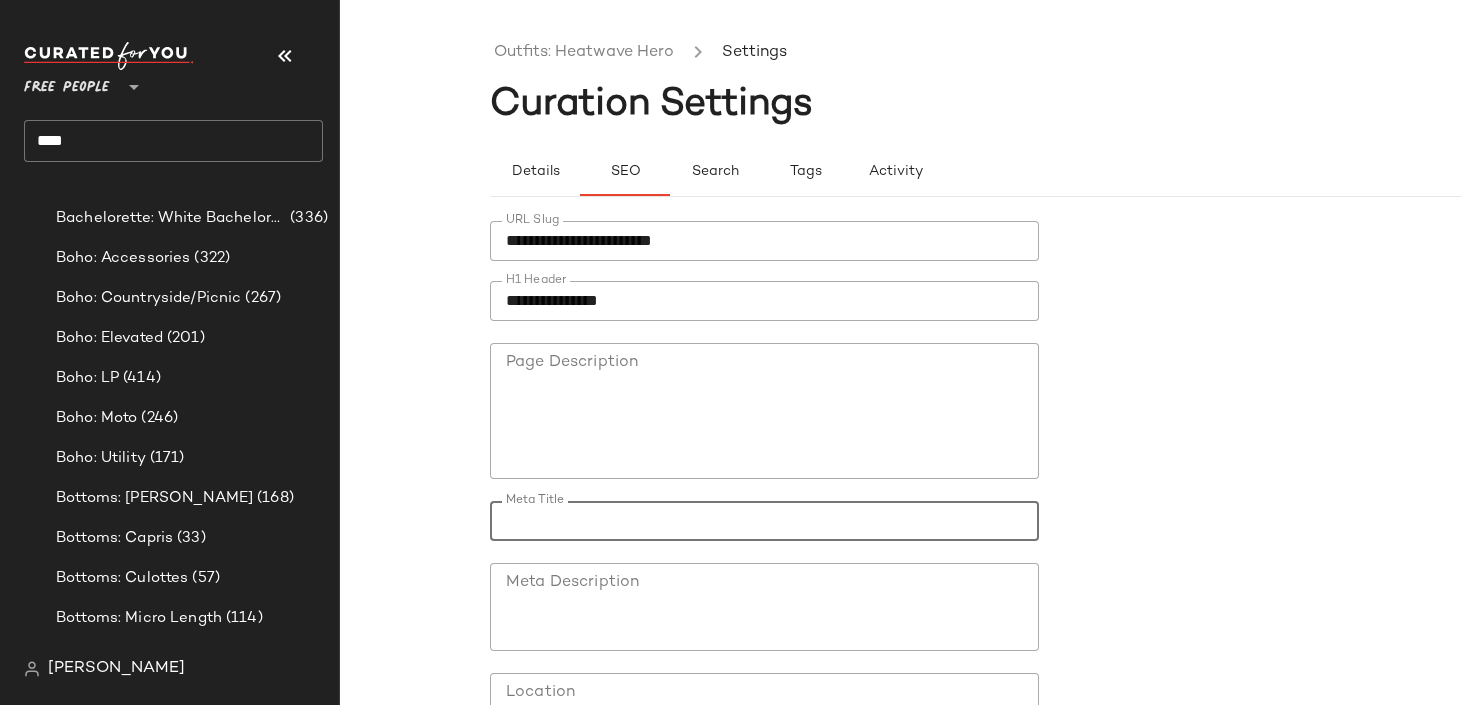 click on "Meta Description" 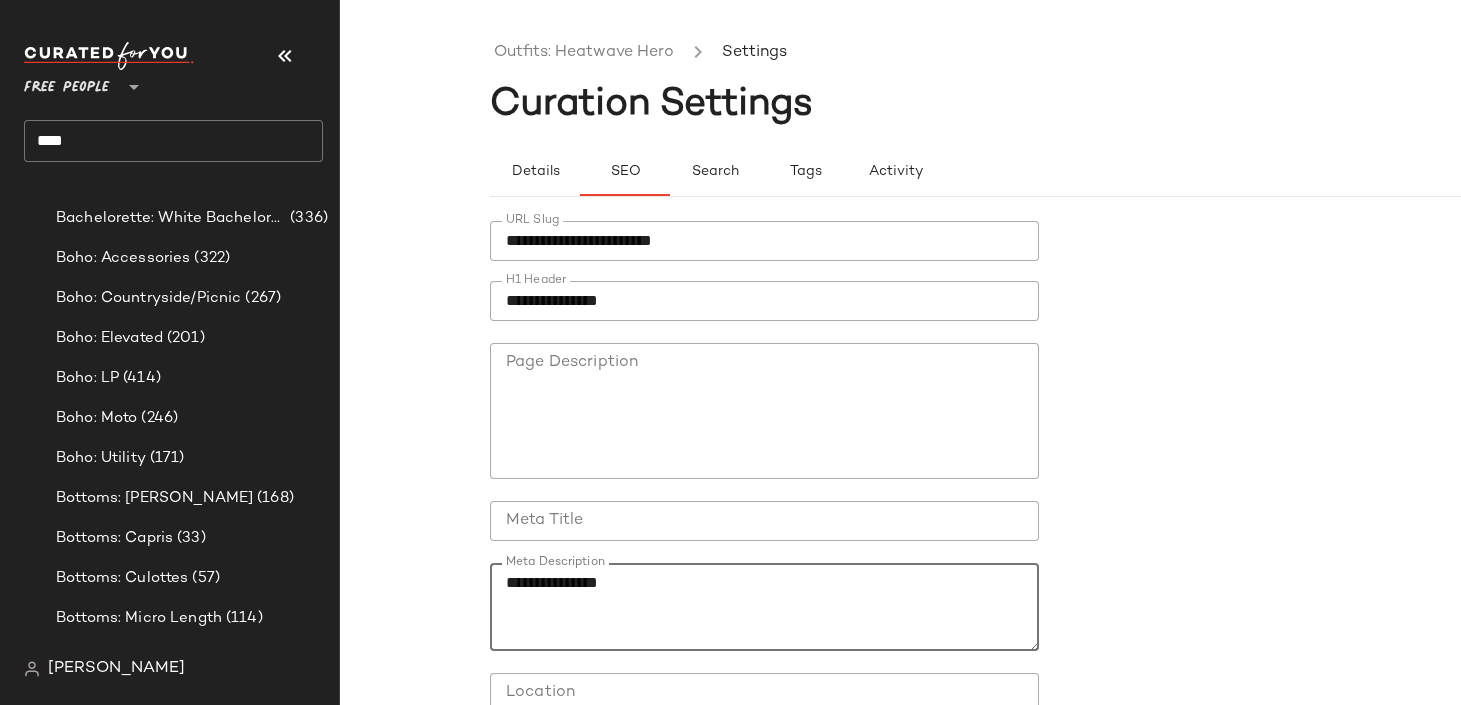 type 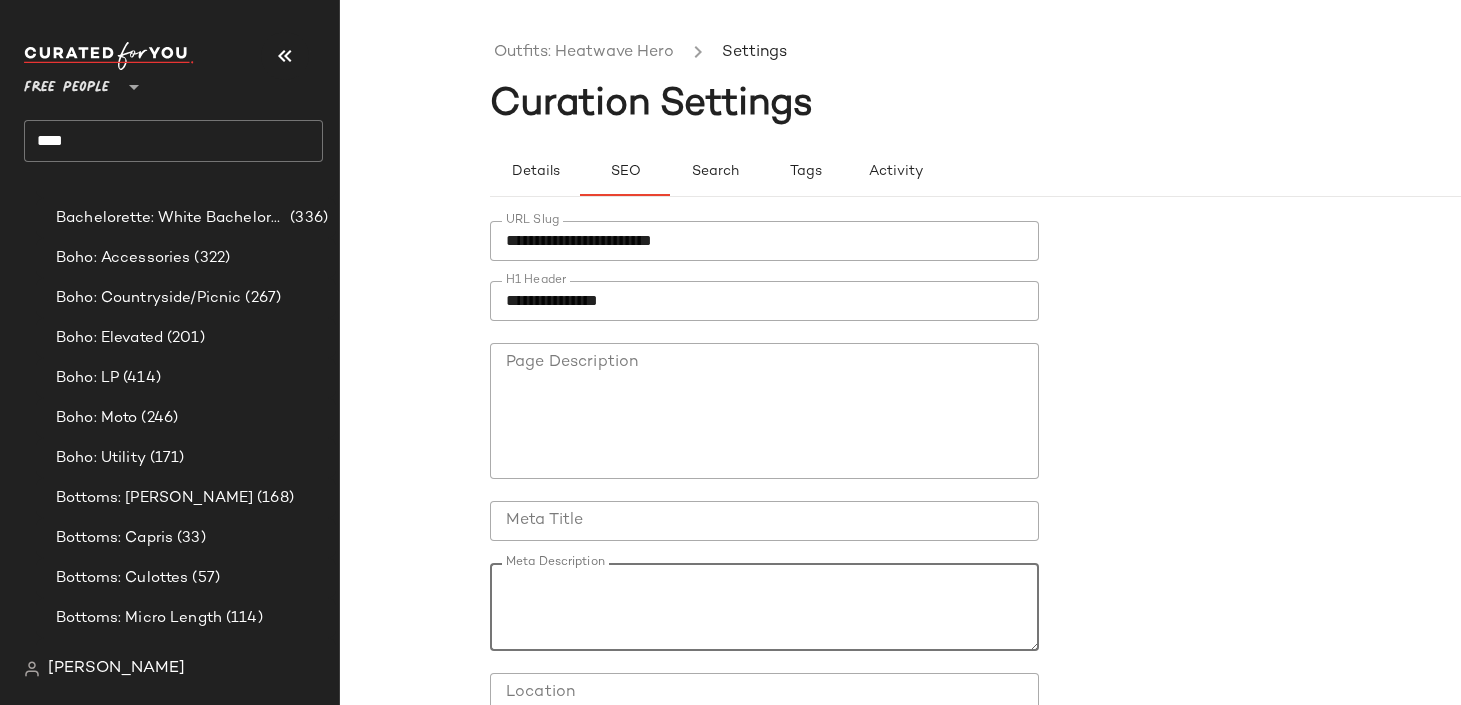 click on "Meta Title" 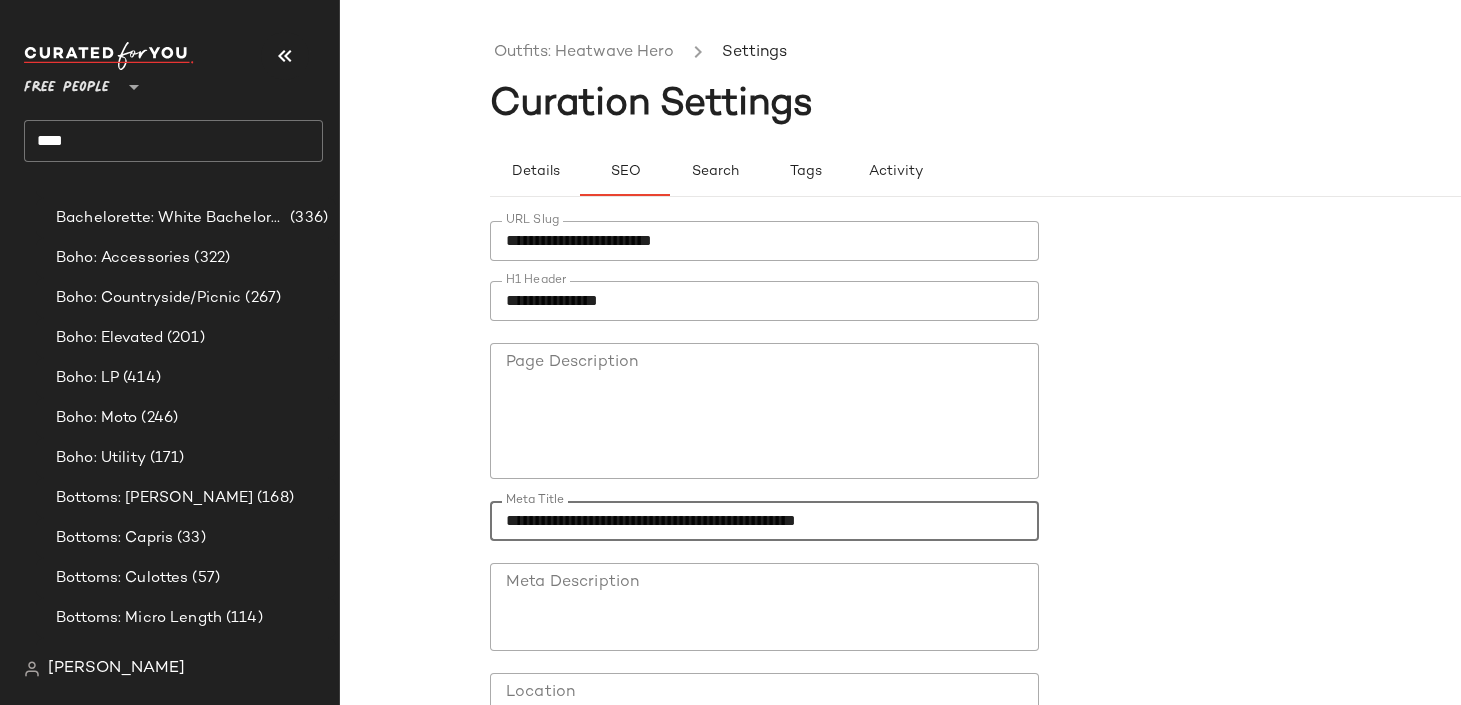 type on "**********" 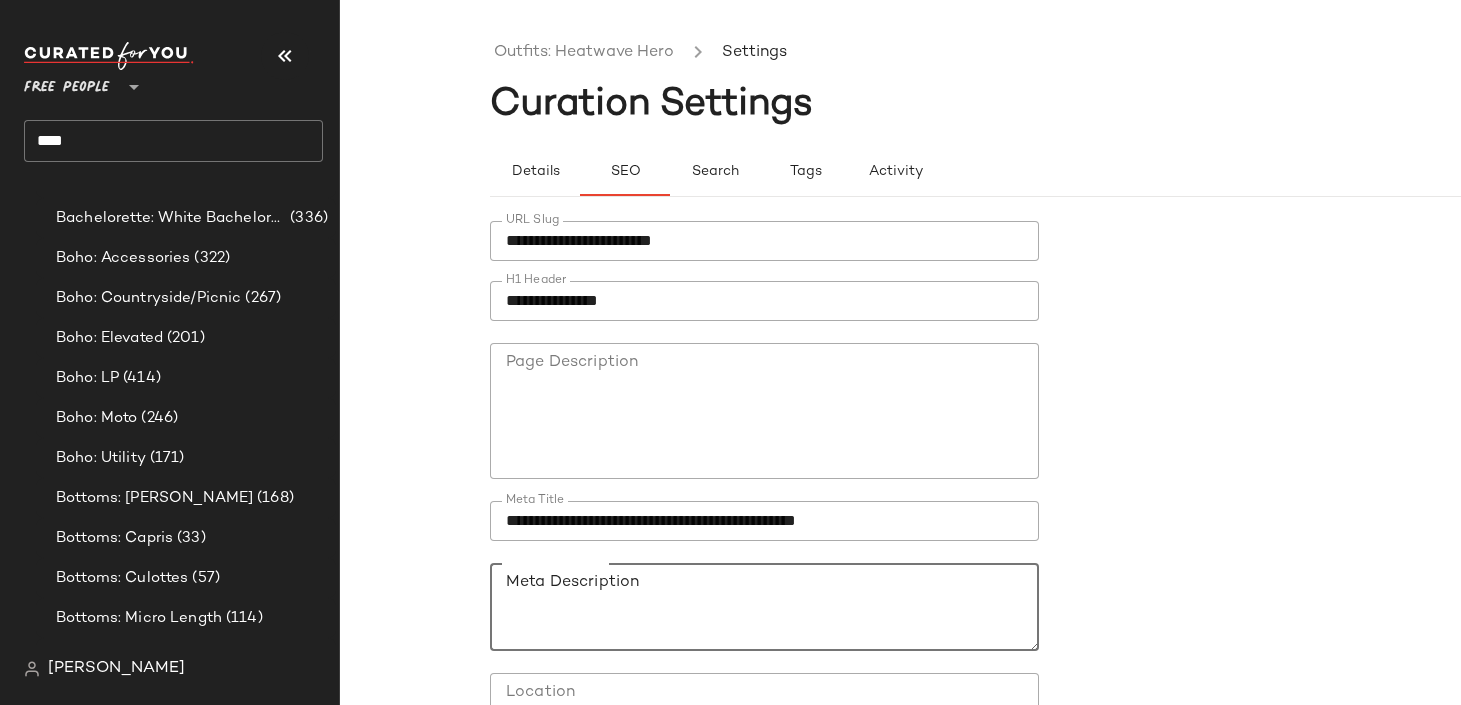click on "Meta Description" 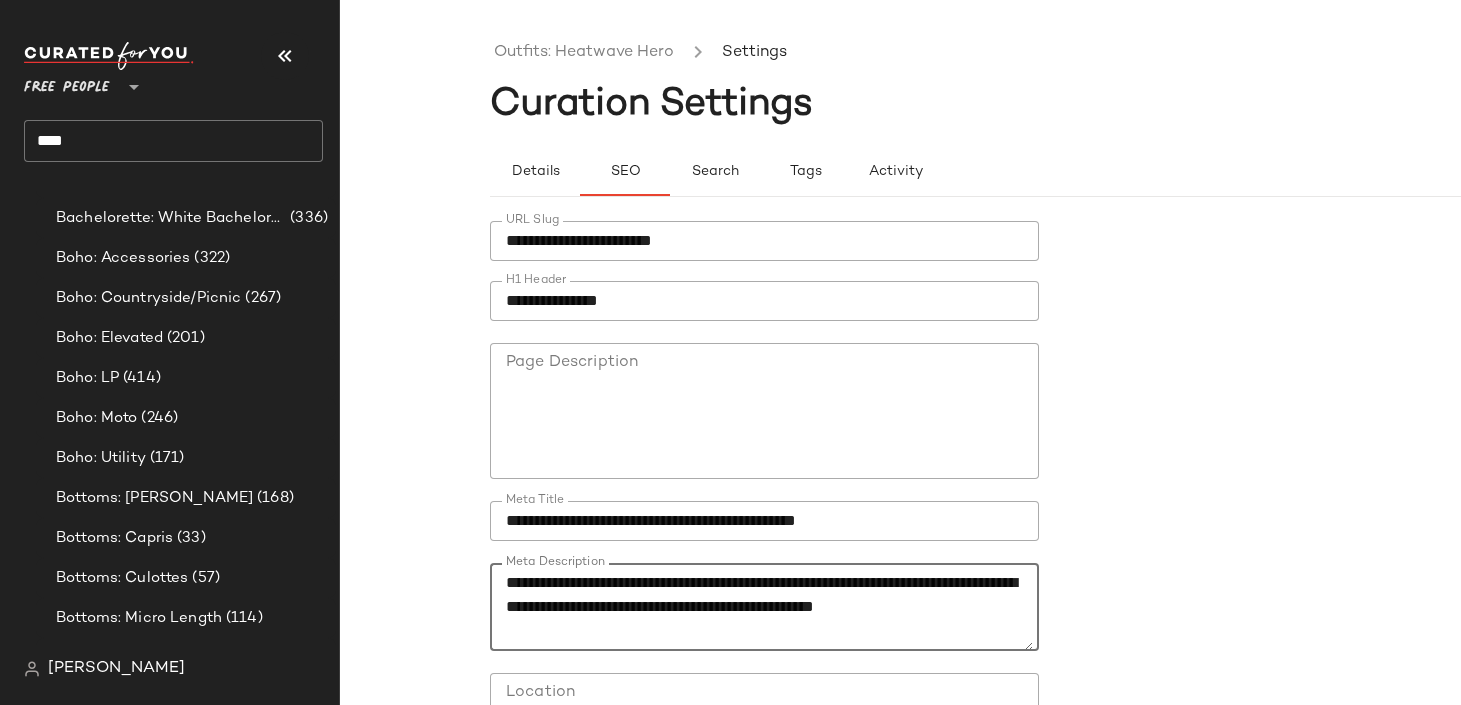 scroll, scrollTop: 0, scrollLeft: 0, axis: both 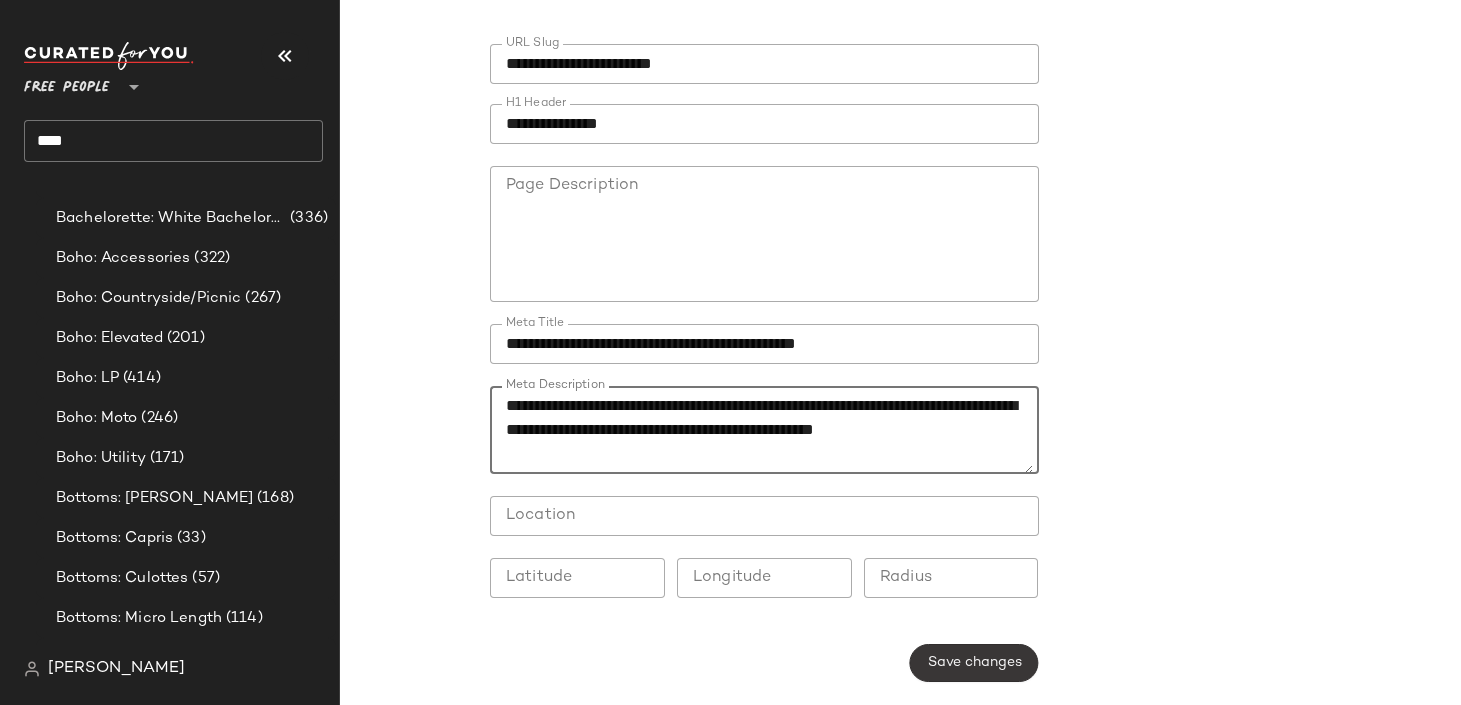 type on "**********" 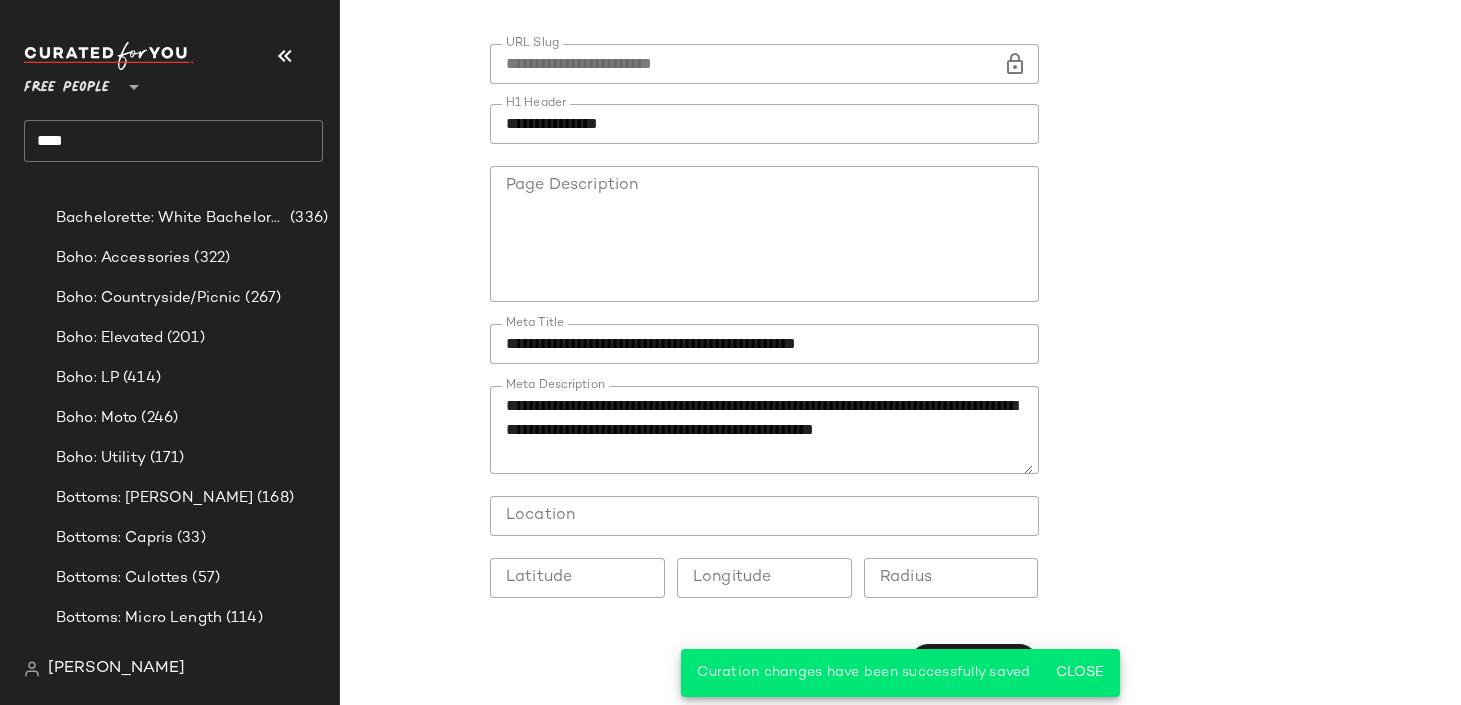 scroll, scrollTop: 0, scrollLeft: 0, axis: both 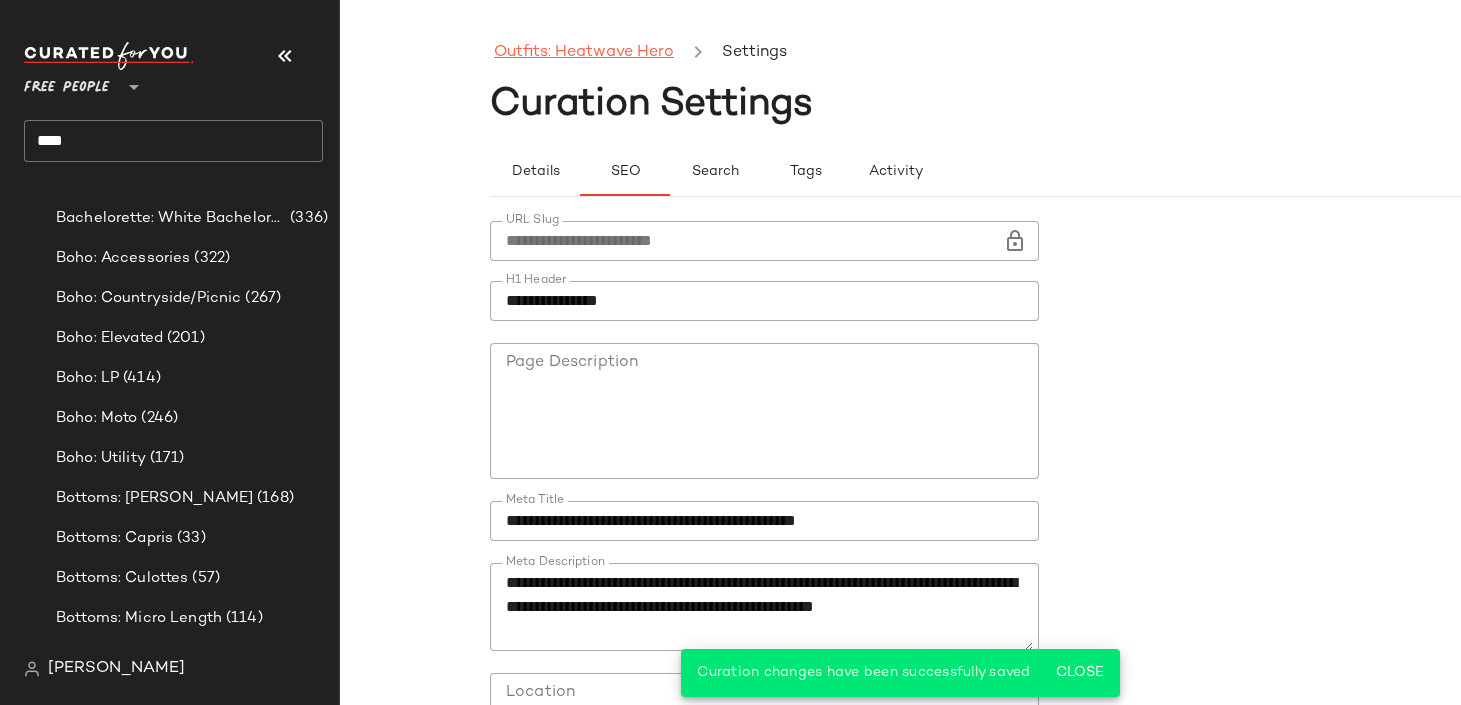 click on "Outfits: Heatwave Hero" at bounding box center [584, 53] 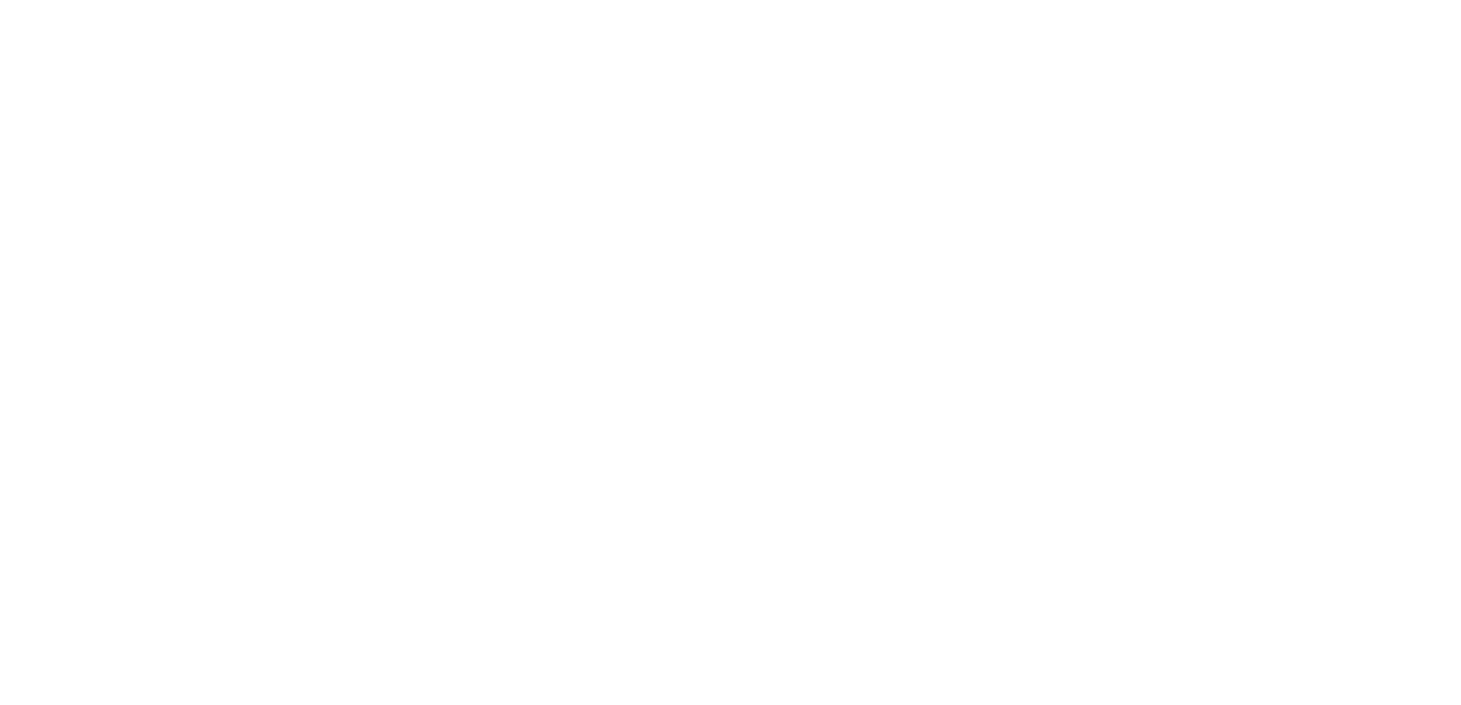scroll, scrollTop: 0, scrollLeft: 0, axis: both 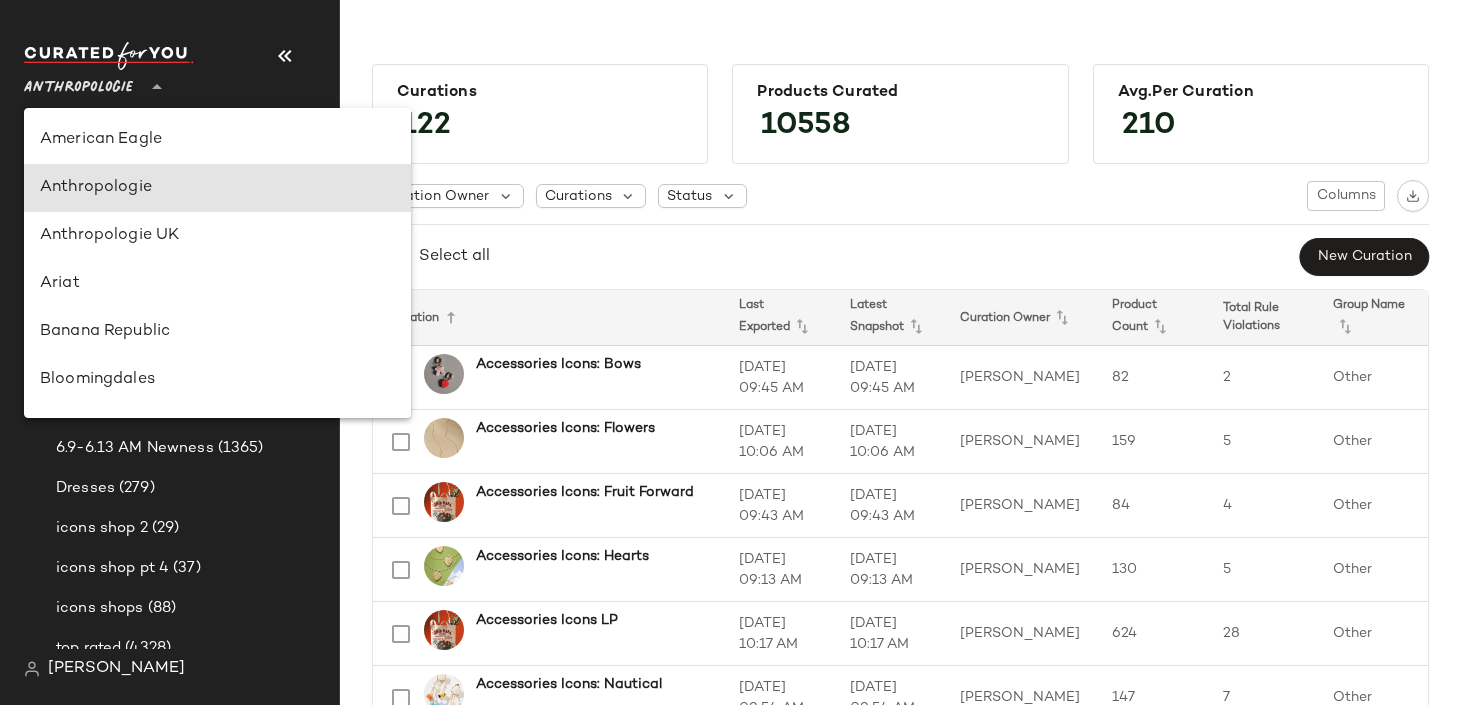 click on "Anthropologie **" 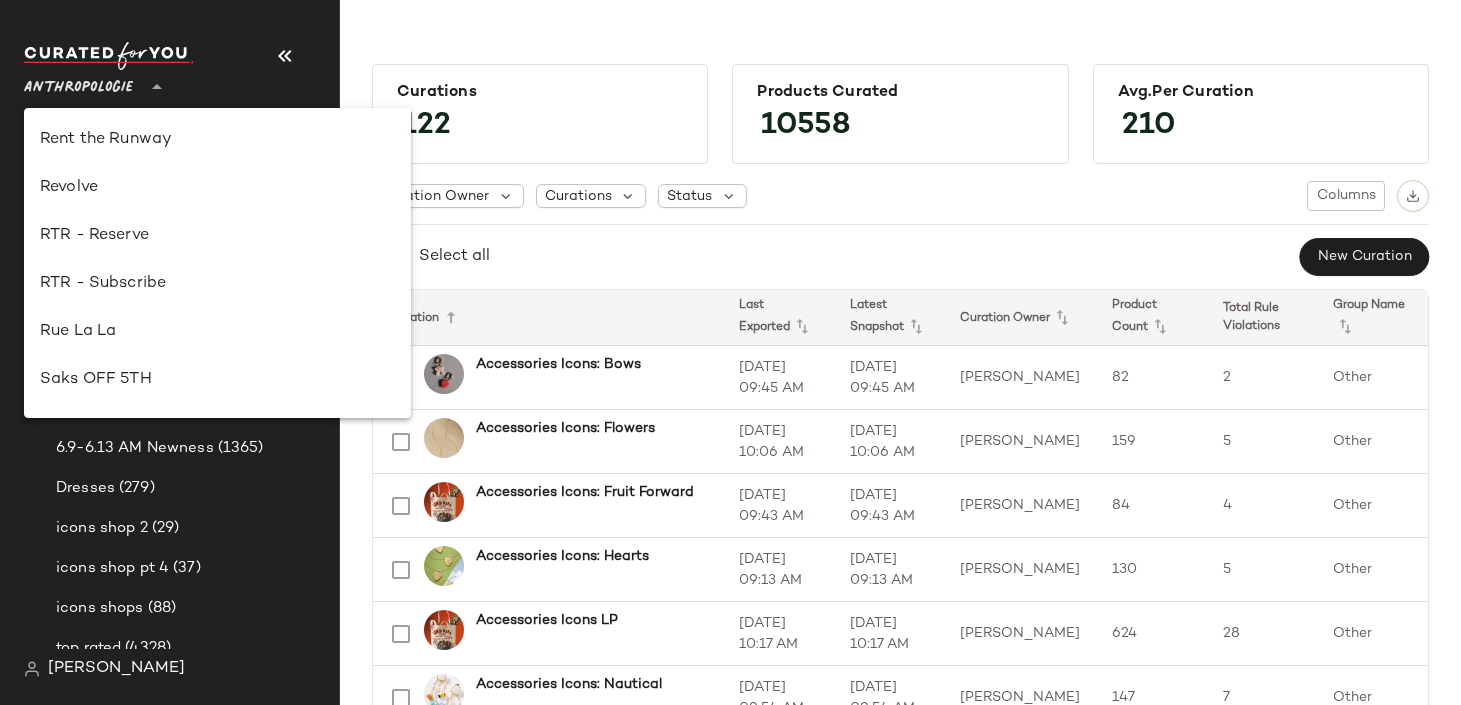 scroll, scrollTop: 947, scrollLeft: 0, axis: vertical 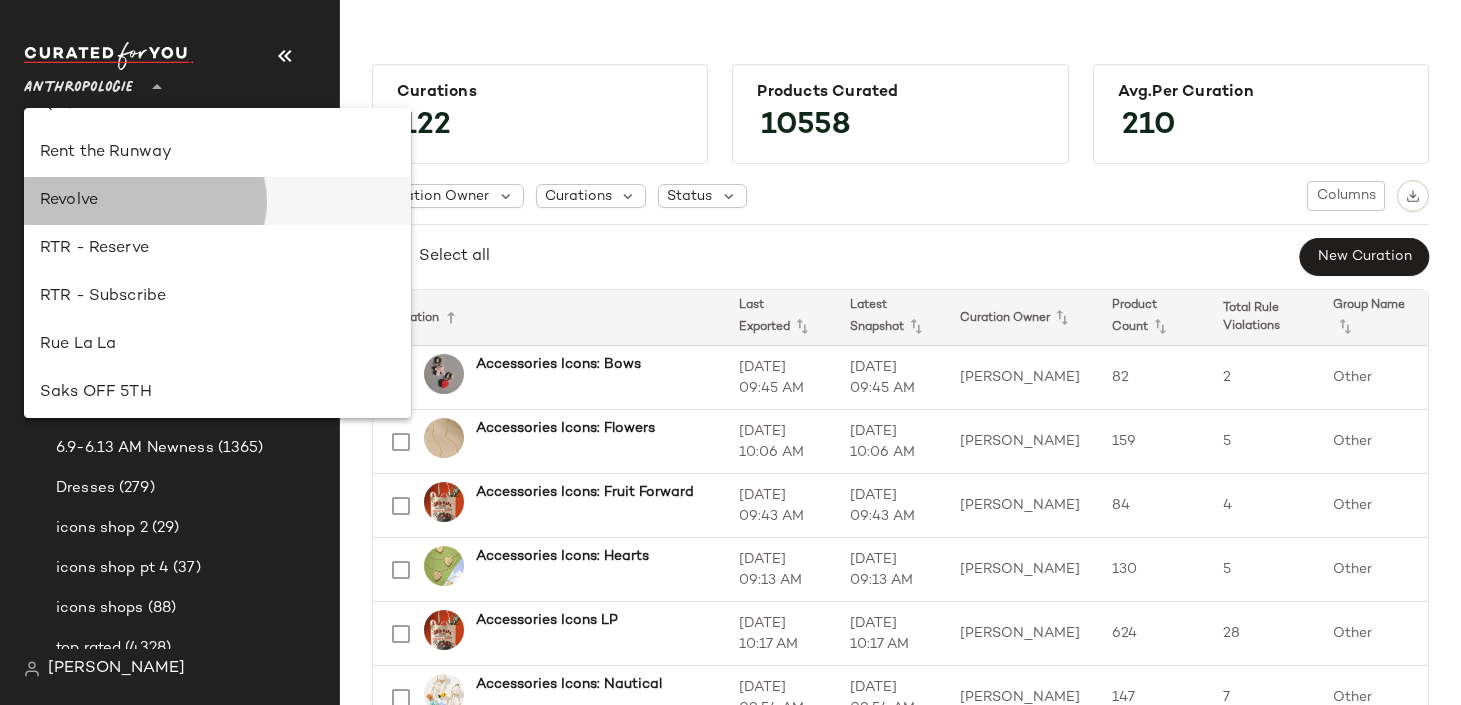 click on "Revolve" at bounding box center (217, 201) 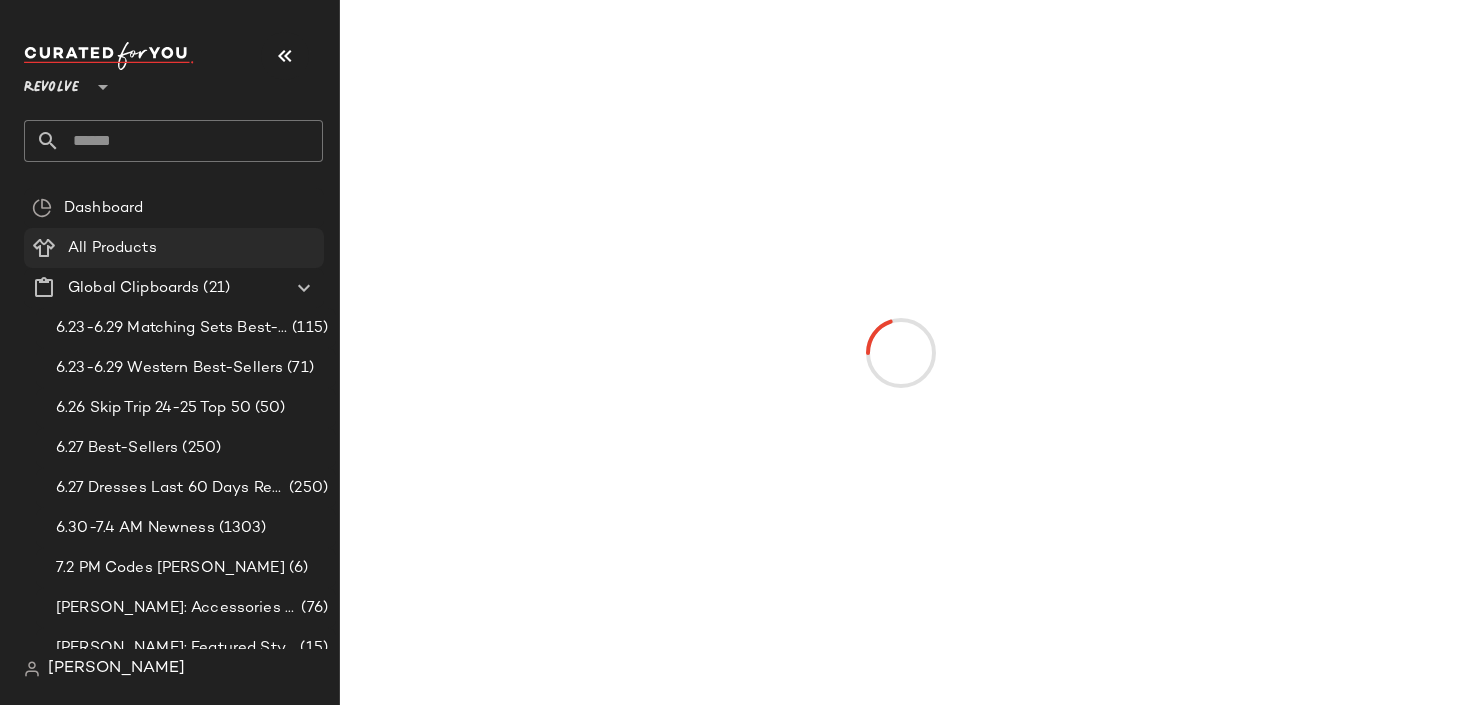 click on "All Products" 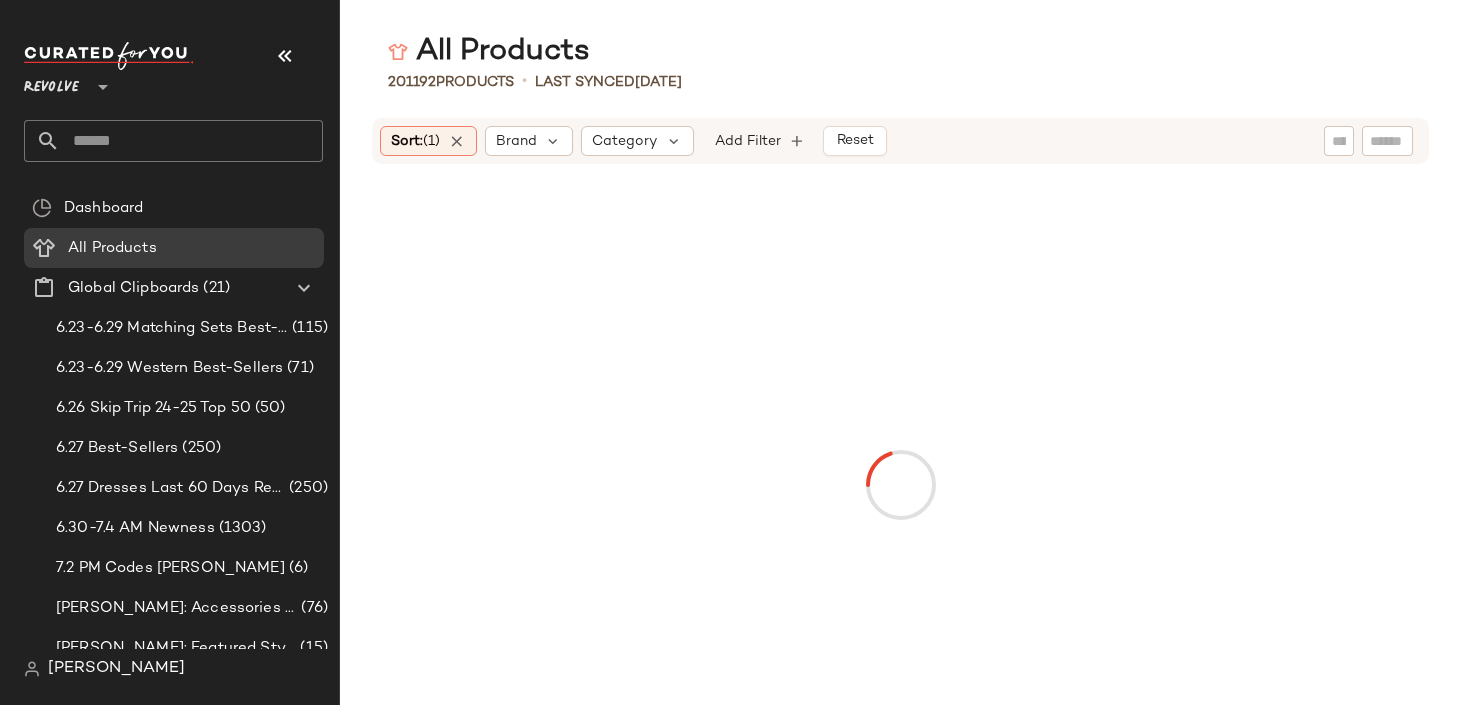 click 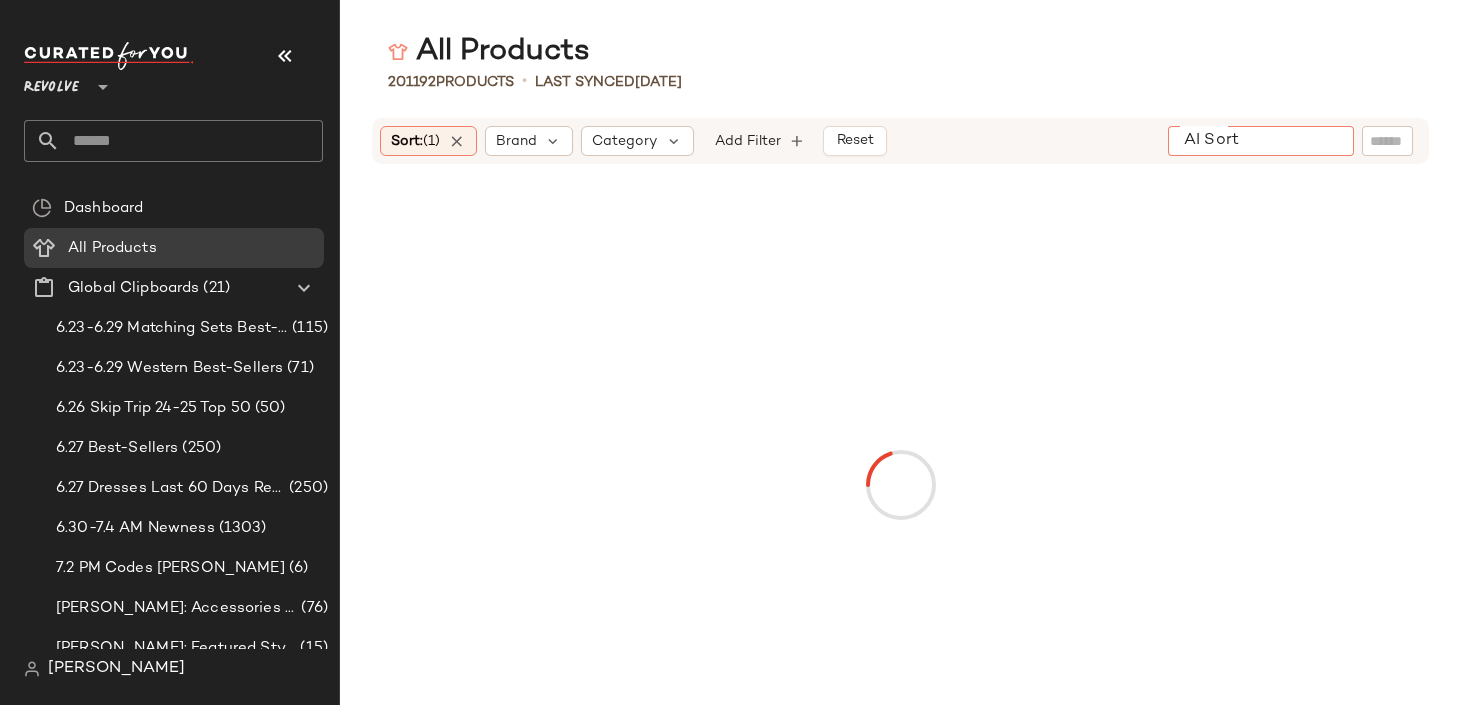 click on "AI Sort" 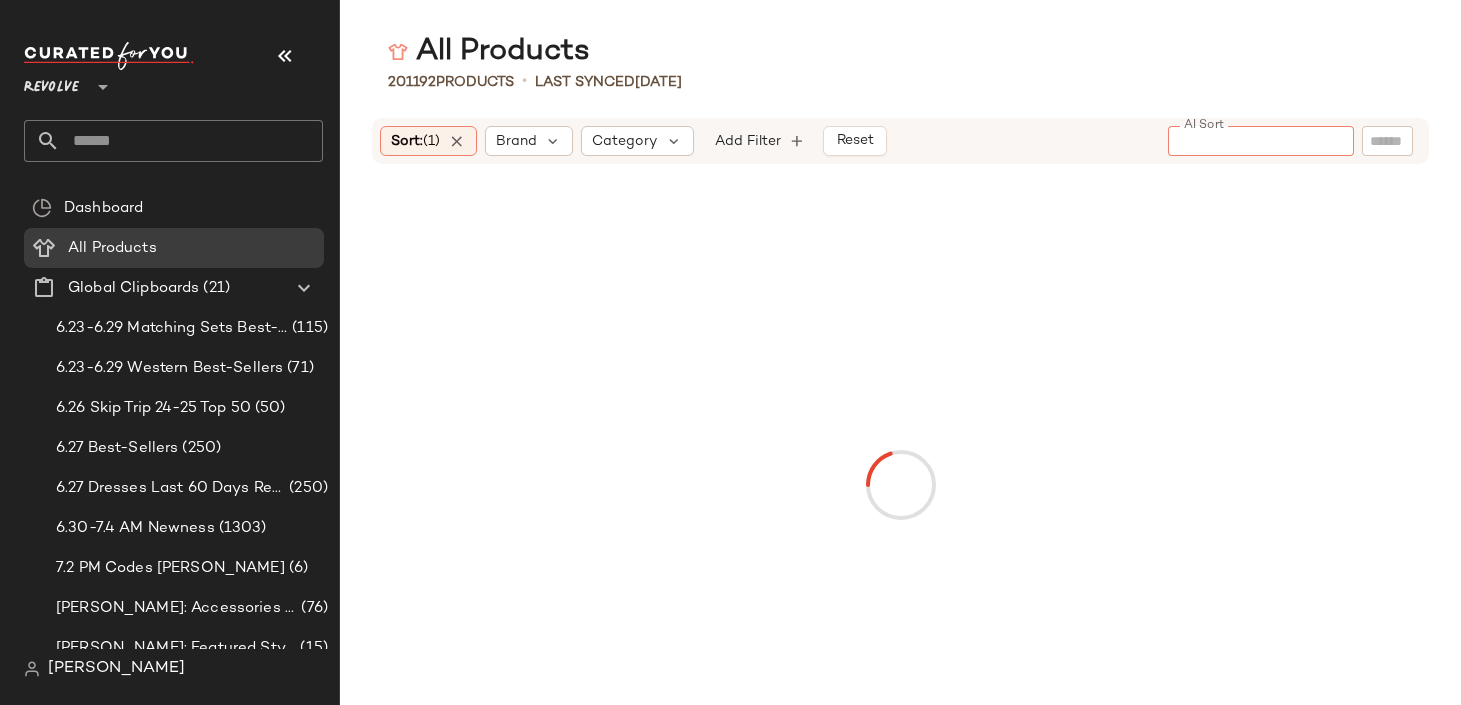 click 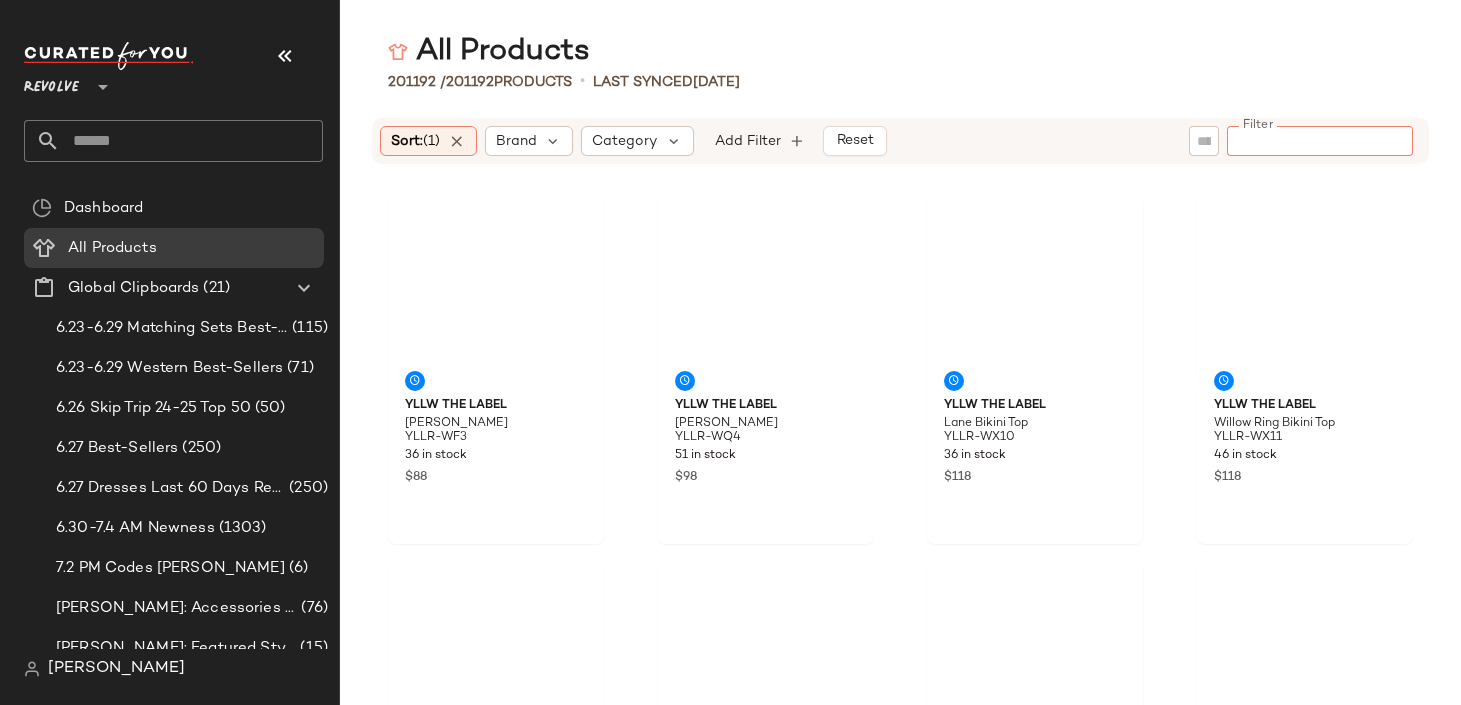 paste on "********" 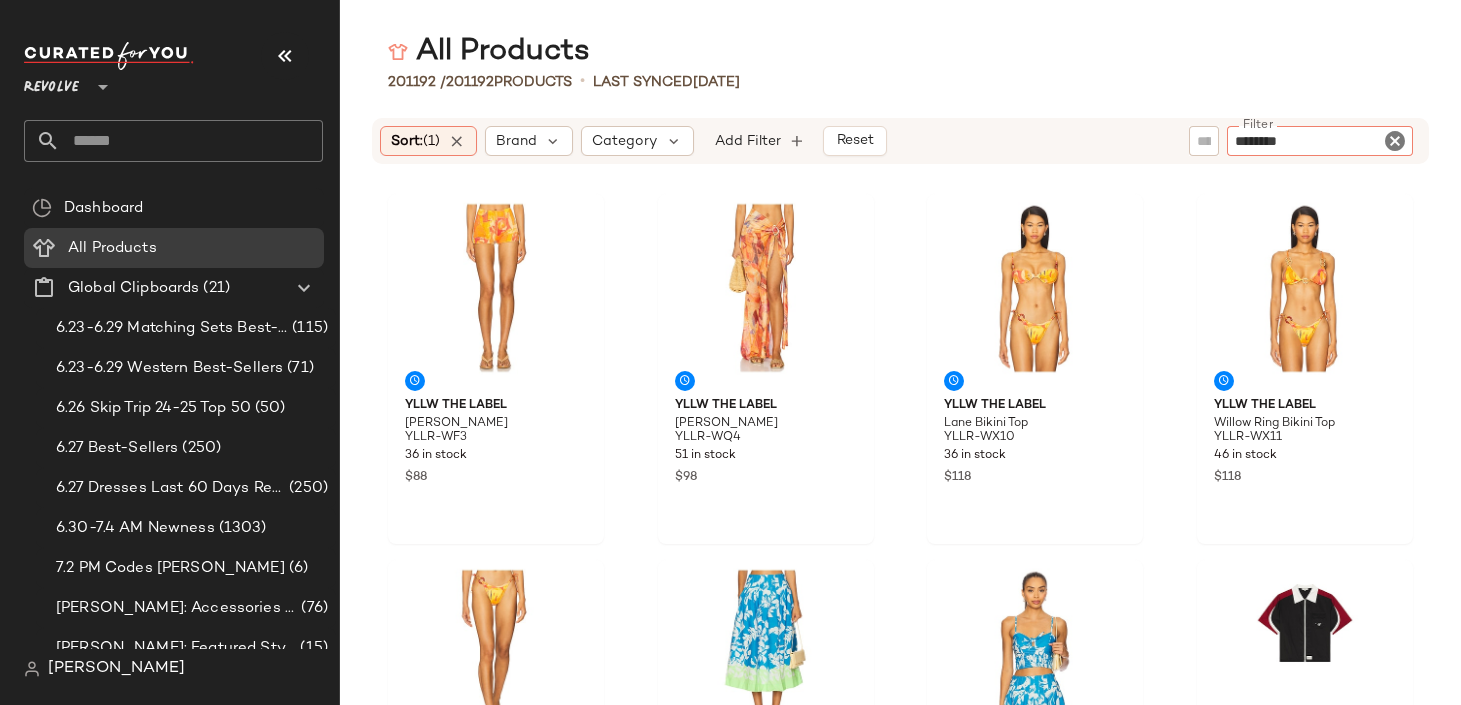 type 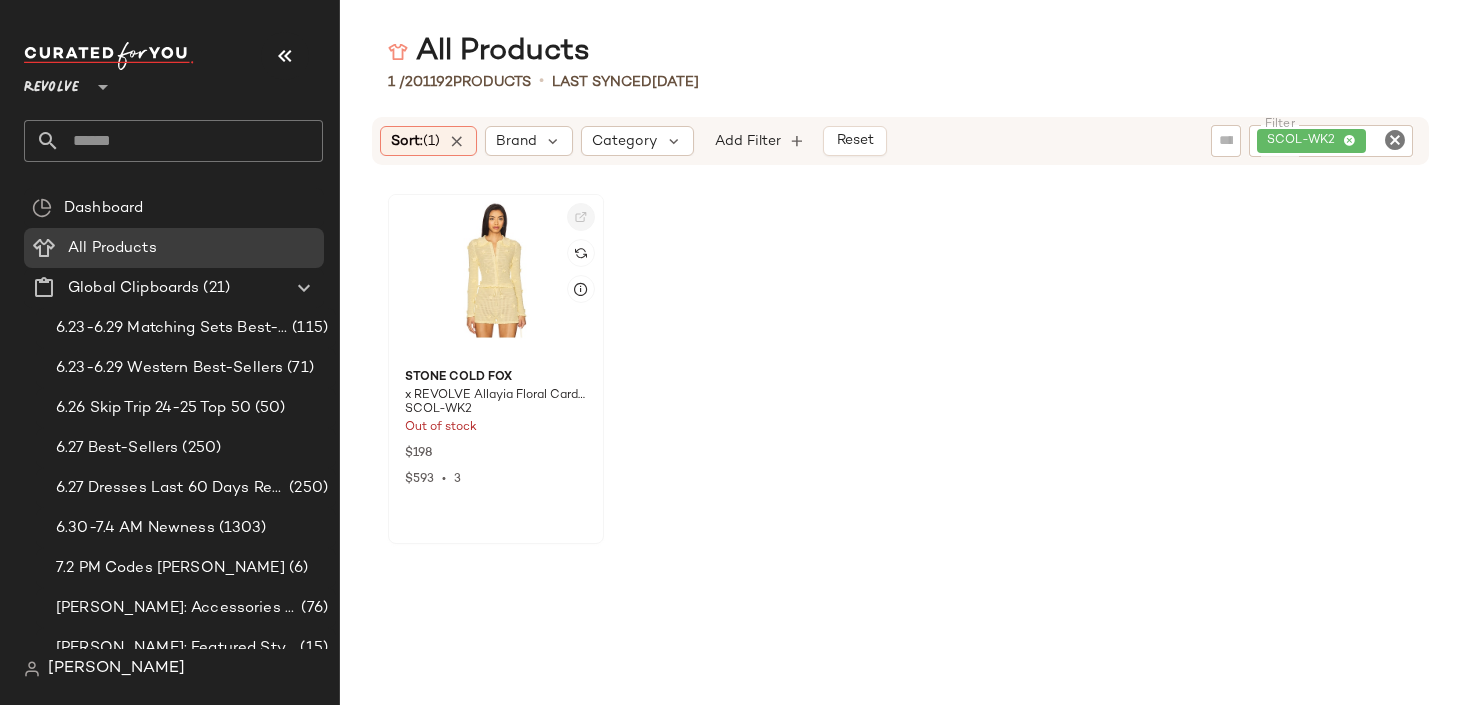 click at bounding box center (581, 217) 